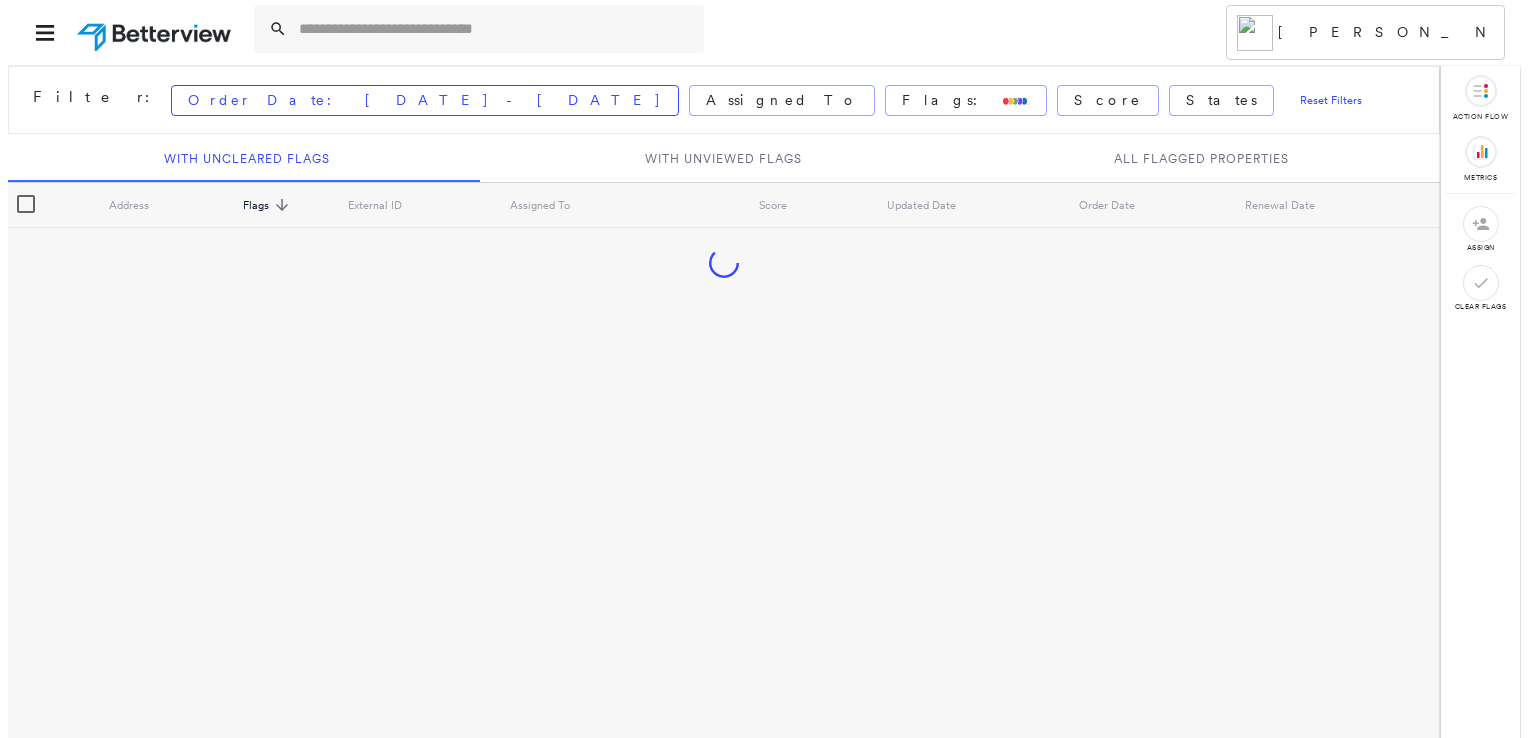 scroll, scrollTop: 0, scrollLeft: 0, axis: both 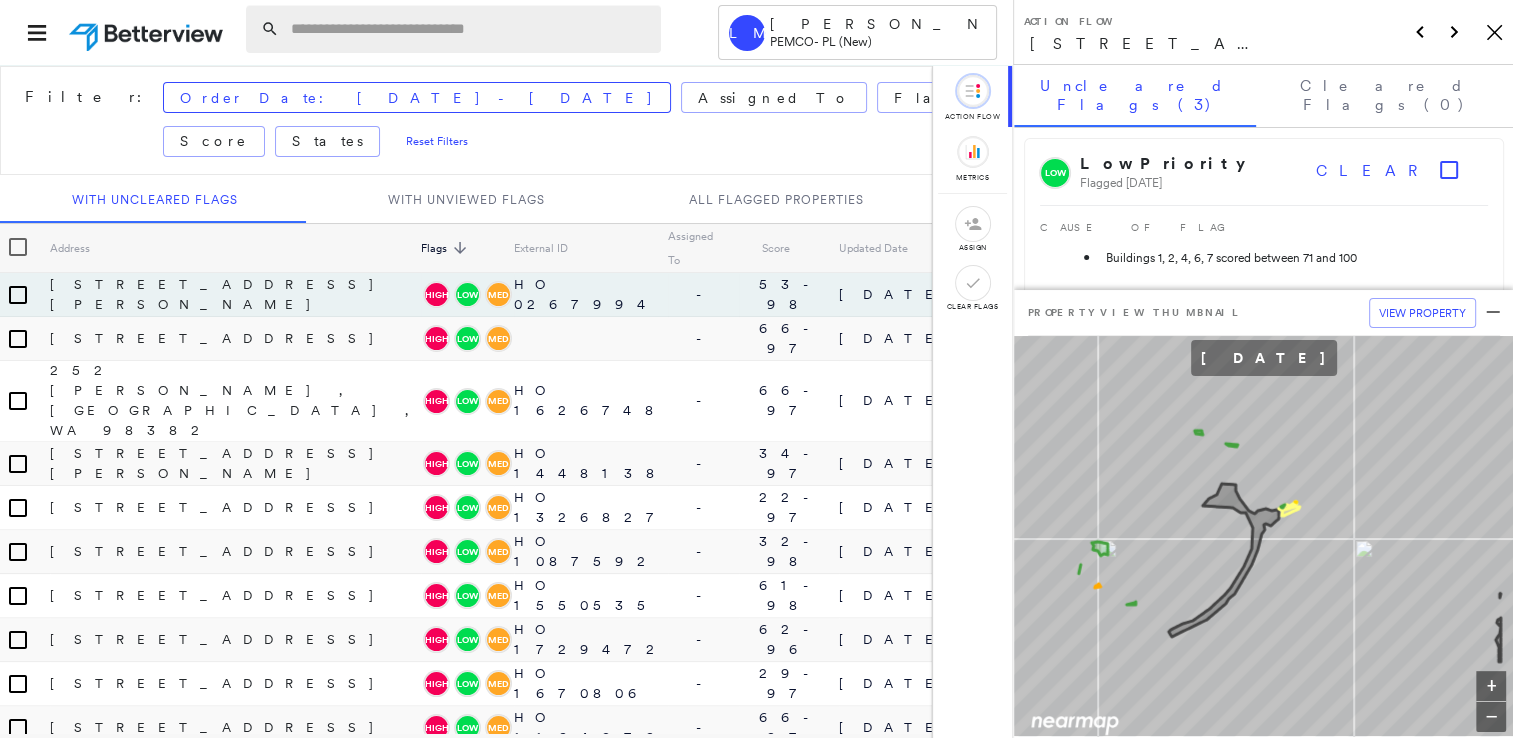 click at bounding box center [470, 29] 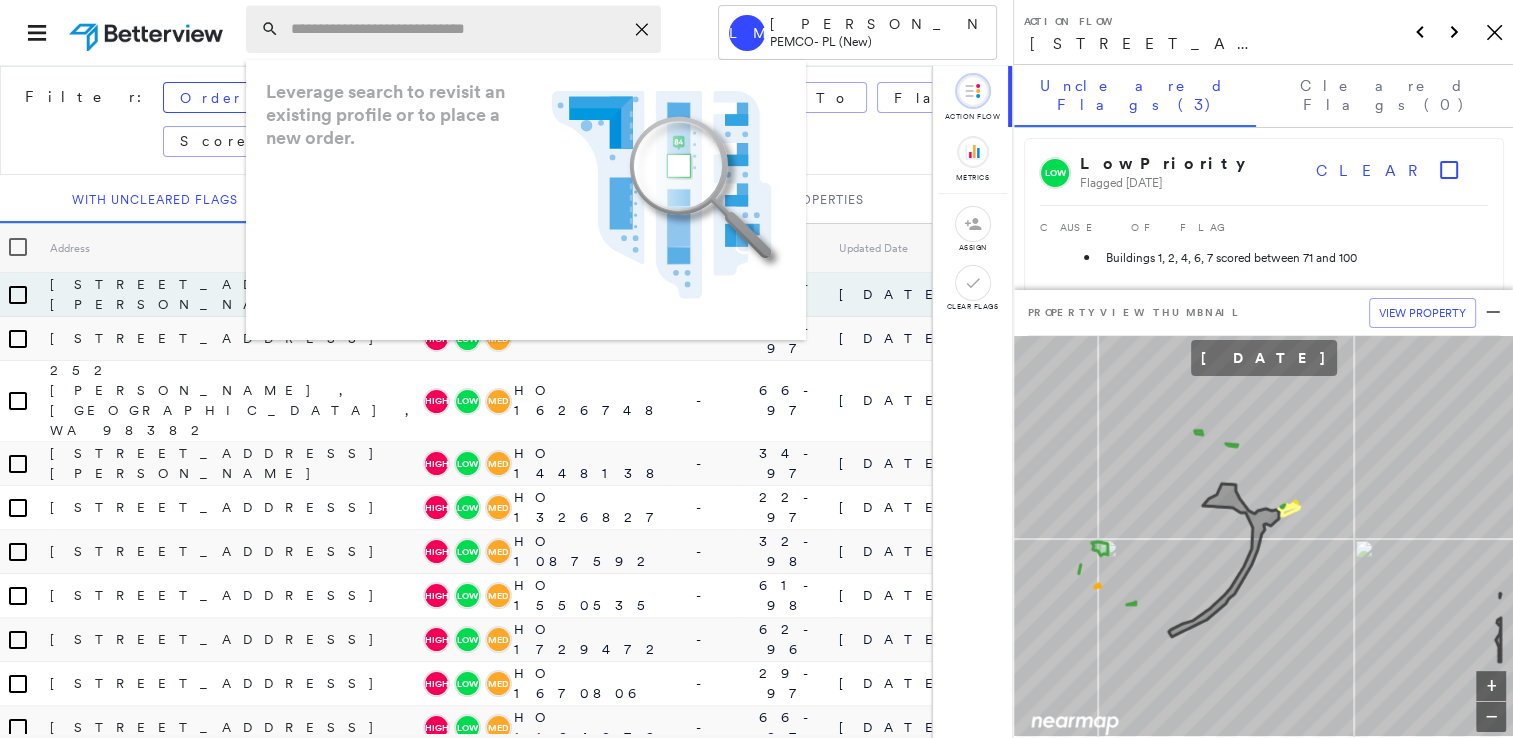 paste on "**********" 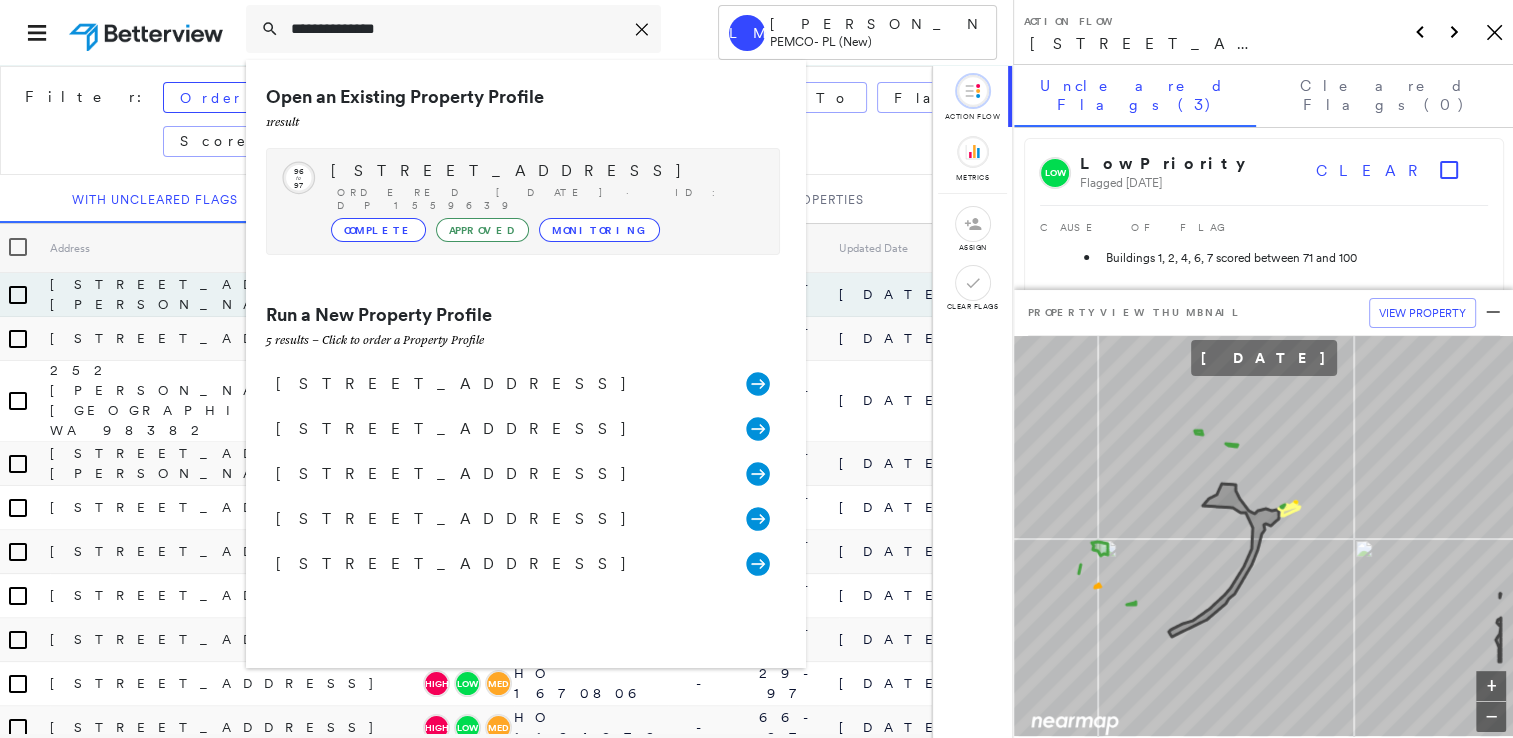 type on "**********" 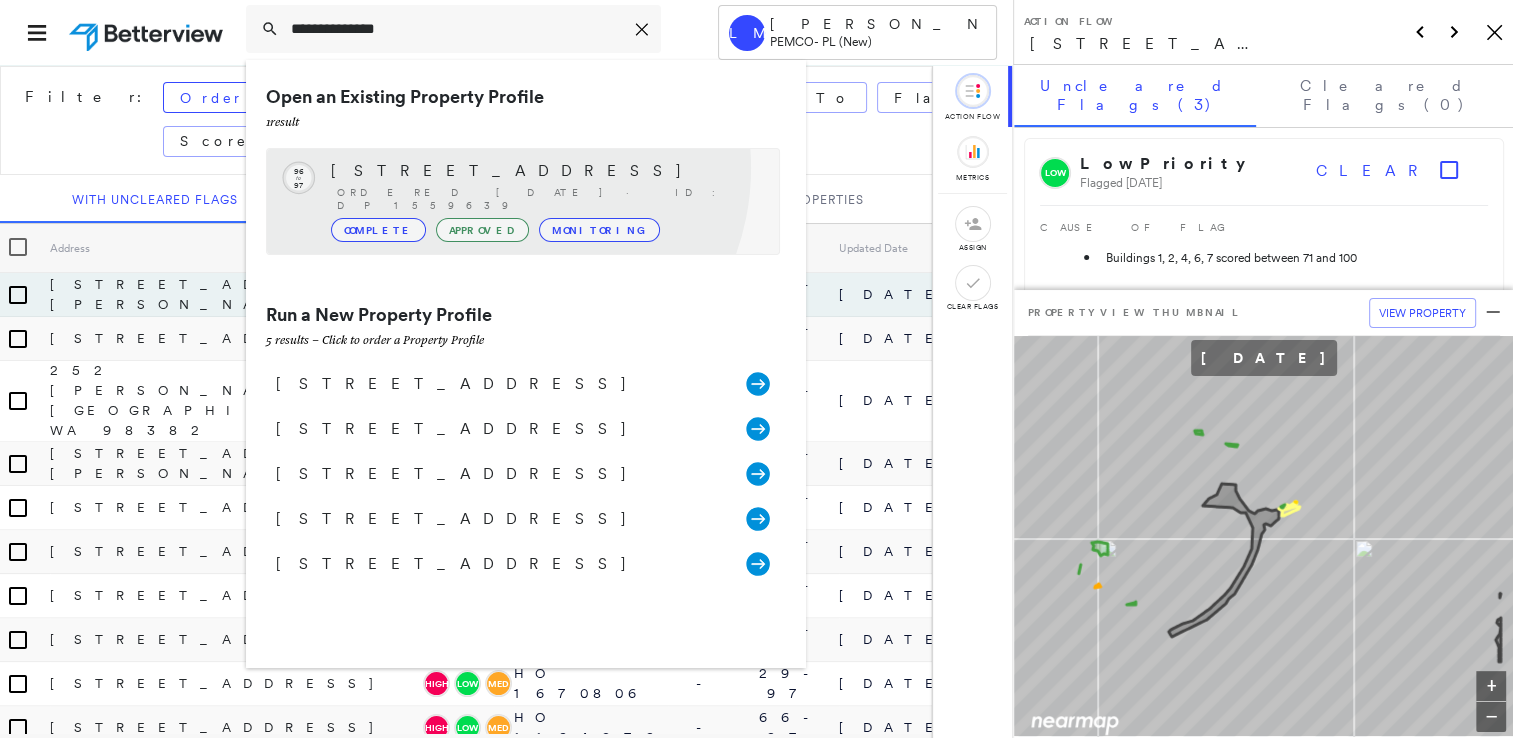 click on "[STREET_ADDRESS]" at bounding box center [545, 171] 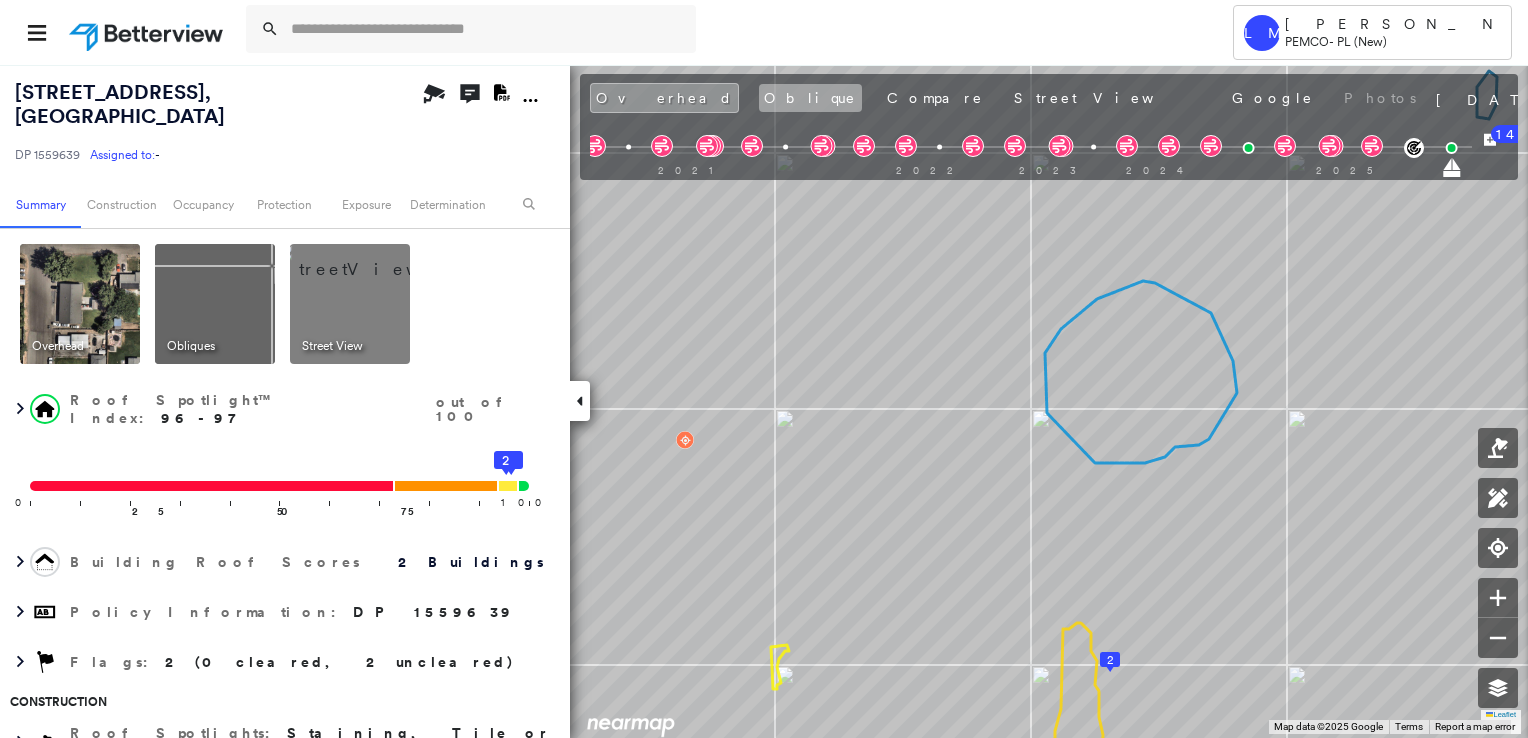 click on "Oblique" at bounding box center (810, 98) 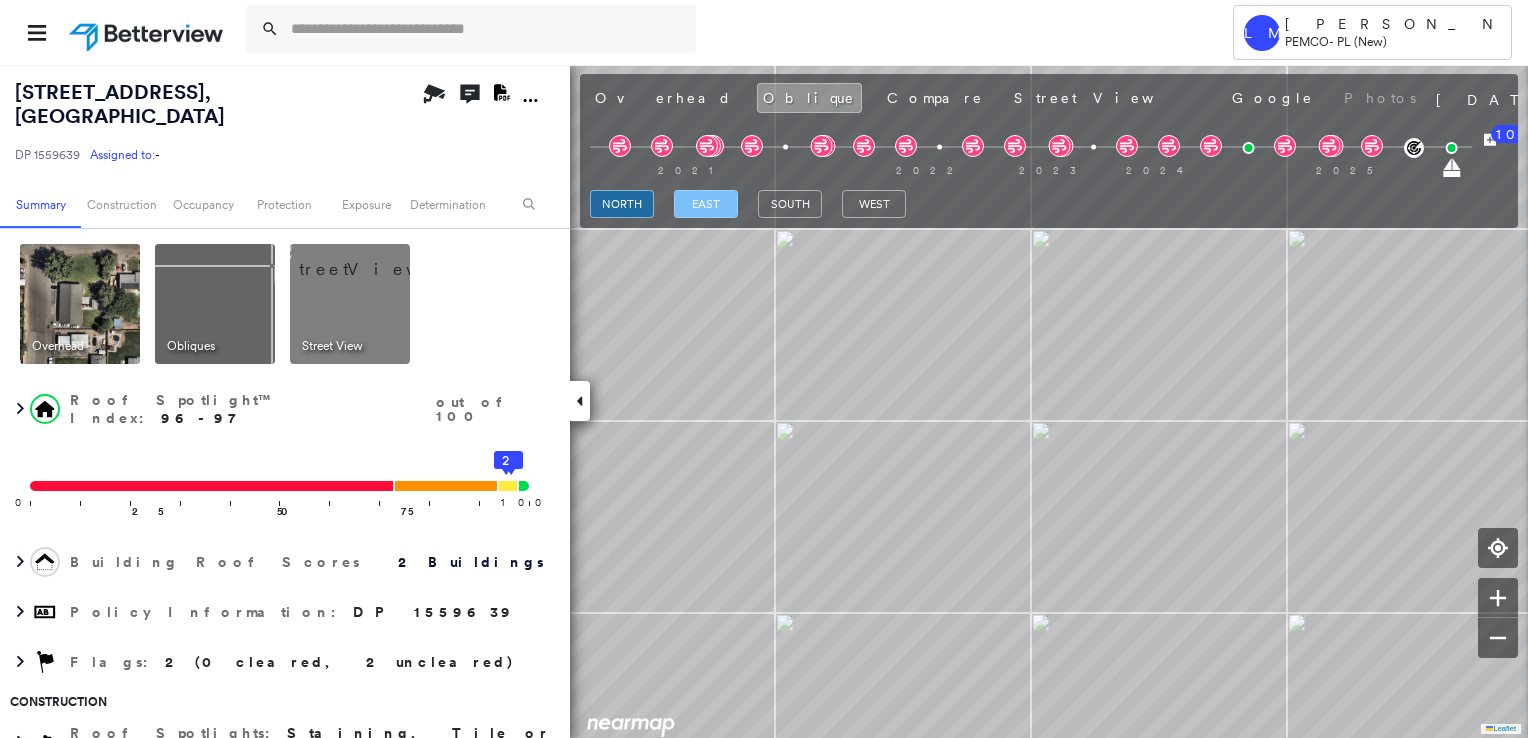 click on "east" at bounding box center [706, 204] 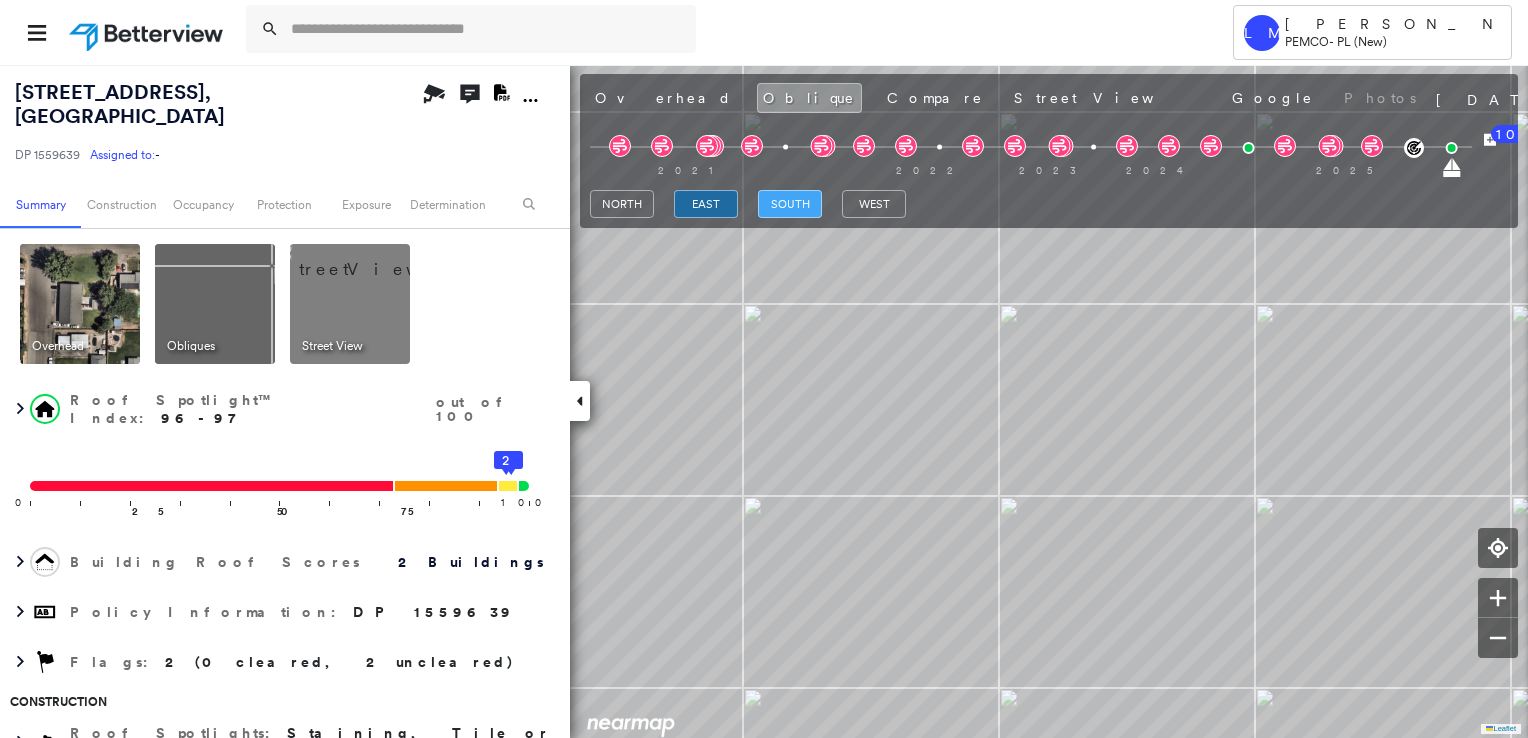 click on "south" at bounding box center [790, 204] 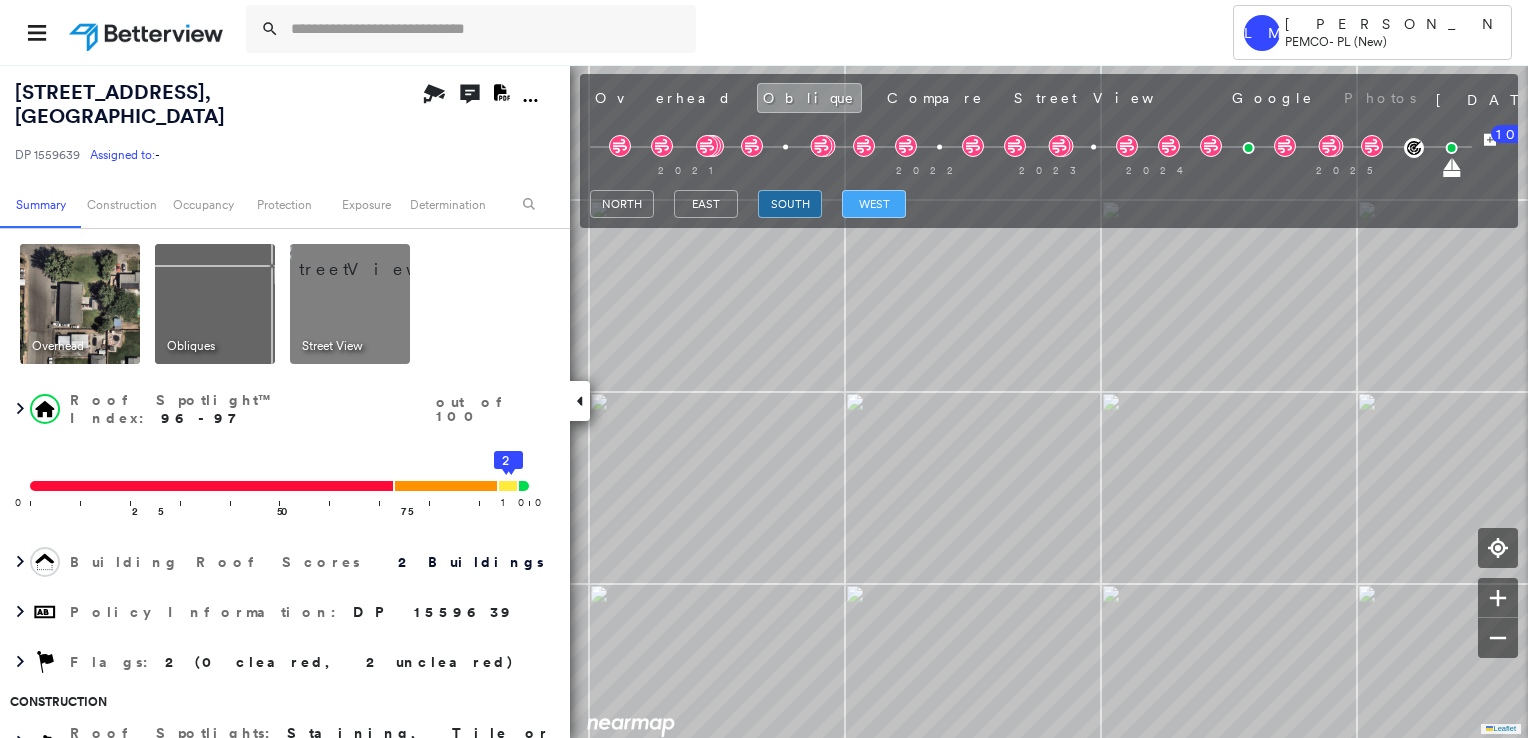 click on "west" at bounding box center [874, 204] 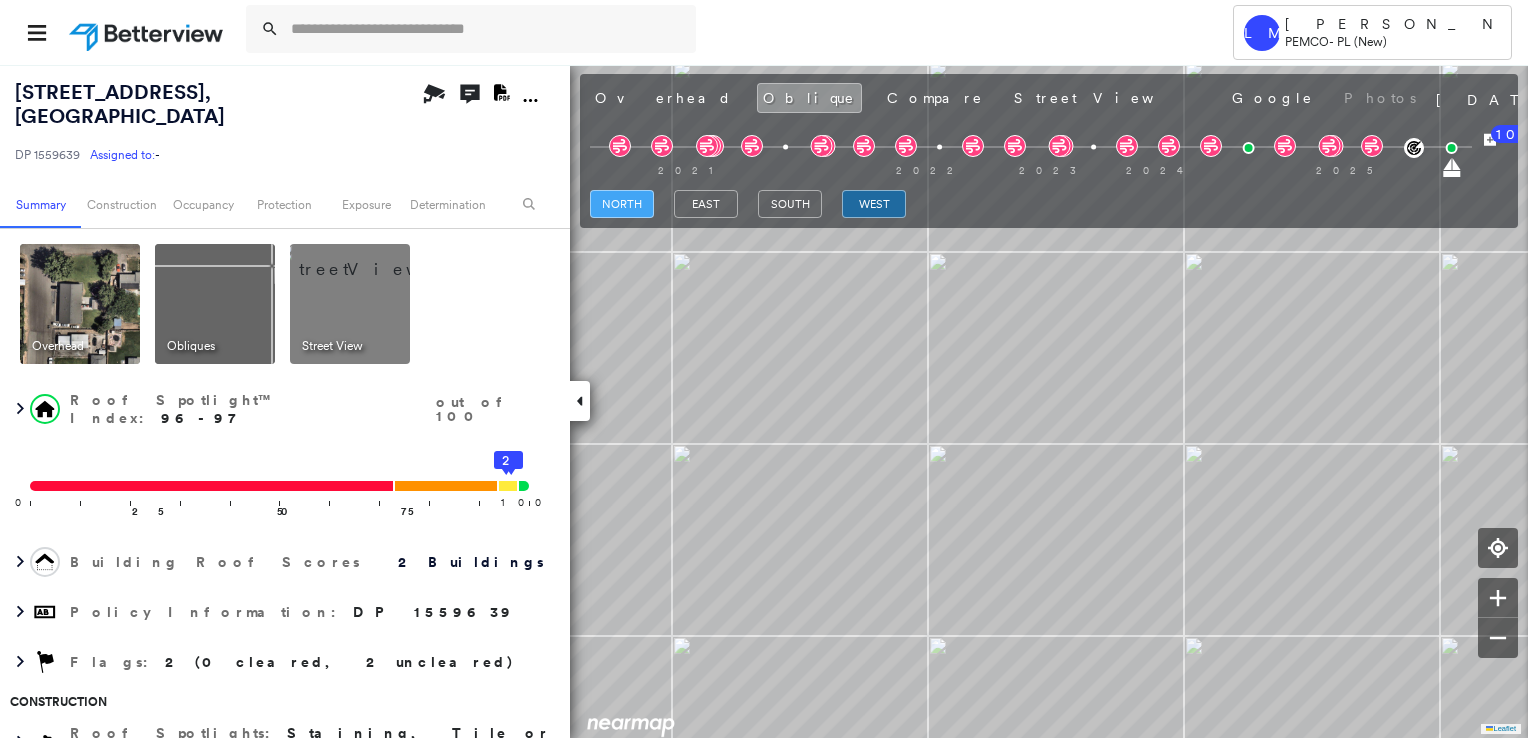 click on "north" at bounding box center (622, 204) 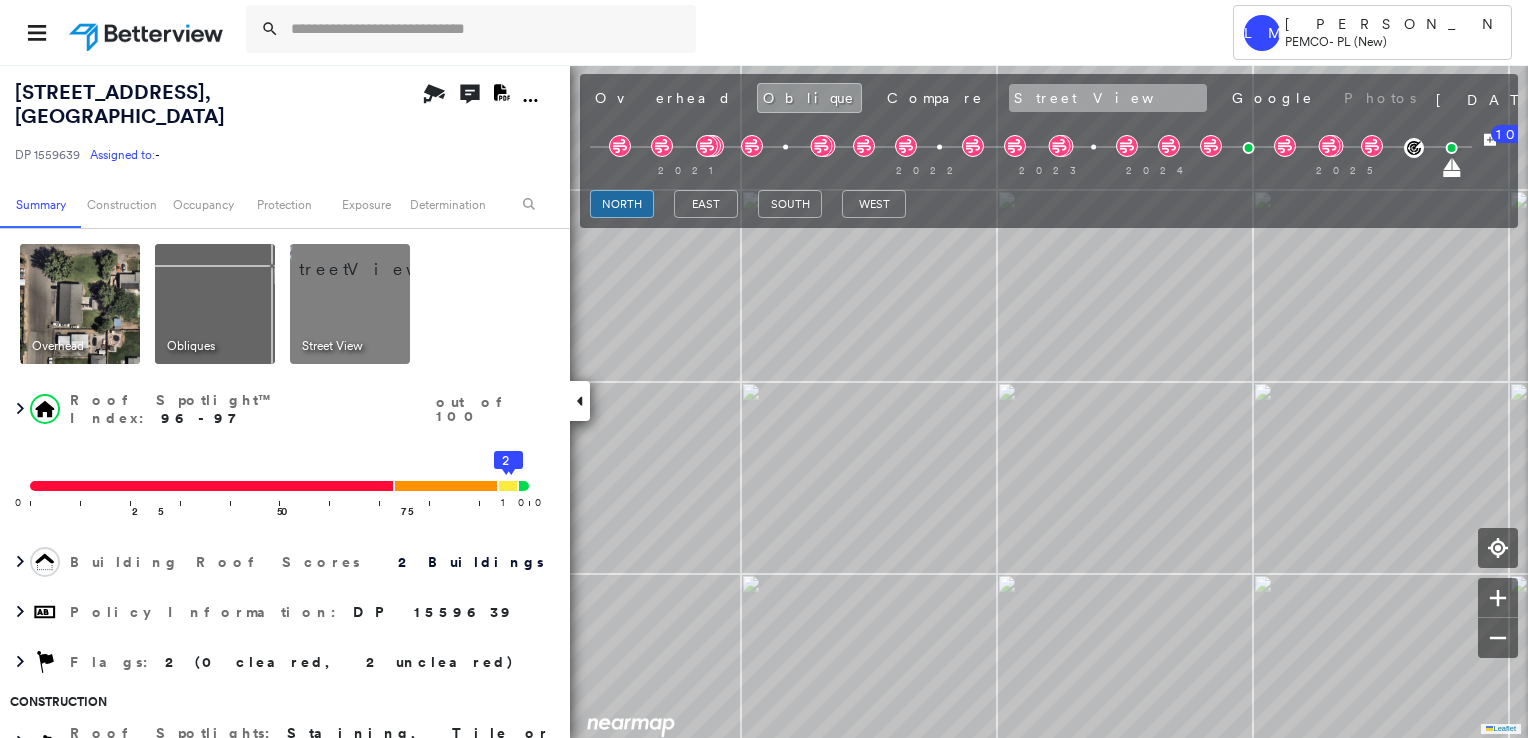 click on "Street View" at bounding box center [1108, 98] 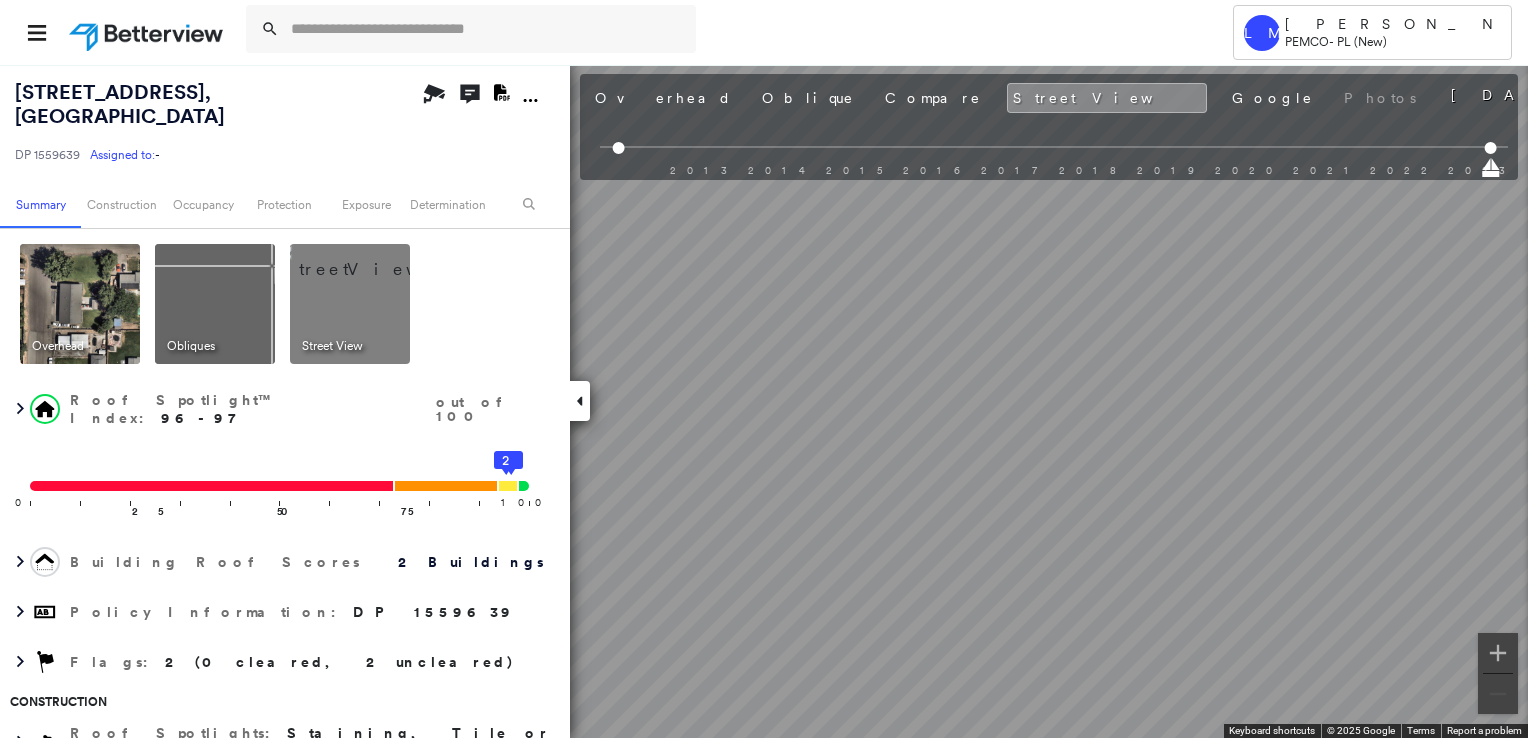 click at bounding box center (80, 304) 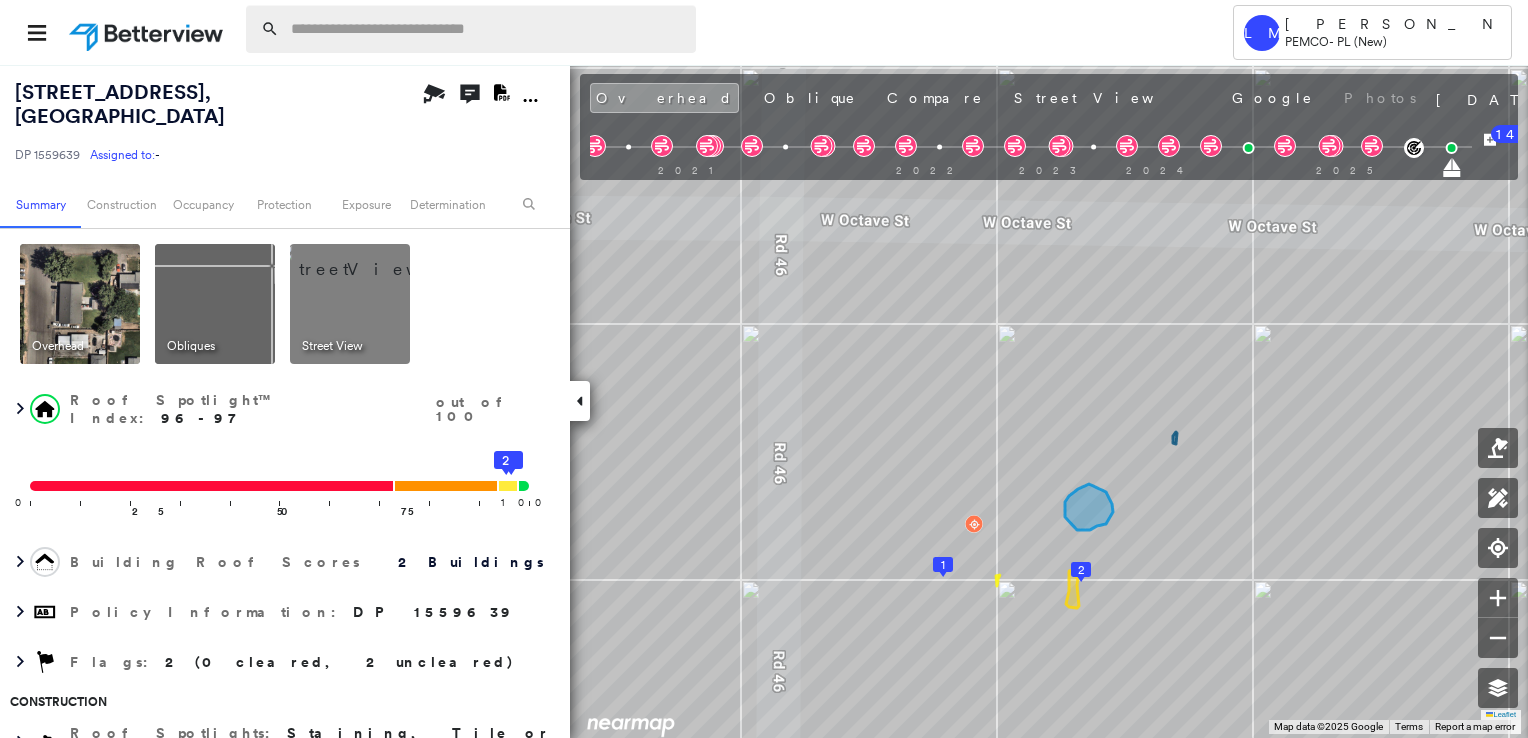 click at bounding box center [487, 29] 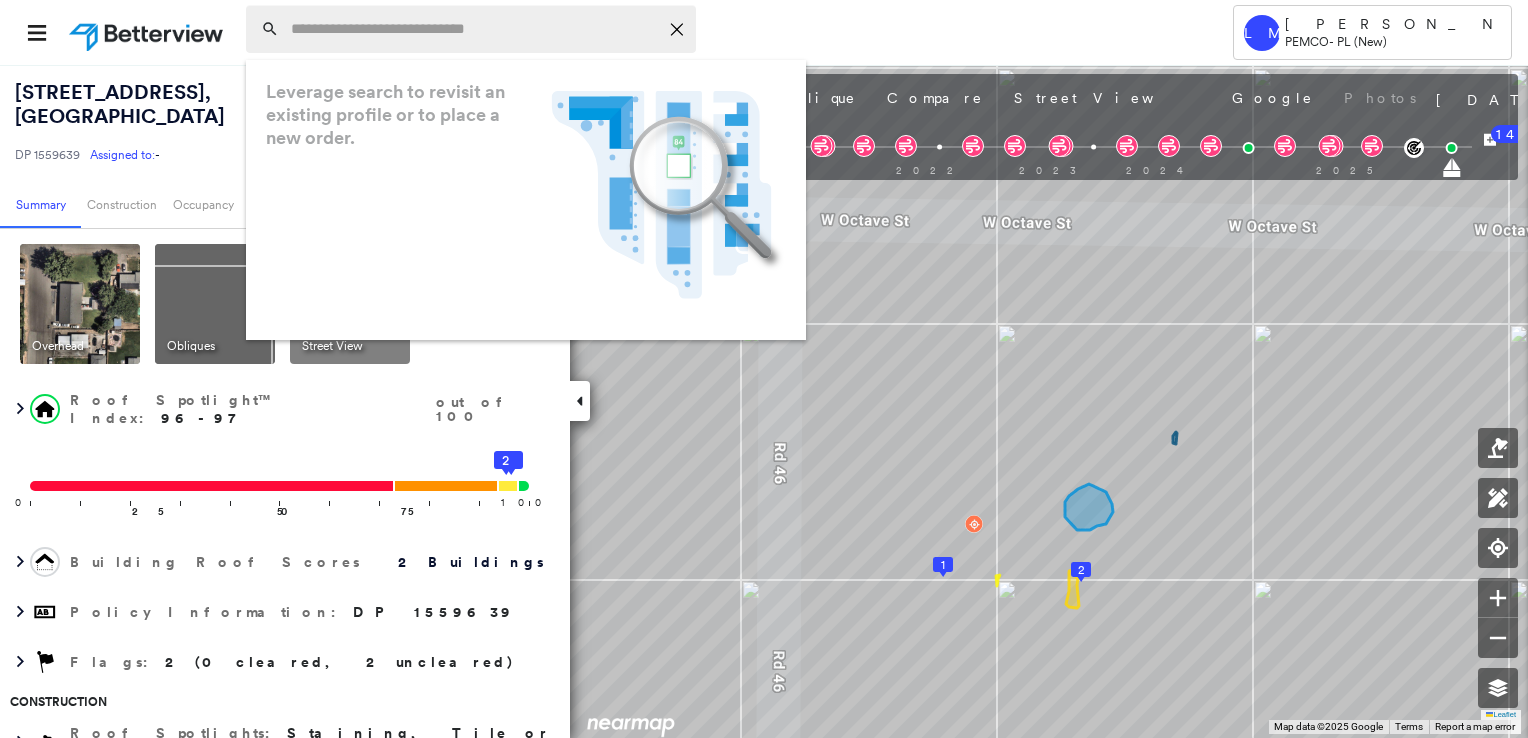 paste on "**********" 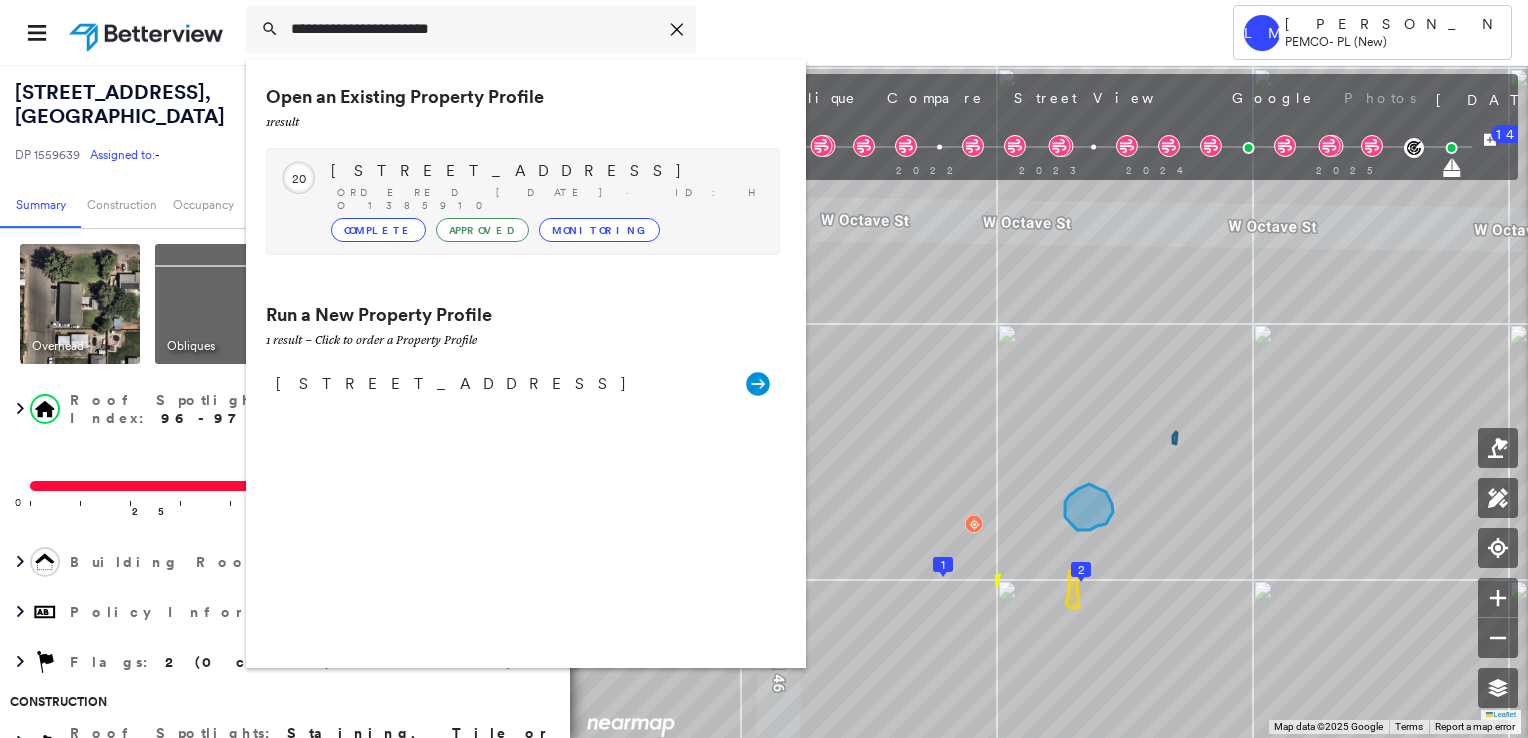 type on "**********" 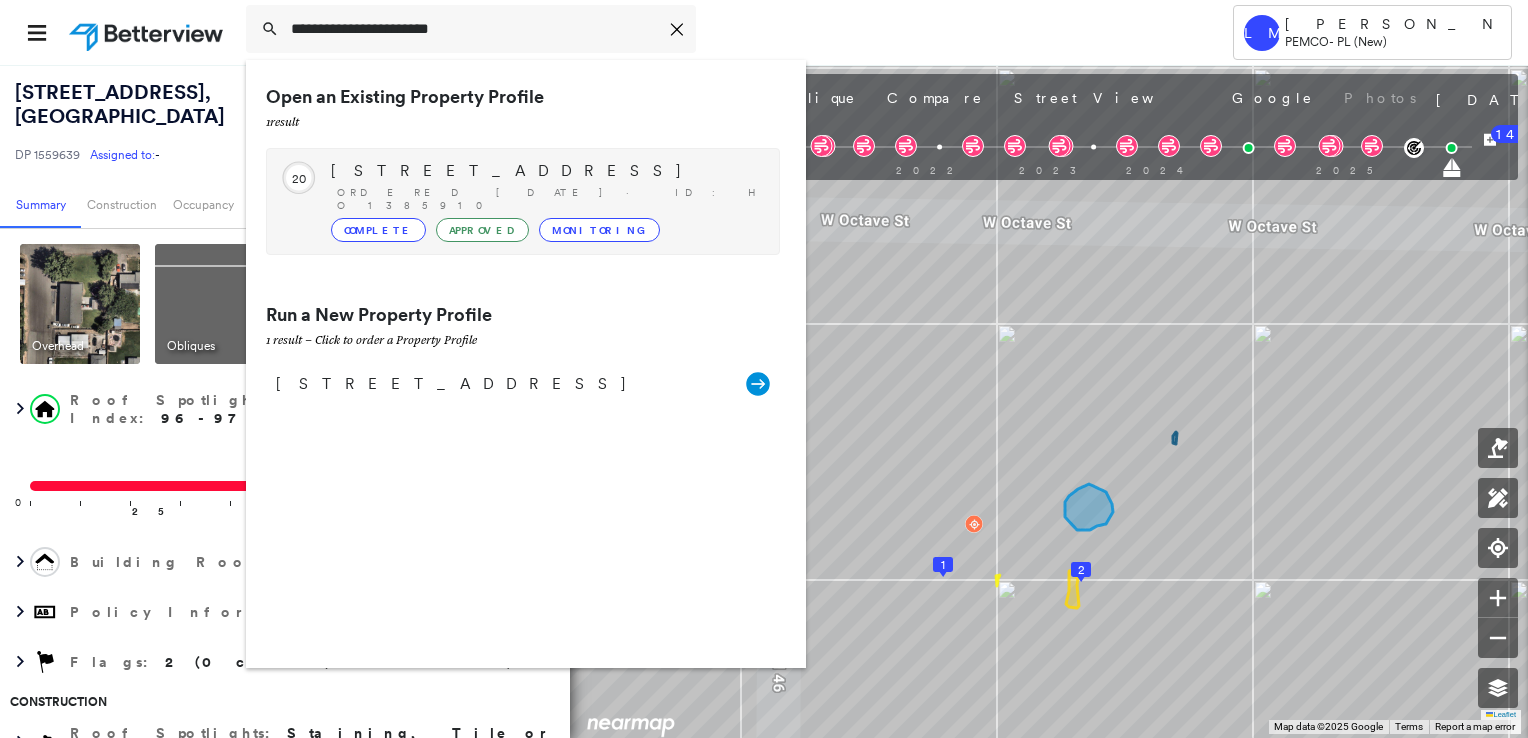 click on "[STREET_ADDRESS]" at bounding box center [545, 171] 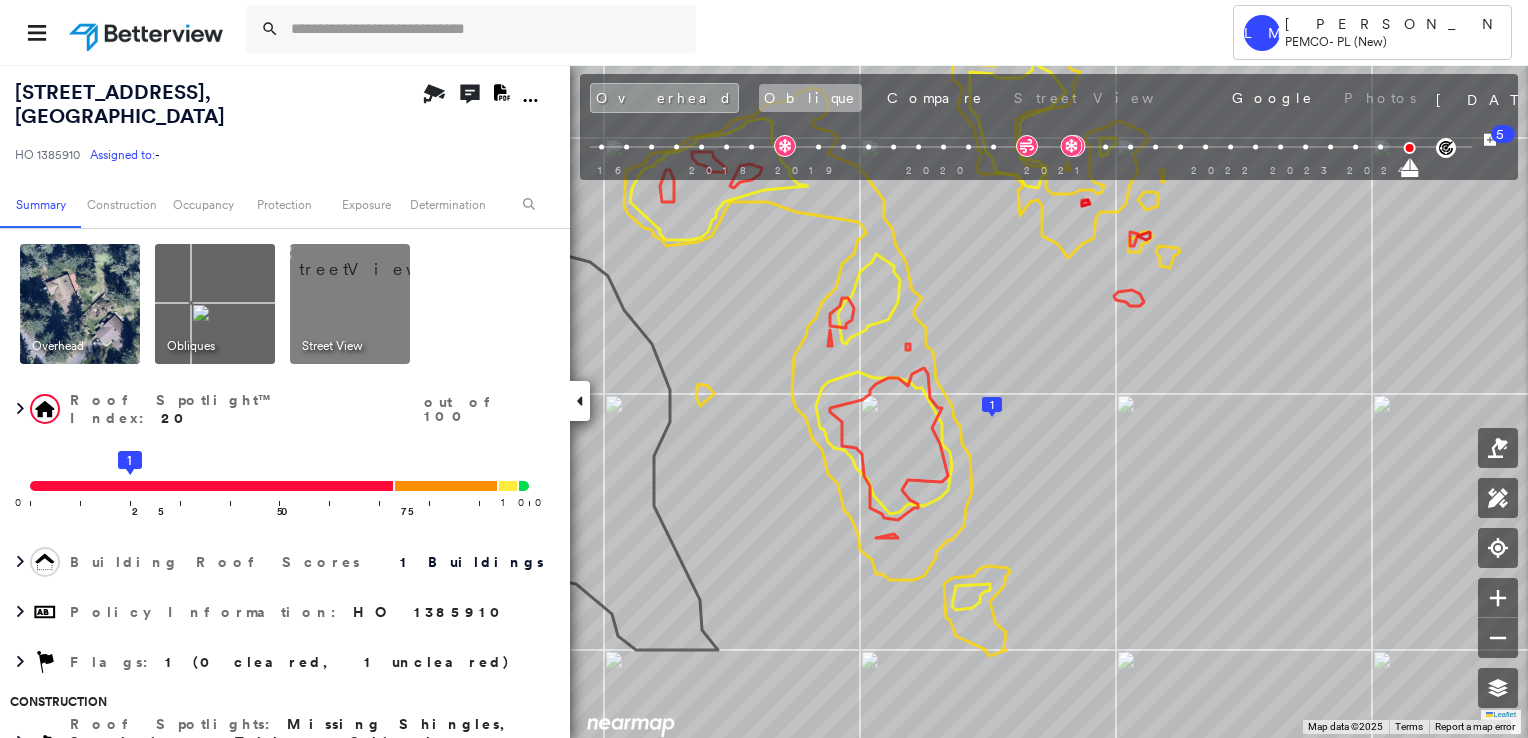 click on "Oblique" at bounding box center (810, 98) 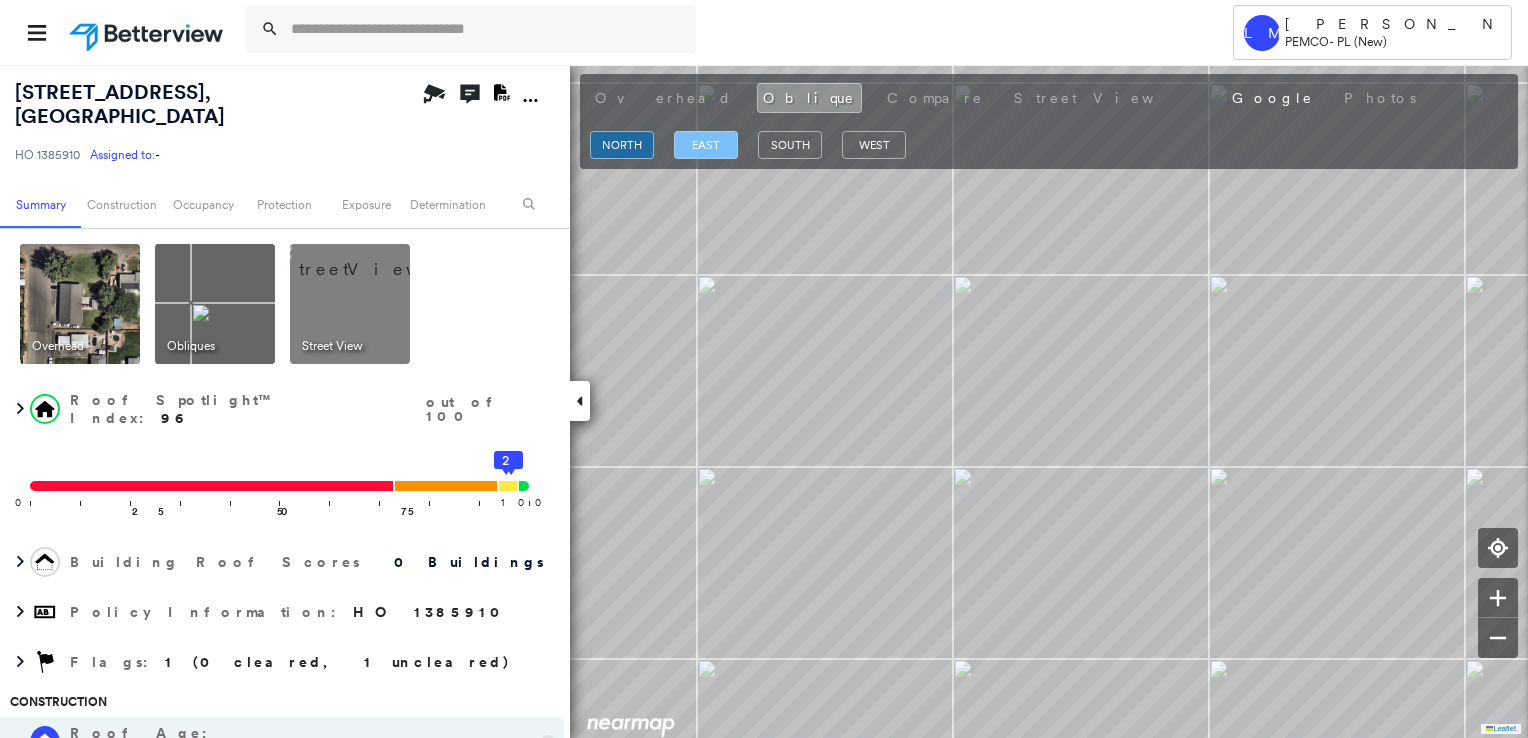 click on "east" at bounding box center [706, 145] 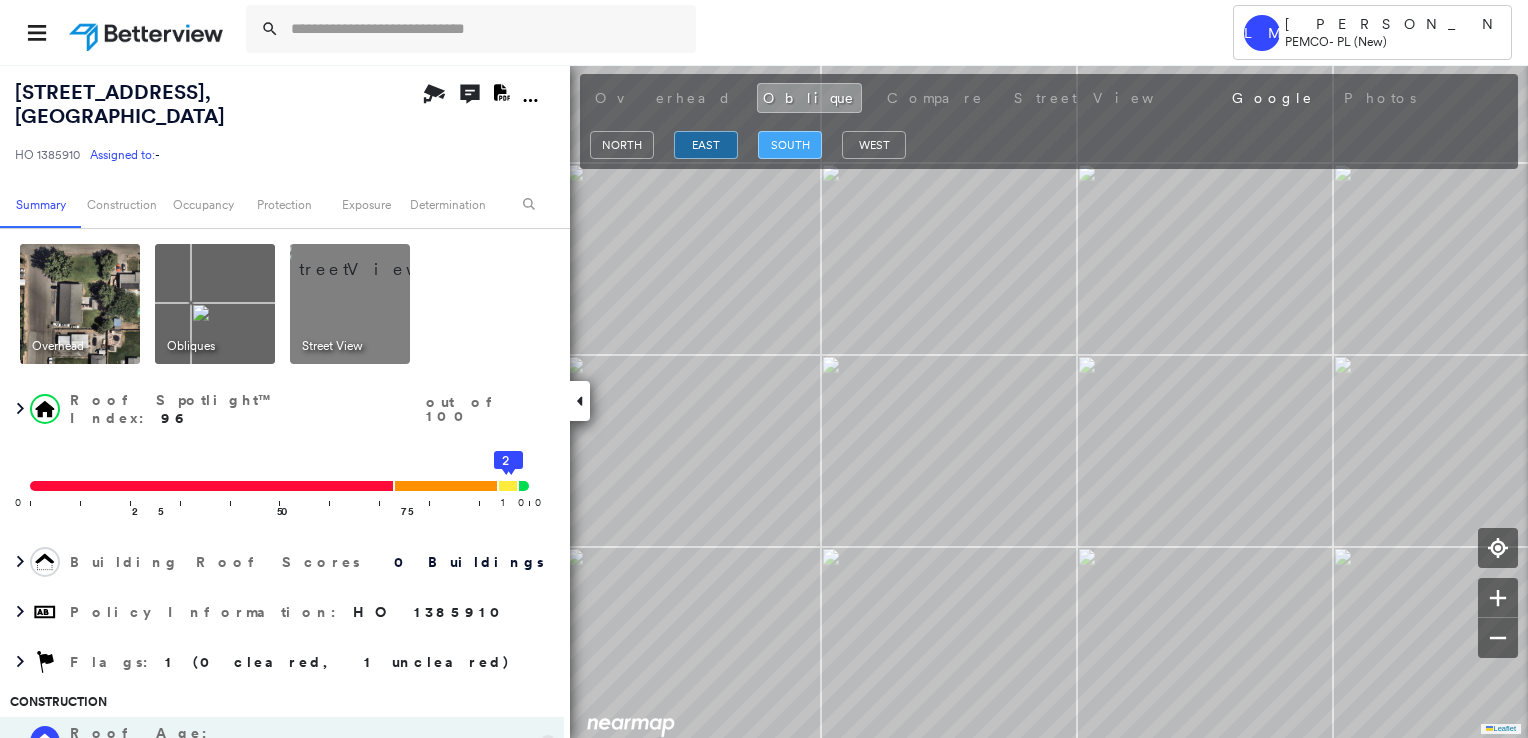 click on "south" at bounding box center [790, 145] 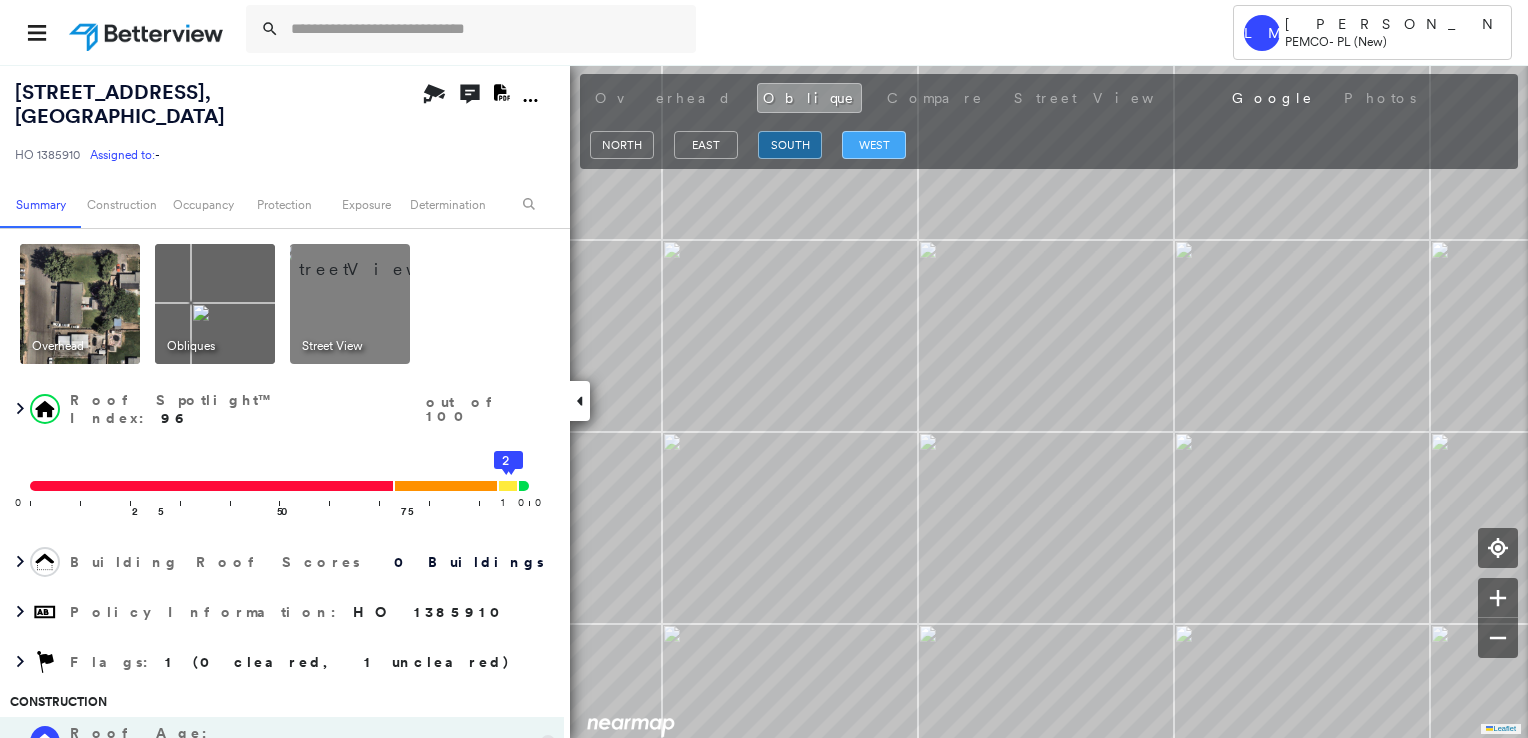 click on "west" at bounding box center [874, 145] 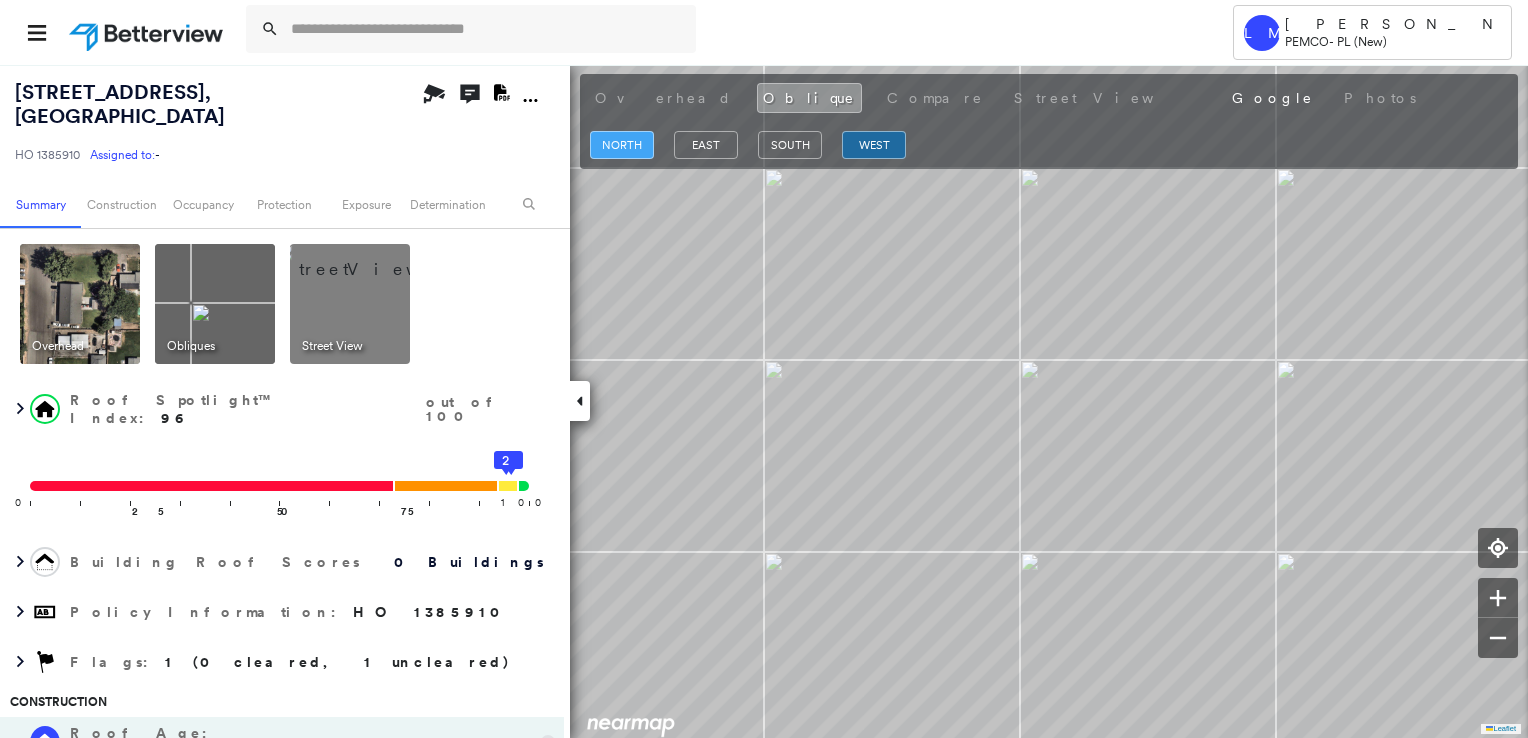click on "north" at bounding box center (622, 145) 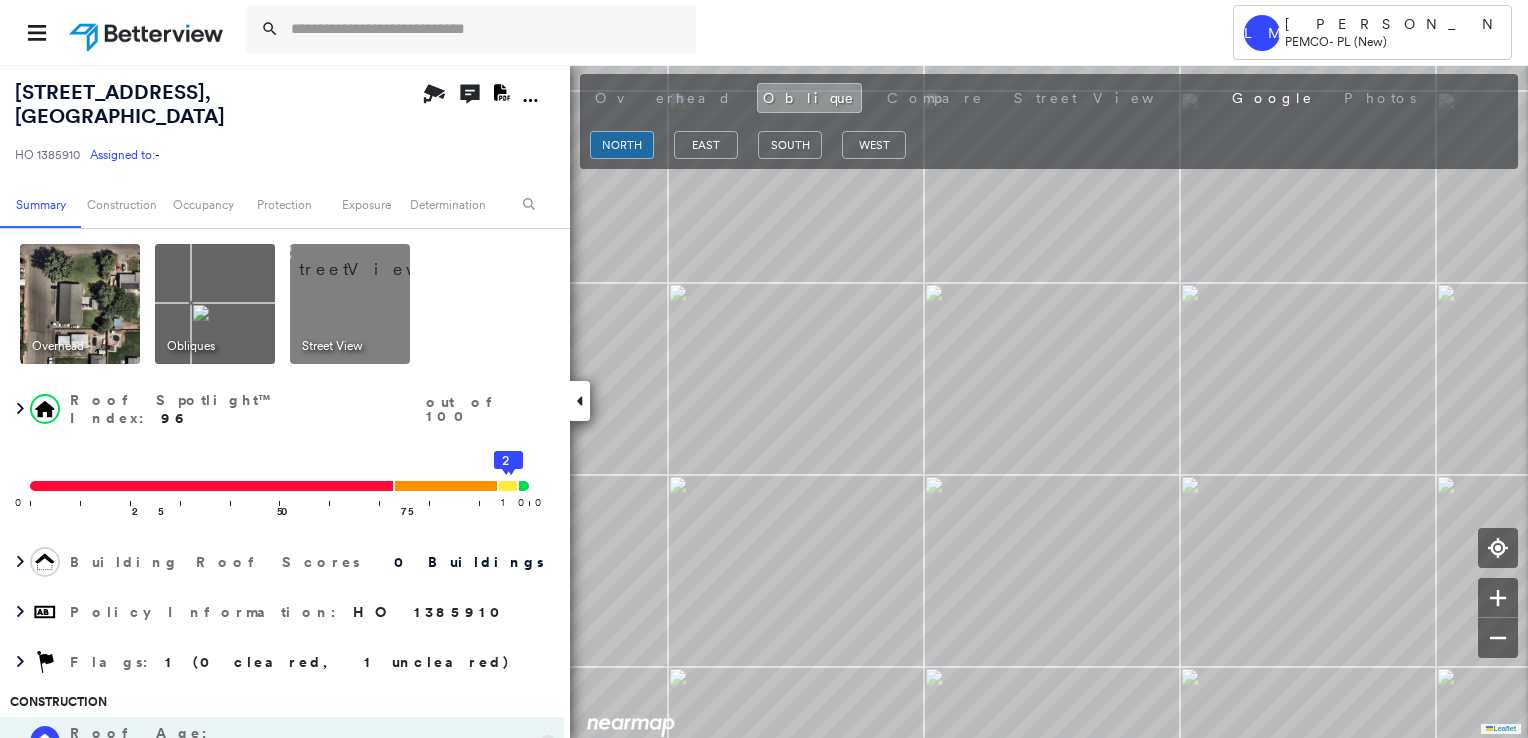 click at bounding box center [80, 304] 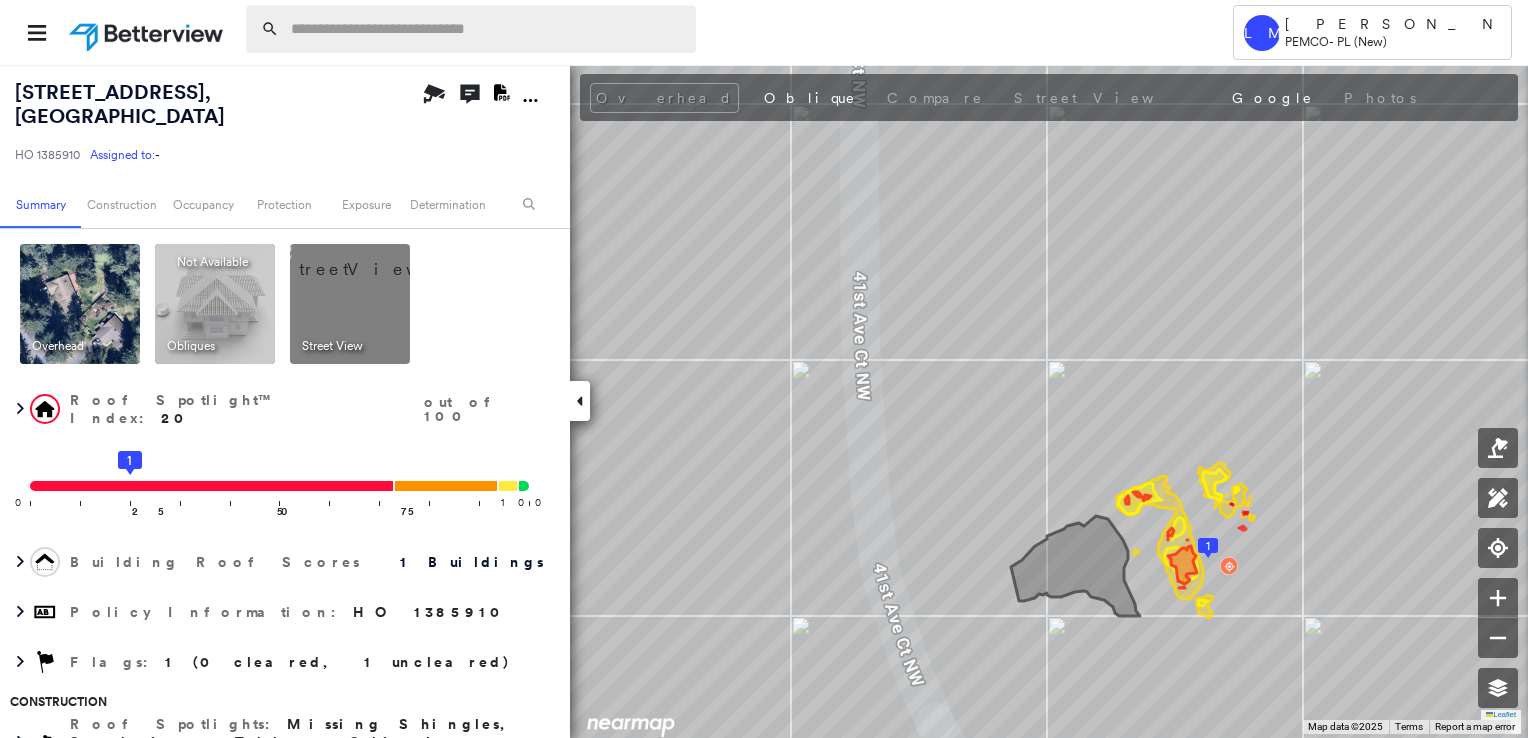 click at bounding box center (487, 29) 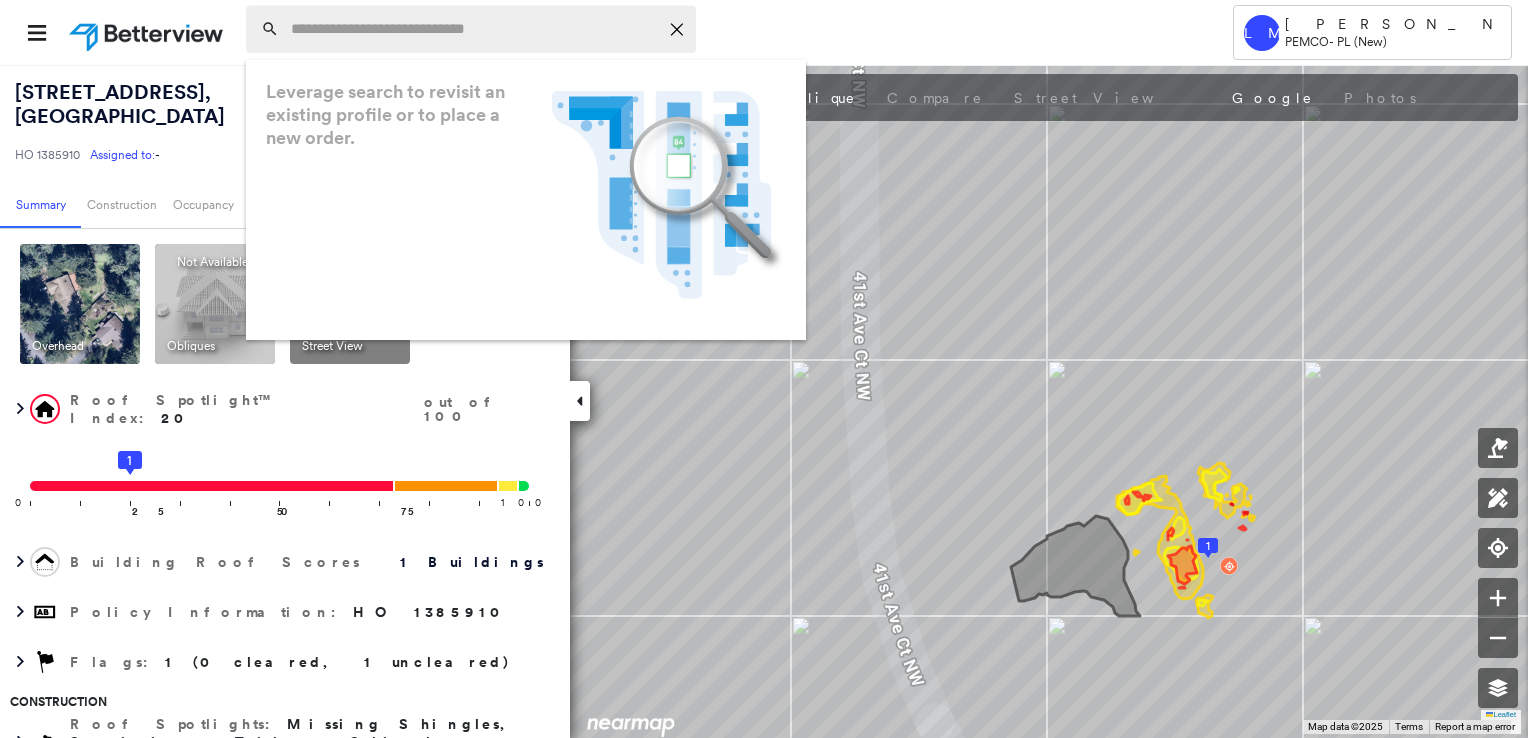 paste on "**********" 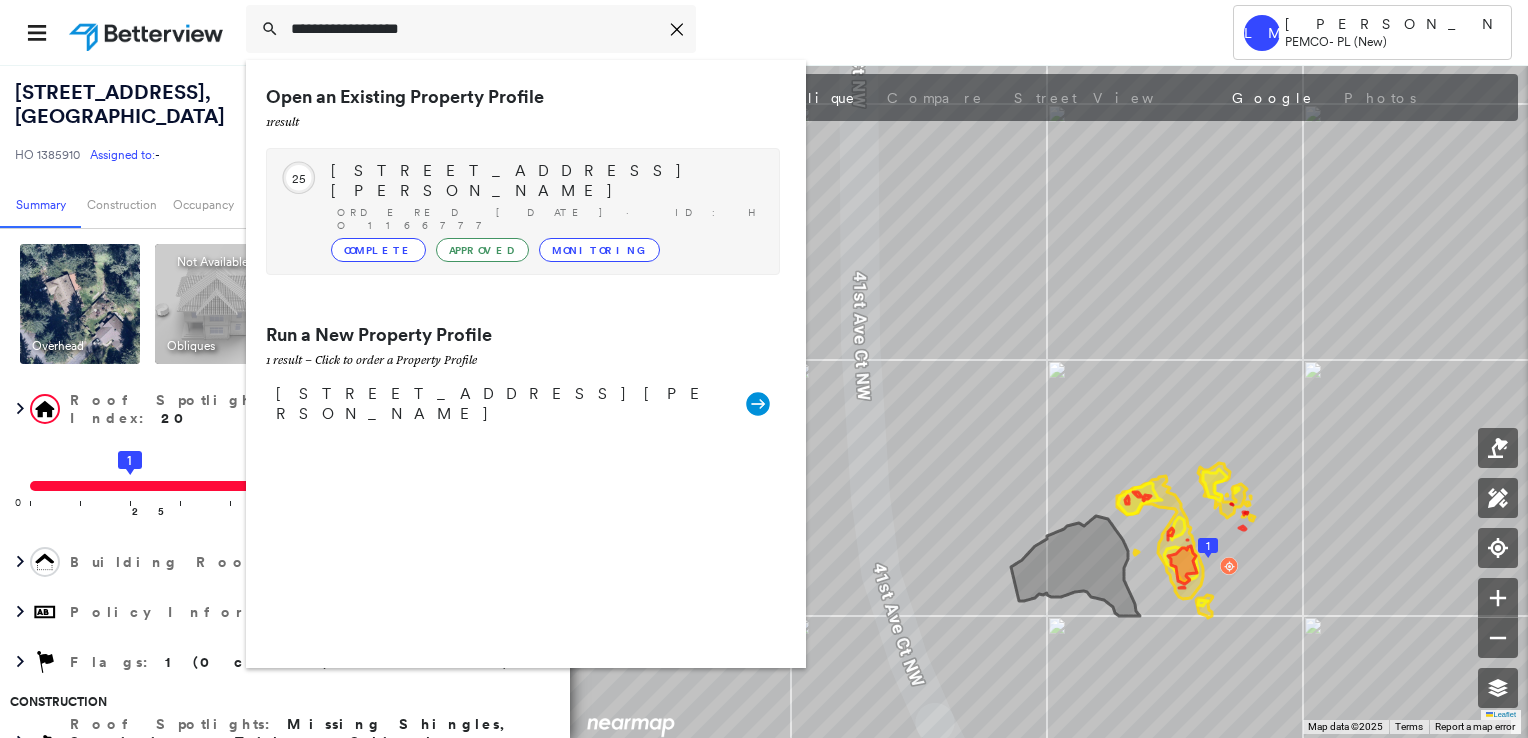 type on "**********" 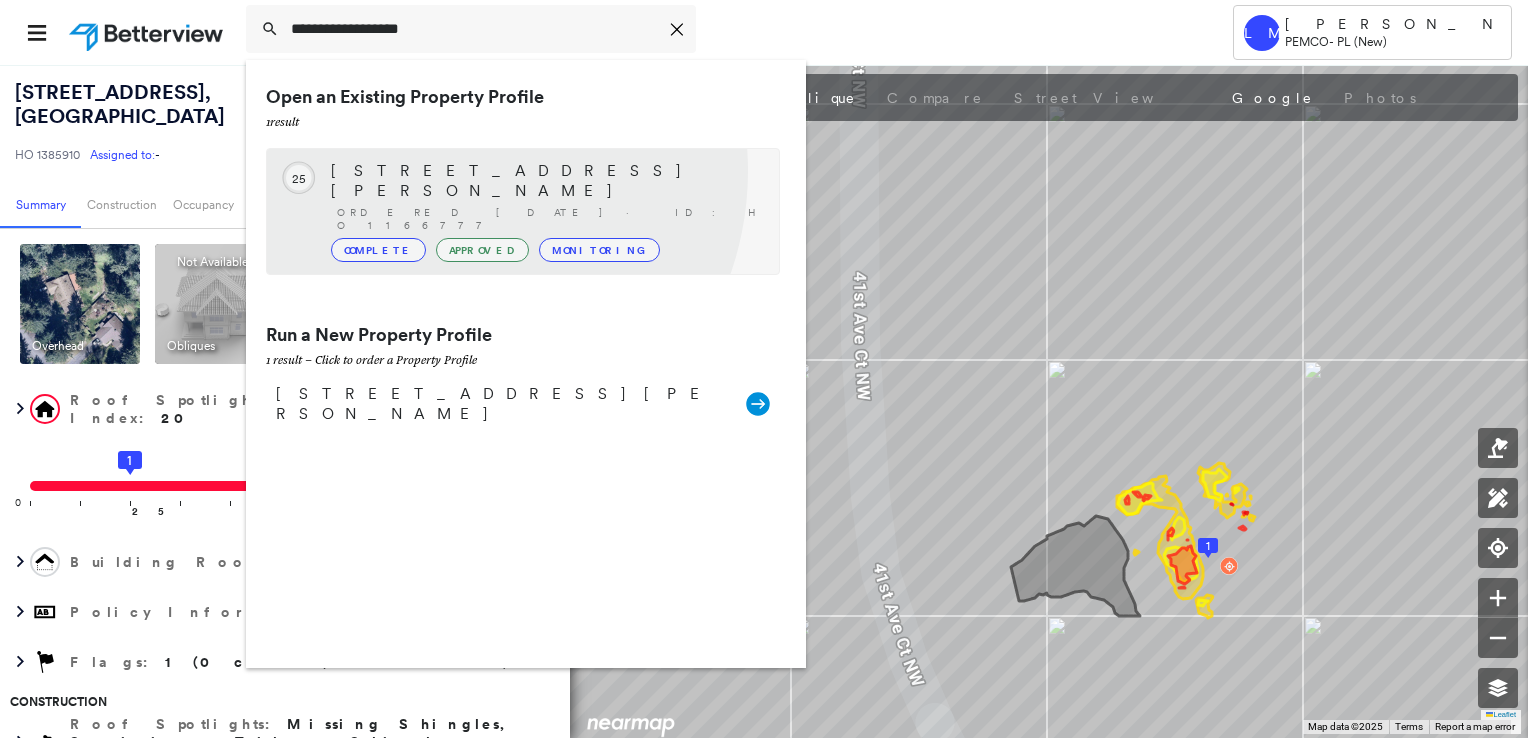 click on "[STREET_ADDRESS][PERSON_NAME]" at bounding box center [545, 181] 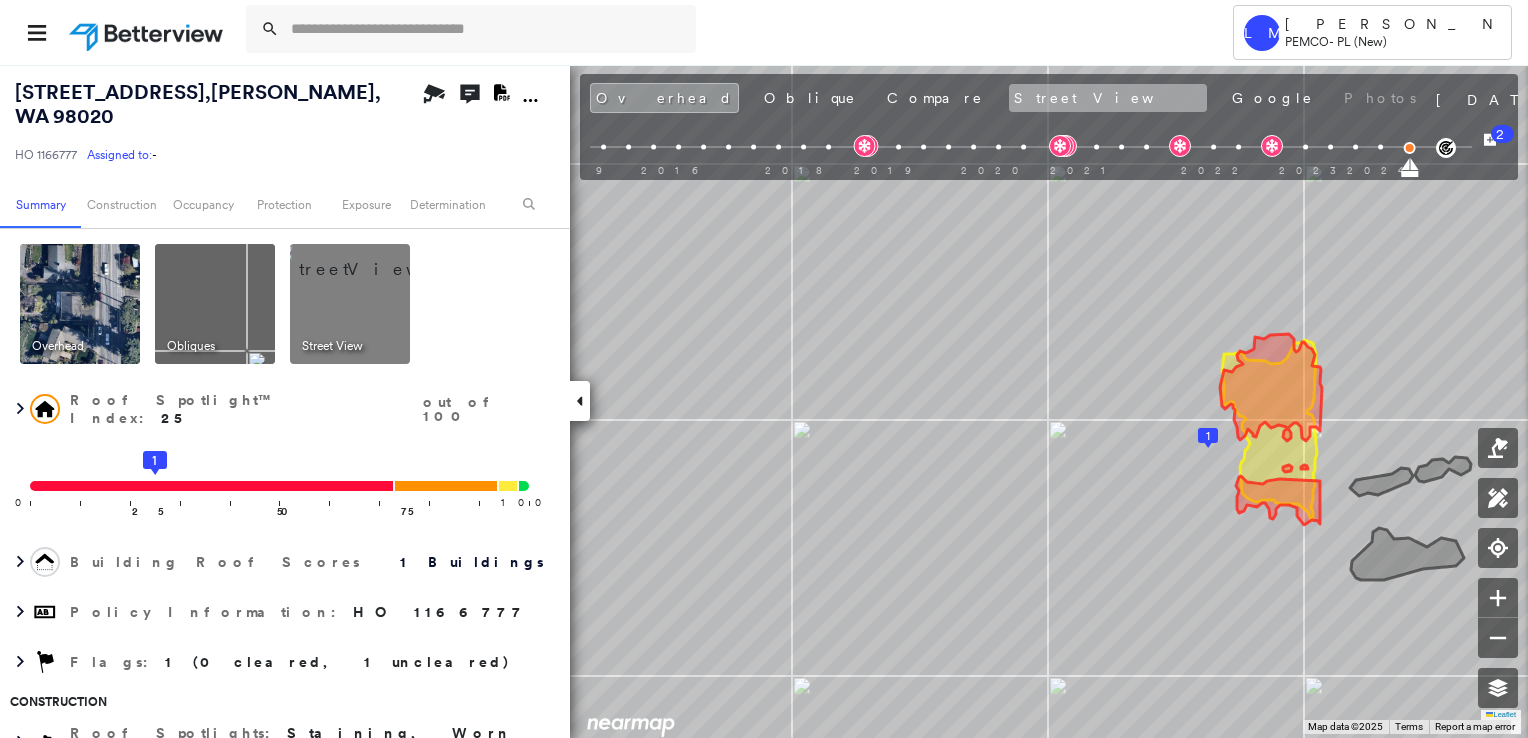 click on "Street View" at bounding box center (1108, 98) 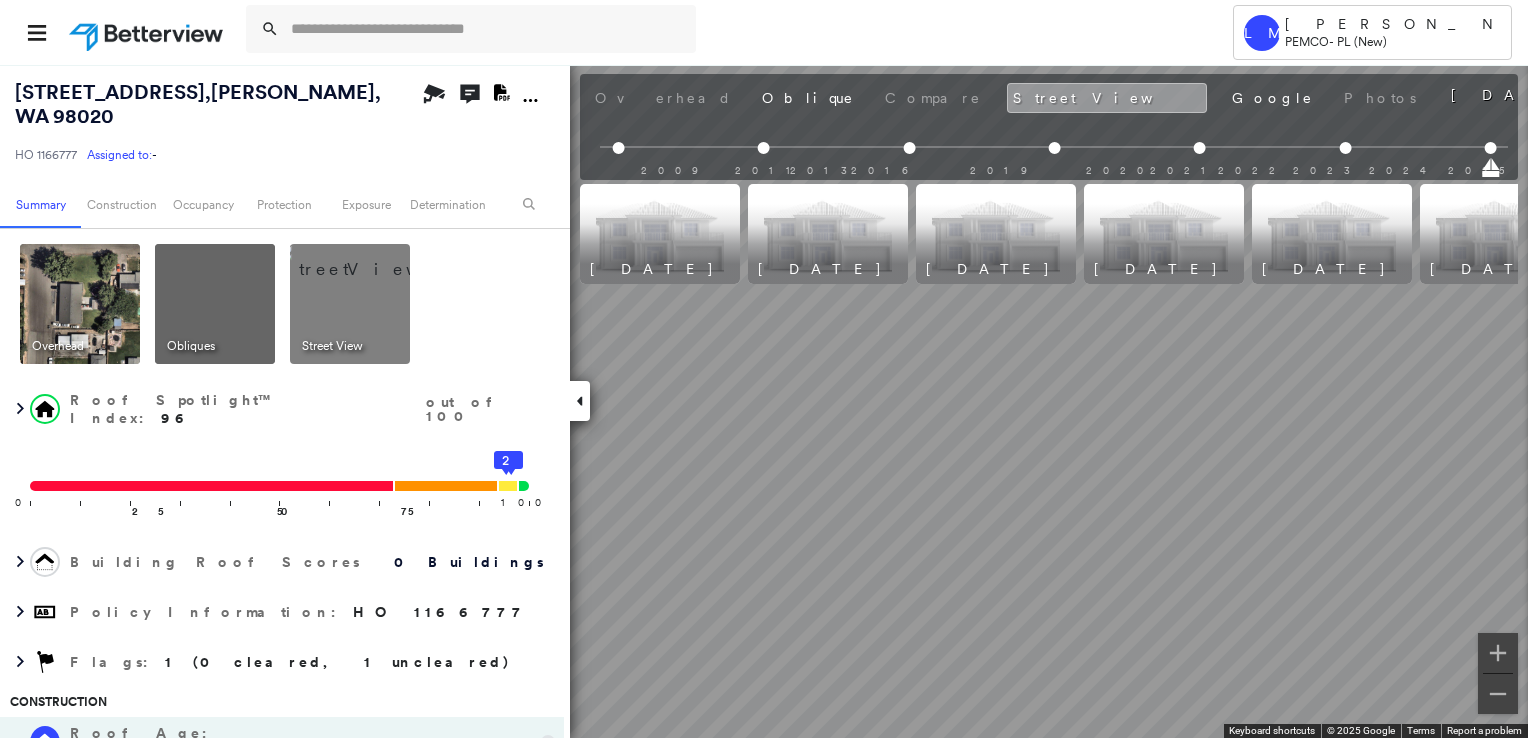 scroll, scrollTop: 0, scrollLeft: 237, axis: horizontal 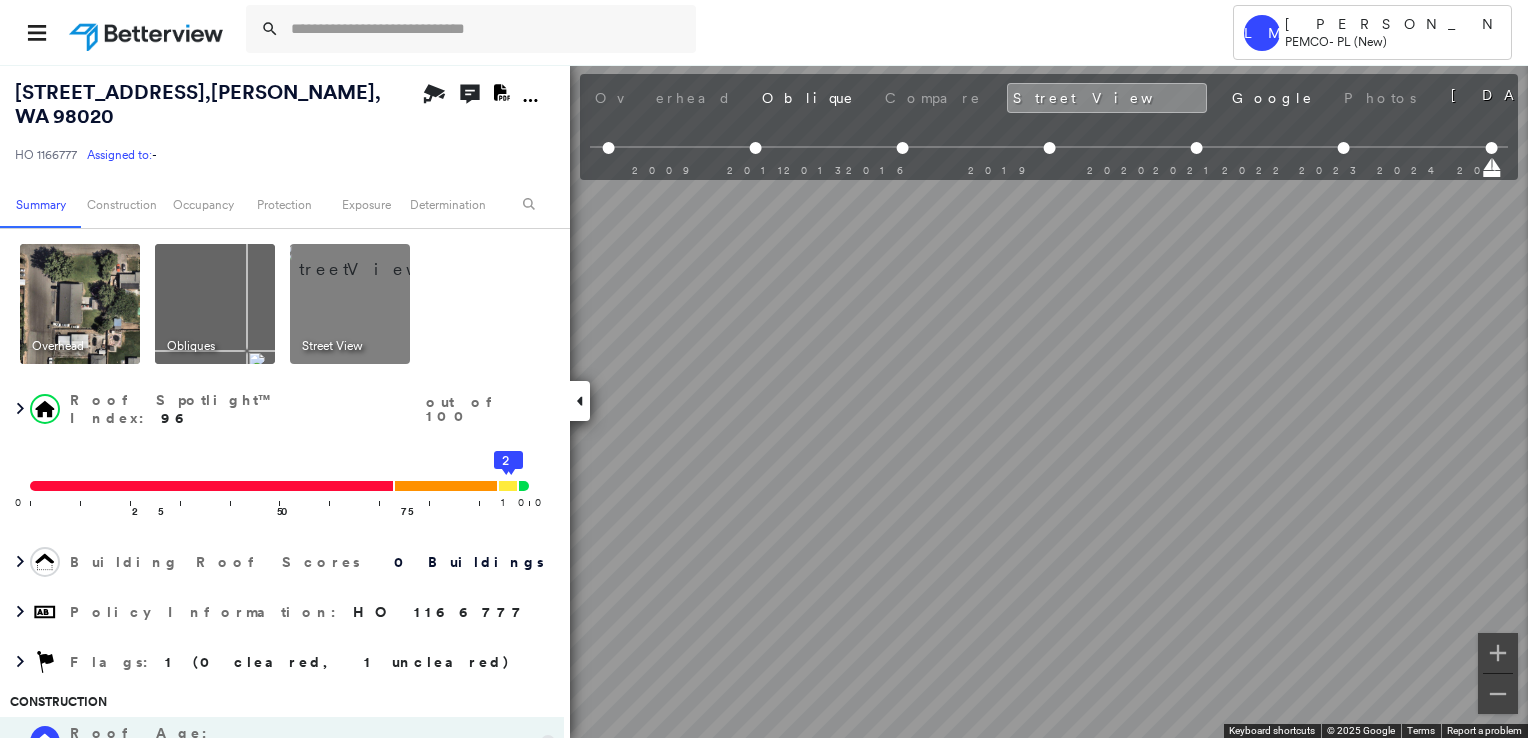 click on "Tower [PERSON_NAME] PEMCO  -   PL (New) [STREET_ADDRESS] HO 1166777 Assigned to:  - Assigned to:  - HO 1166777 Assigned to:  - Open Comments Download PDF Report Summary Construction Occupancy Protection Exposure Determination Overhead Obliques Street View Roof Spotlight™ Index :  96 out of 100 0 100 25 50 75 1 2 Building Roof Scores 0 Buildings Policy Information :  HO 1166777 Flags :  1 (0 cleared, 1 uncleared) Construction Roof Age :  [DEMOGRAPHIC_DATA]+ years old. 1 Building 1 :  11+ years BuildZoom - Building Permit Data and Analysis Occupancy Place Detail Protection Exposure FEMA Risk Index Wildfire Additional Perils Determination Flags :  1 (0 cleared, 1 uncleared) Uncleared Flags (1) Cleared Flags  (0) High High Priority Flagged [DATE] Clear Action Taken New Entry History Quote/New Business Terms & Conditions Added ACV Endorsement Added Cosmetic Endorsement Inspection/Loss Control Report Information Added to Inspection Survey Onsite Inspection Ordered Determined No Inspection Needed General" at bounding box center [764, 369] 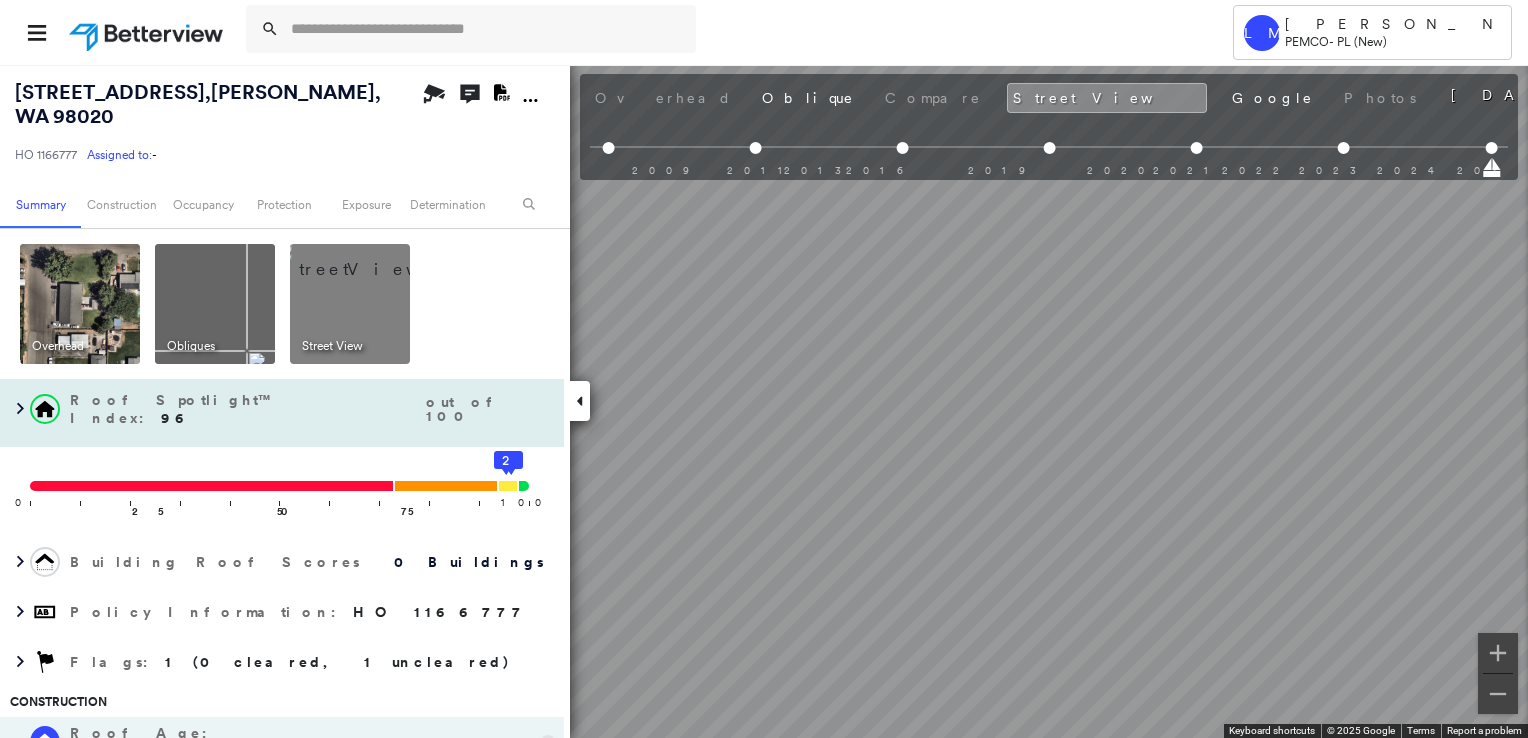 click at bounding box center (211, 486) 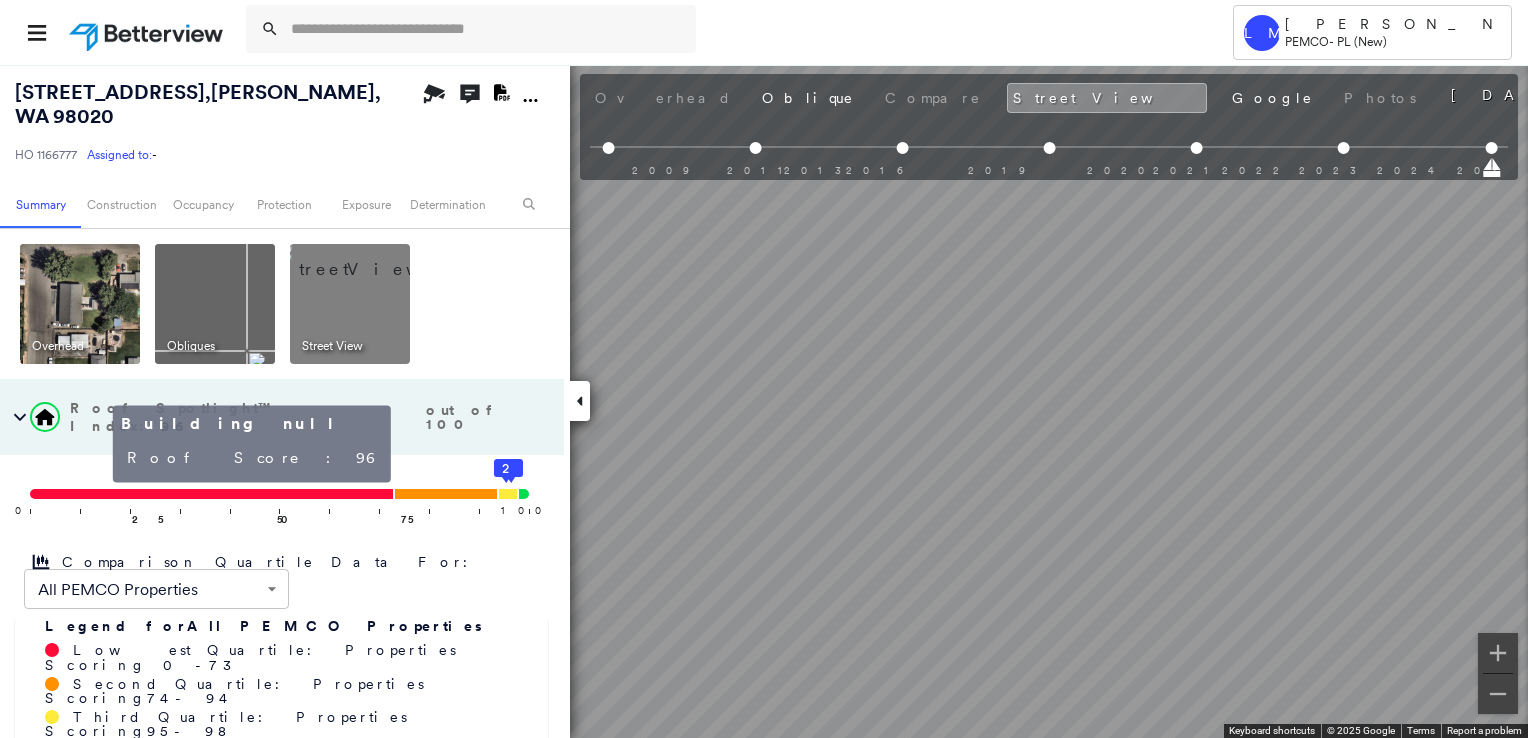click 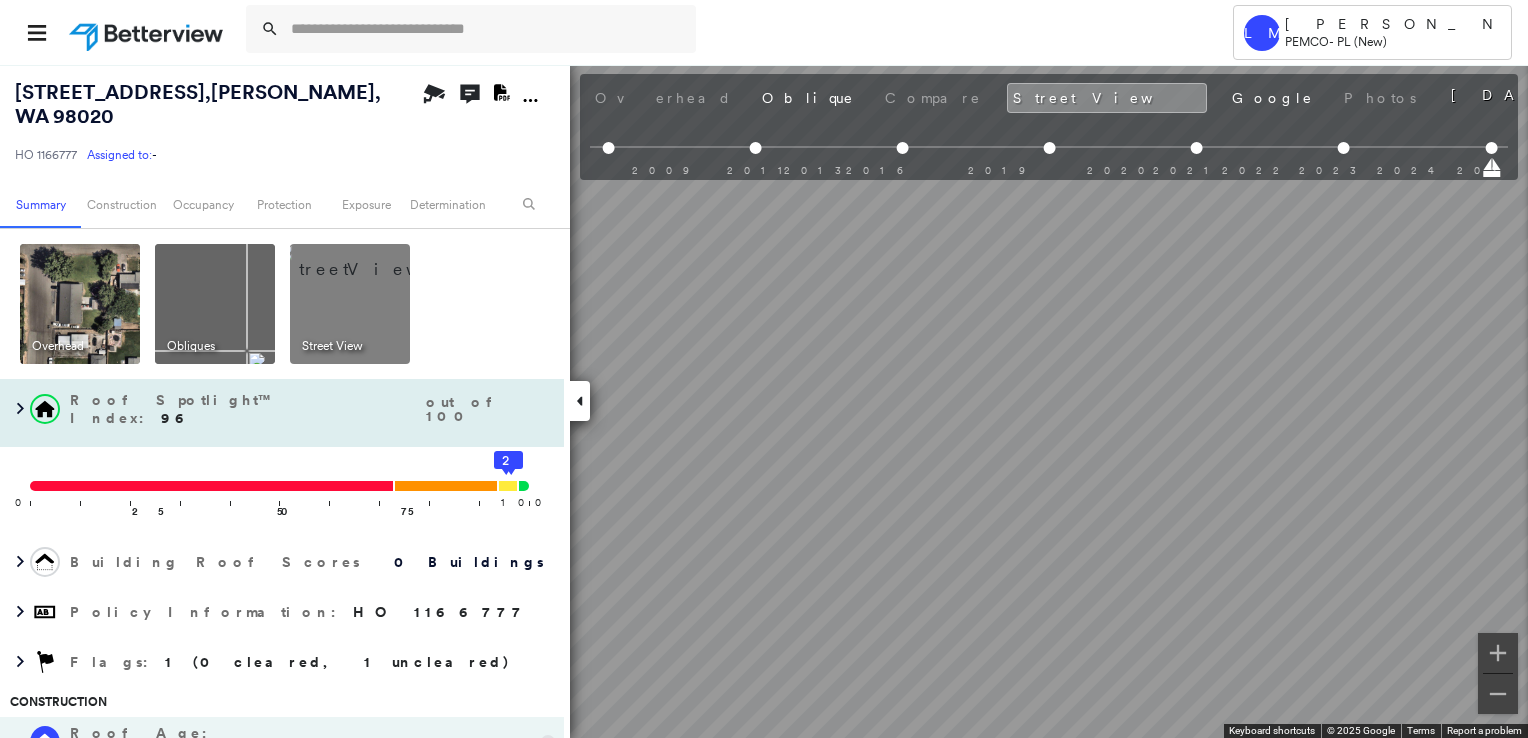 click at bounding box center (211, 486) 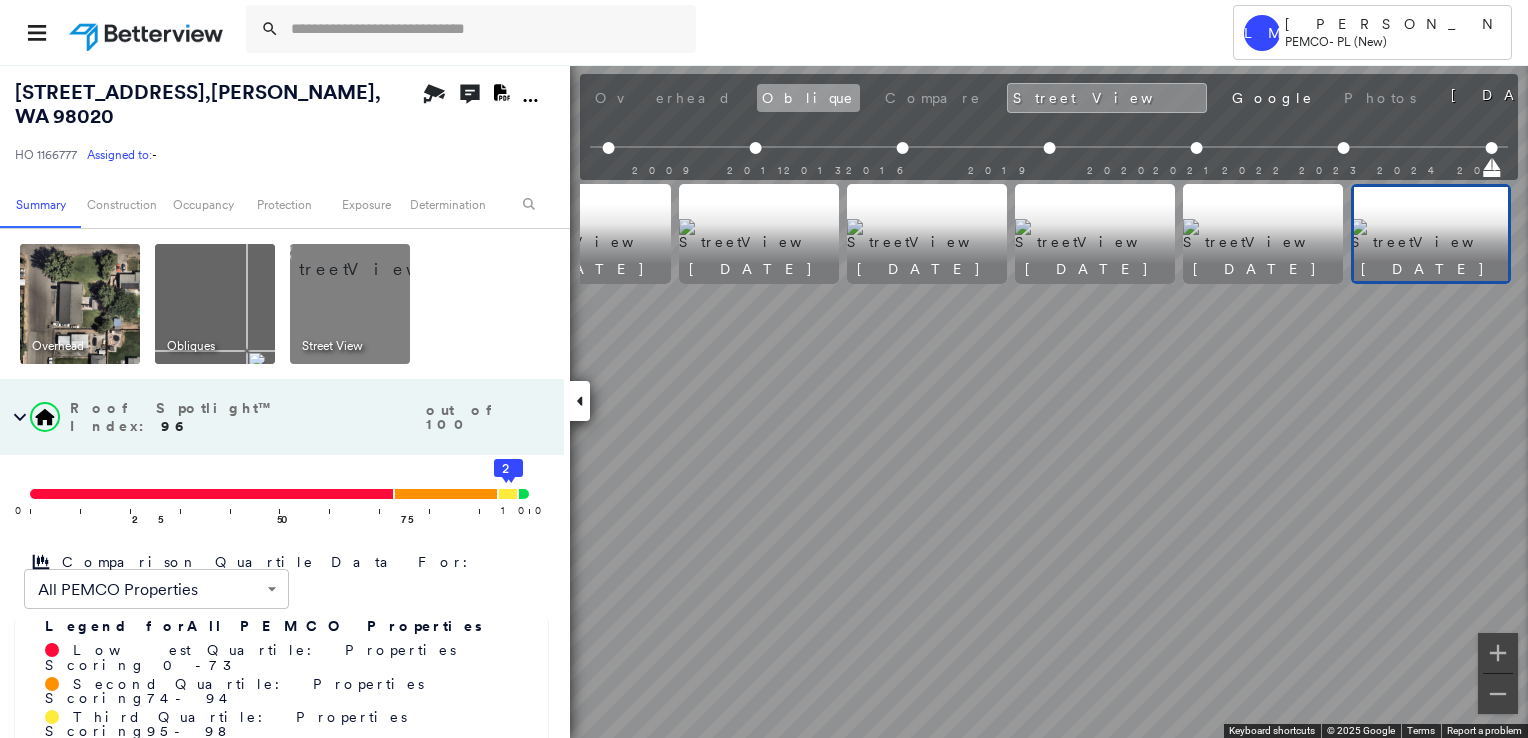 click on "Oblique" at bounding box center (808, 98) 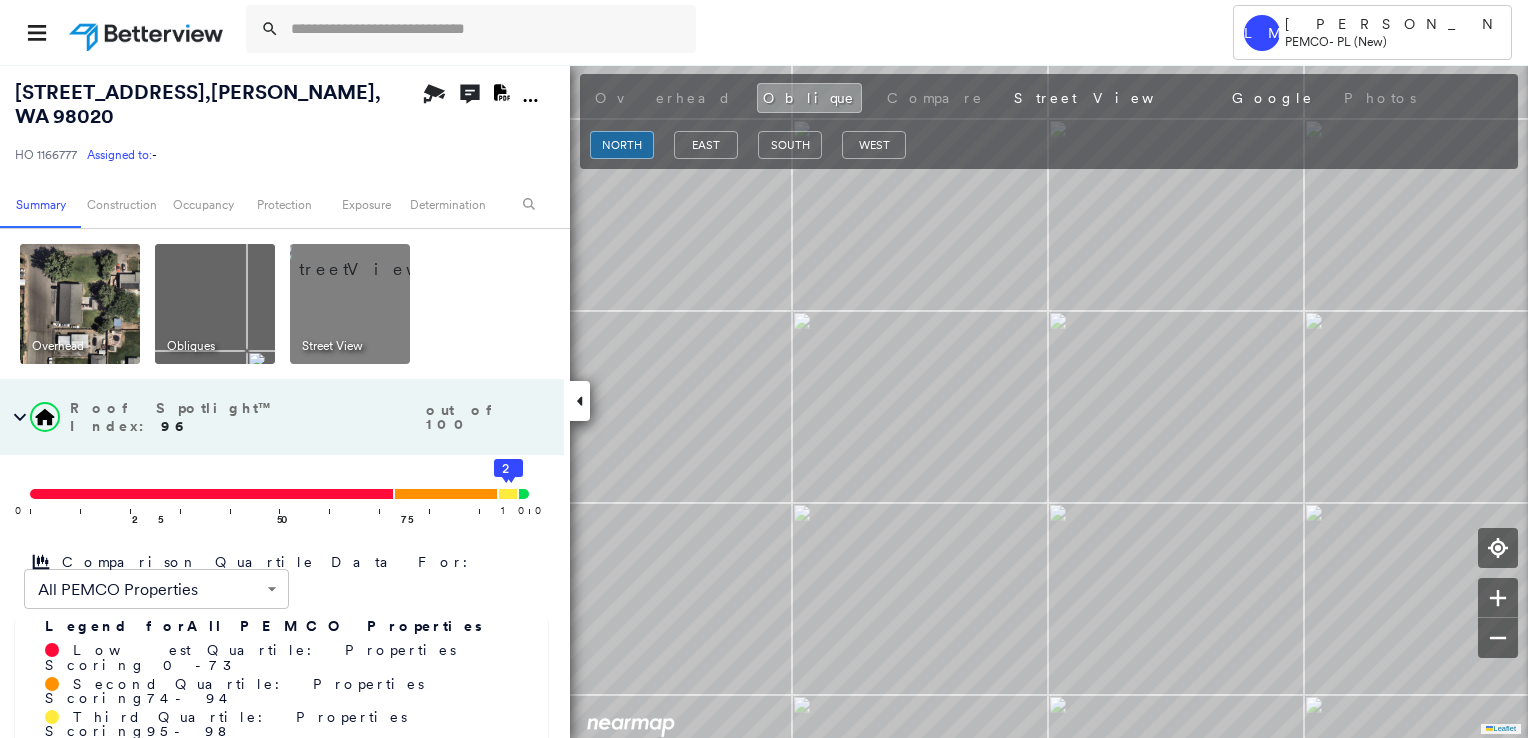 click at bounding box center (374, 259) 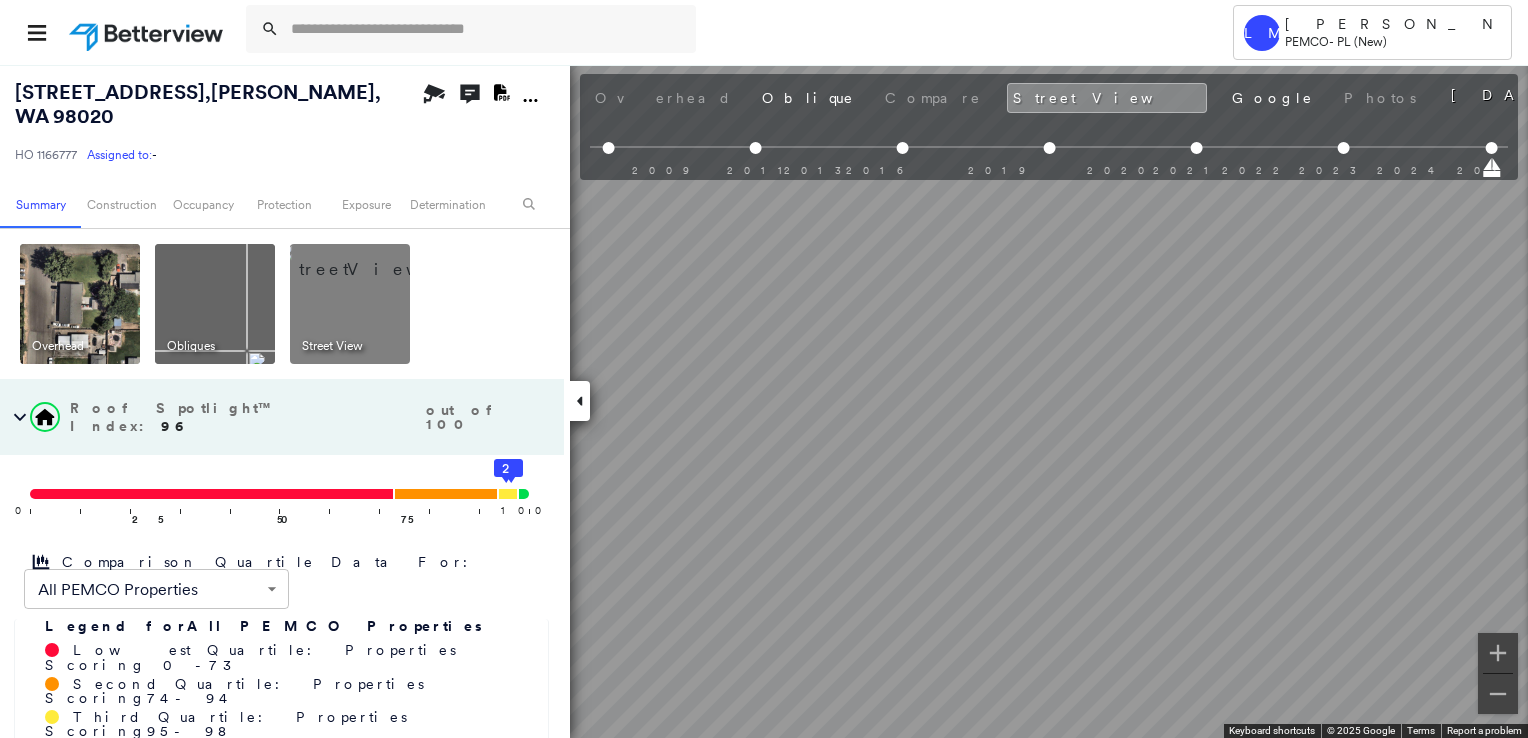 scroll, scrollTop: 0, scrollLeft: 237, axis: horizontal 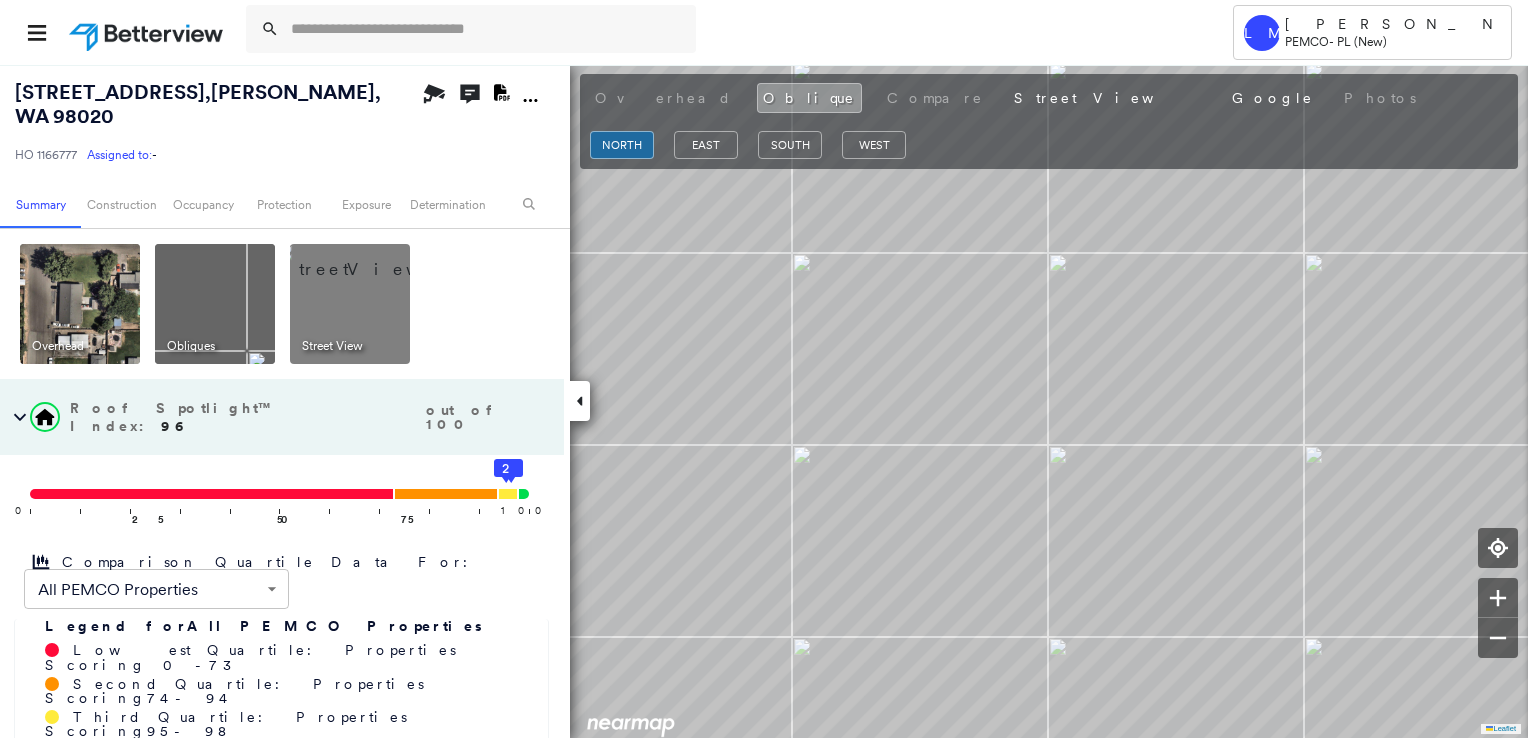 click at bounding box center (80, 304) 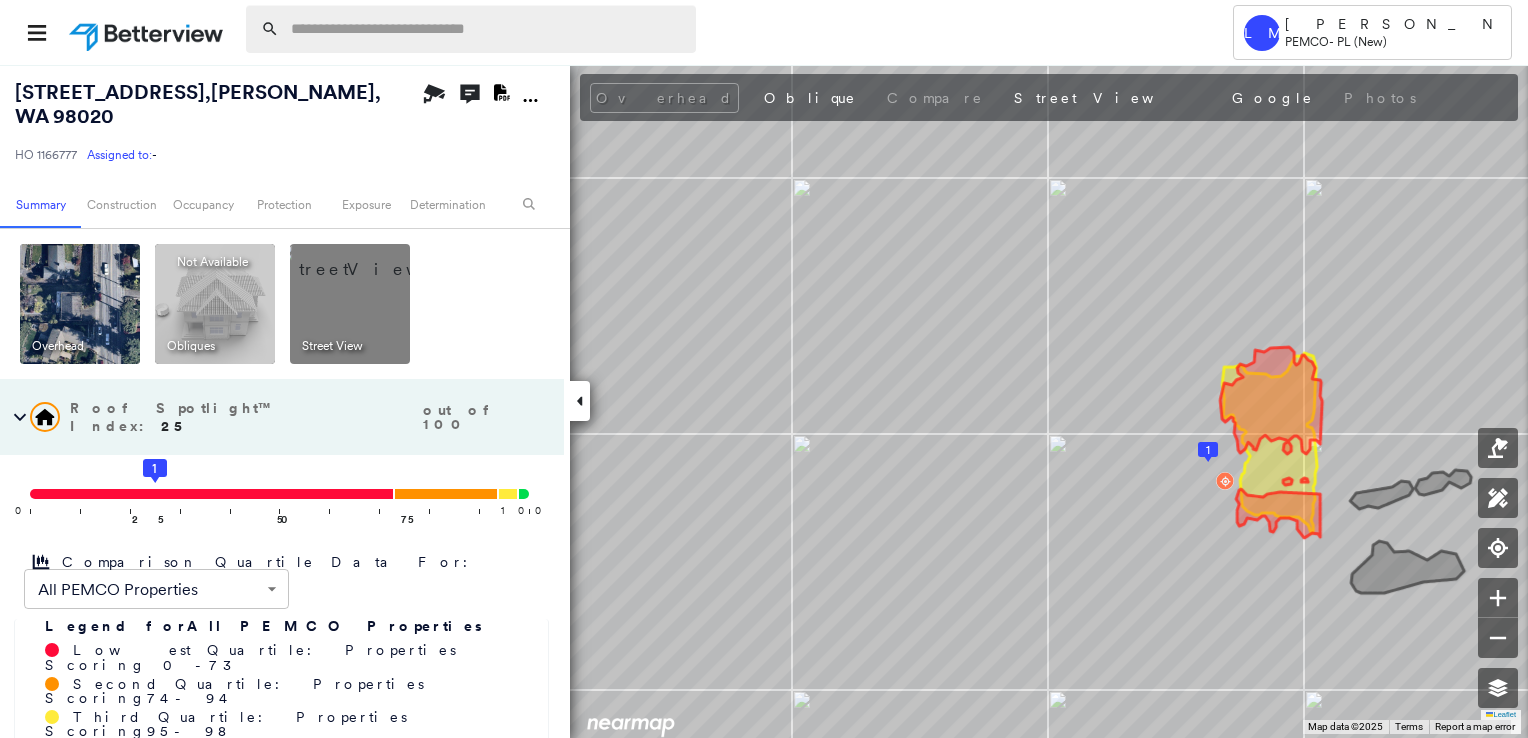 click at bounding box center [487, 29] 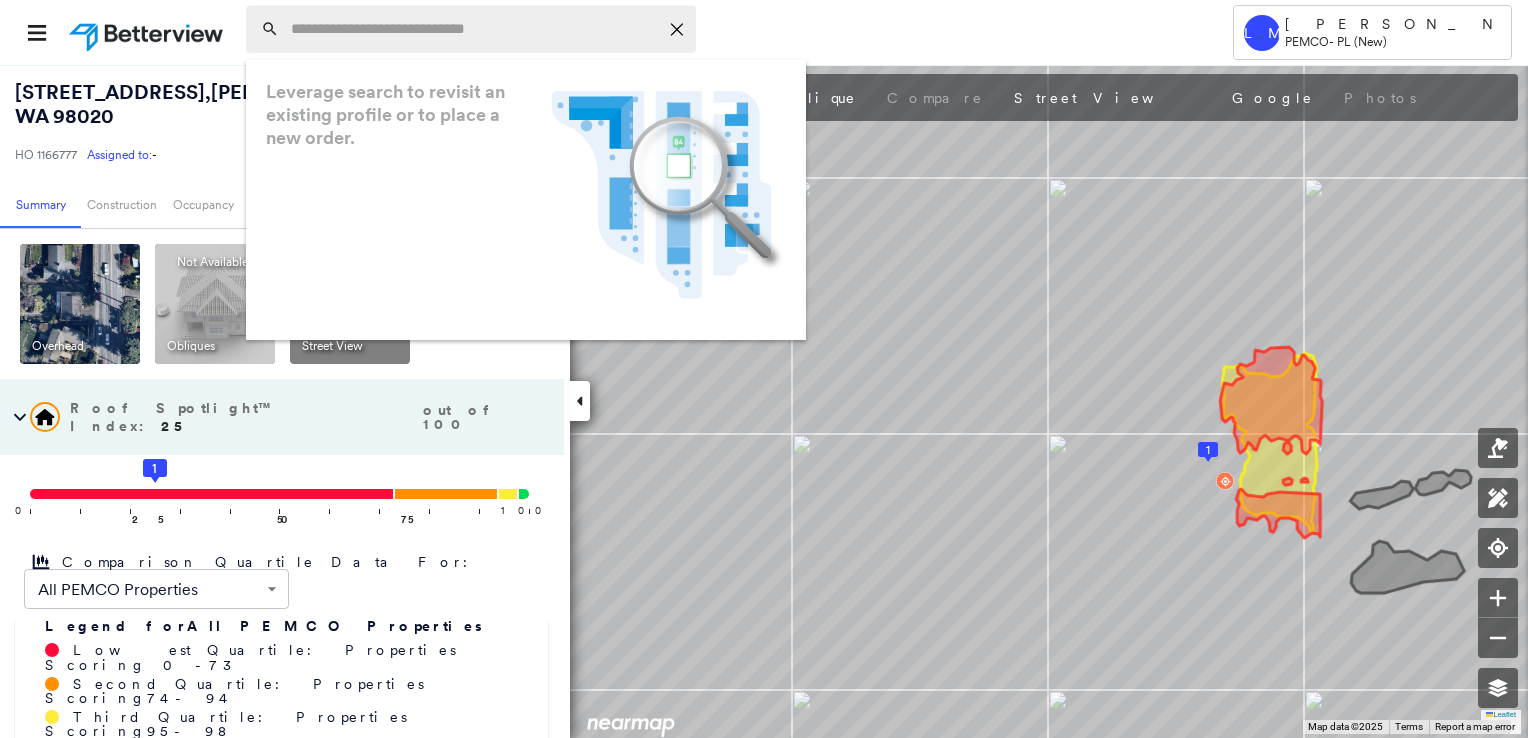 paste on "**********" 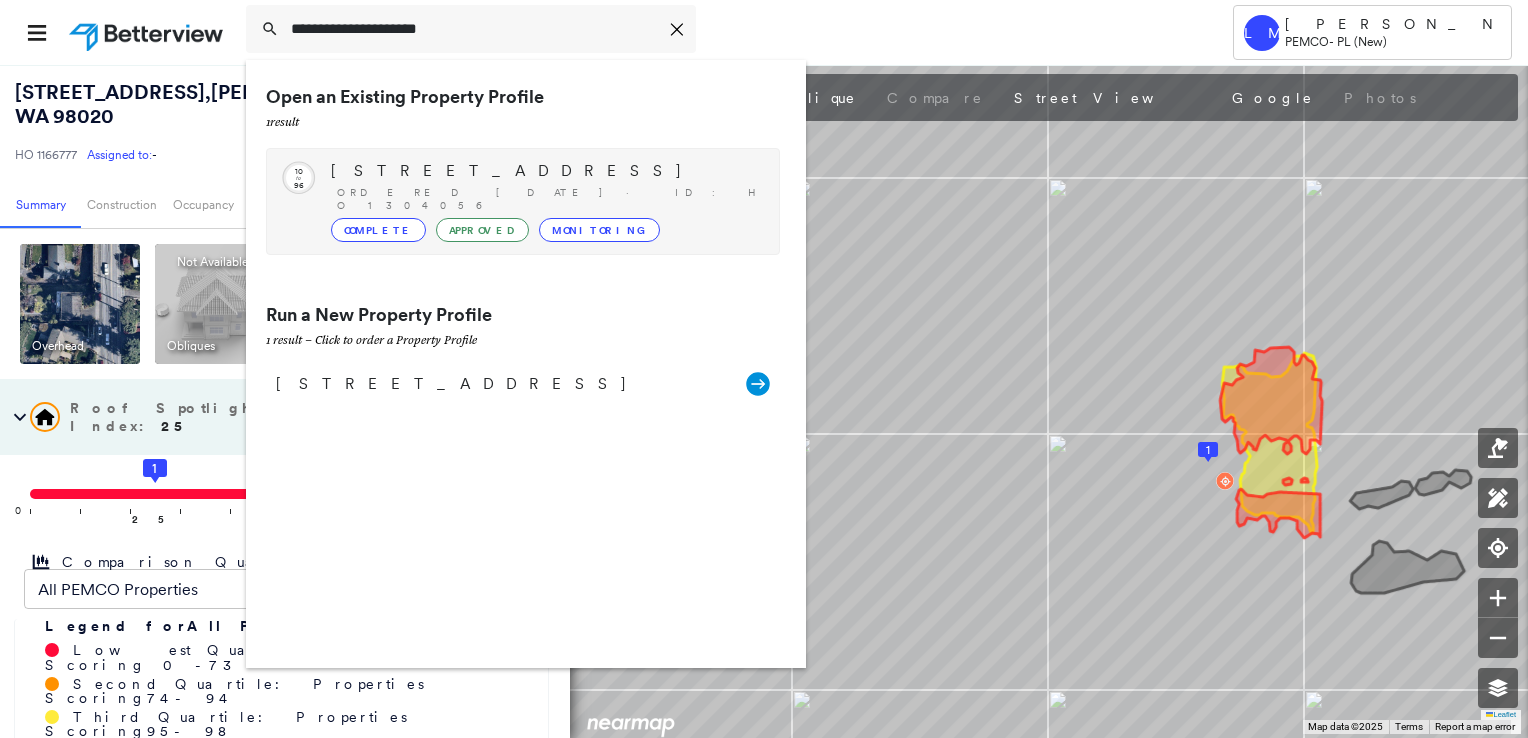 type on "**********" 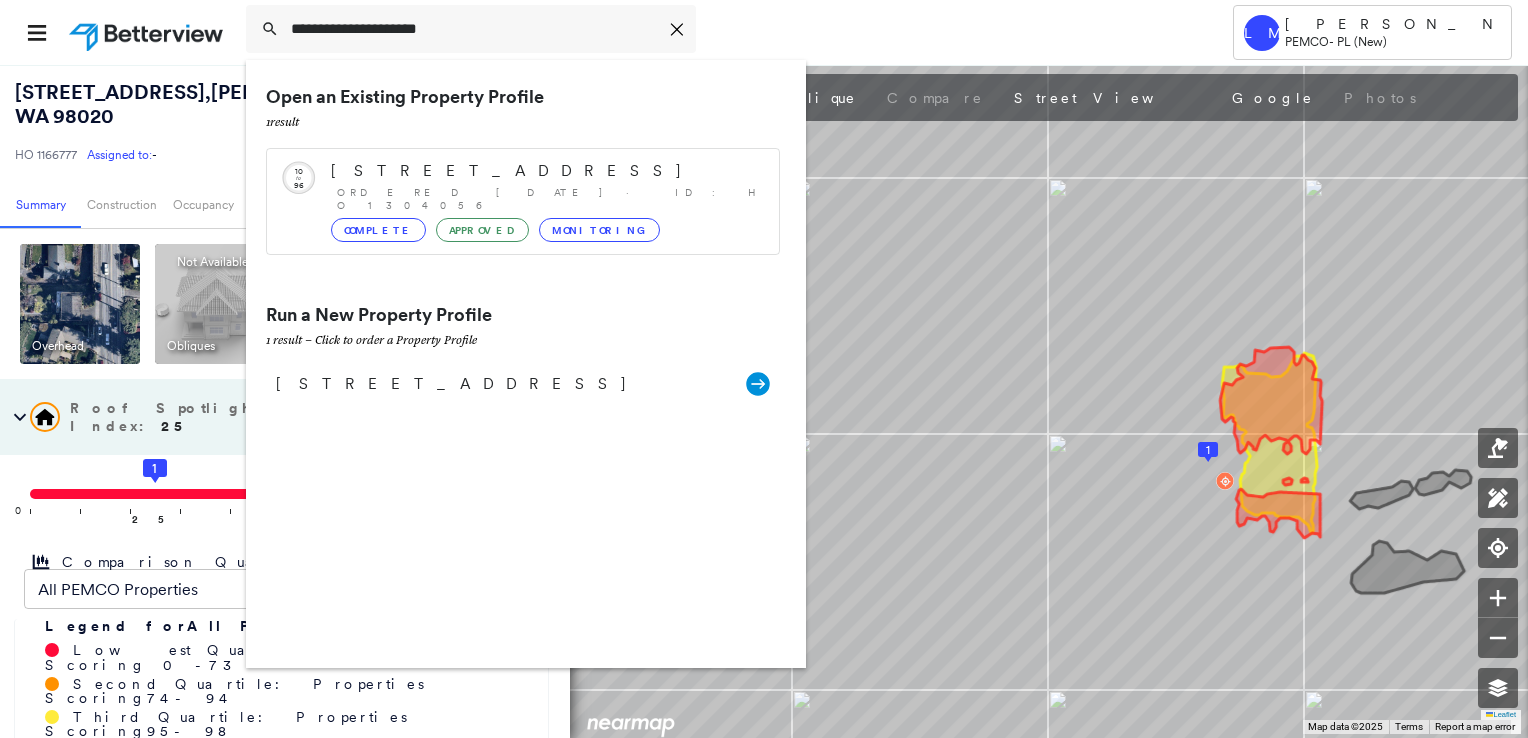 click on "[STREET_ADDRESS]" at bounding box center [545, 171] 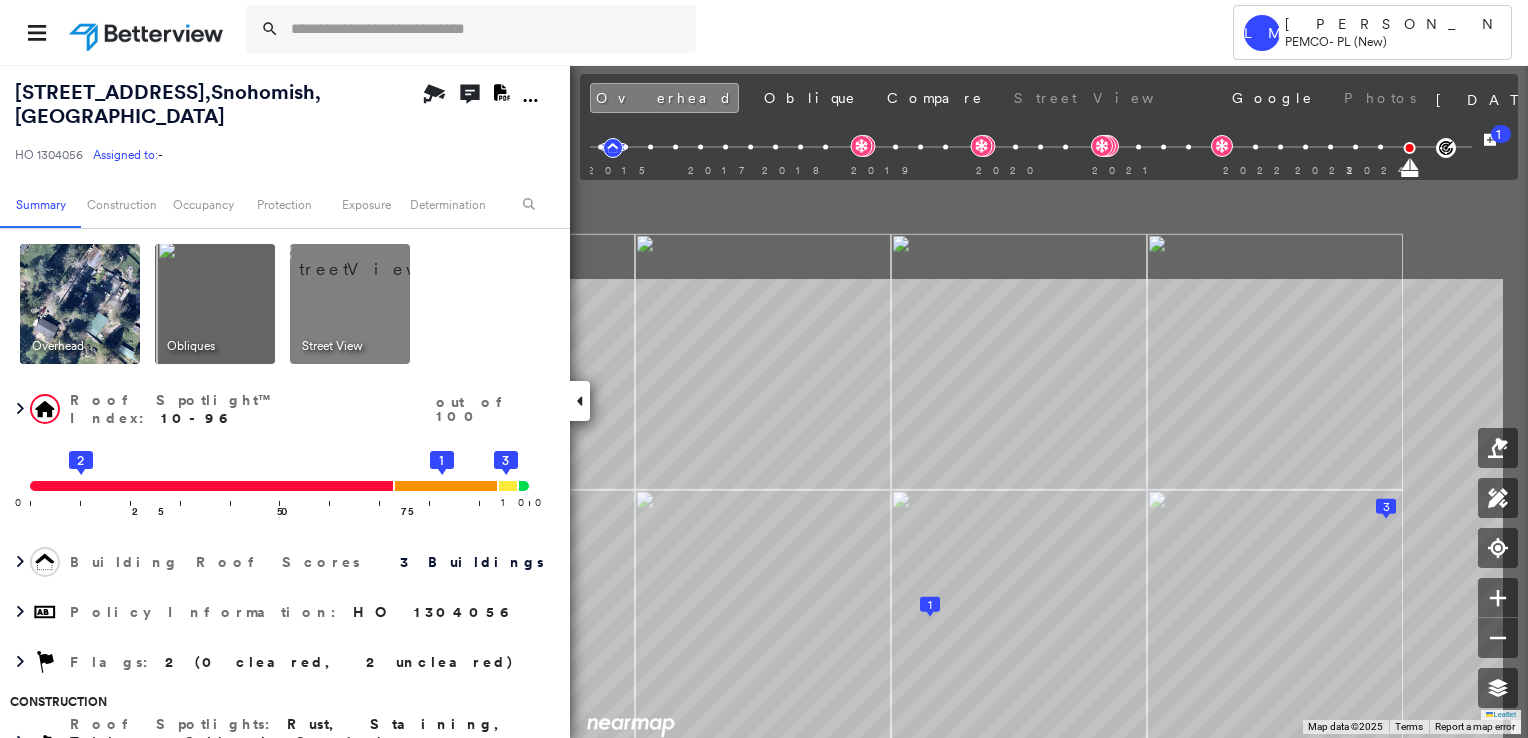 click on "Tower [PERSON_NAME] PEMCO  -   PL (New) [STREET_ADDRESS] HO 1304056 Assigned to:  - Assigned to:  - HO 1304056 Assigned to:  - Open Comments Download PDF Report Summary Construction Occupancy Protection Exposure Determination Overhead Obliques Street View Roof Spotlight™ Index :  10-96 out of 100 0 100 25 2 50 75 3 1 Building Roof Scores 3 Buildings Policy Information :  HO 1304056 Flags :  2 (0 cleared, 2 uncleared) Construction Roof Spotlights :  Rust, Staining, Tile or Shingle Staining, Overhang, Roof Debris Property Features :  Asphalt, Trailer Roof Age :  Building 2 is [DEMOGRAPHIC_DATA]; others [DEMOGRAPHIC_DATA]. 1 Building 1 :  11+ years 2 Building 2 :  10 years COMPARE Before :  [DATE] 1,529 ft² After :  [DATE] 1,529 ft² 3 Building 3 :  11+ years Roof Size & Shape :  3 buildings  BuildZoom - Building Permit Data and Analysis Occupancy Place Detail Protection Exposure Fire Path FEMA Risk Index Wind Wildfire Additional Perils Determination Flags :  Uncleared Flags (2) Low" at bounding box center [764, 369] 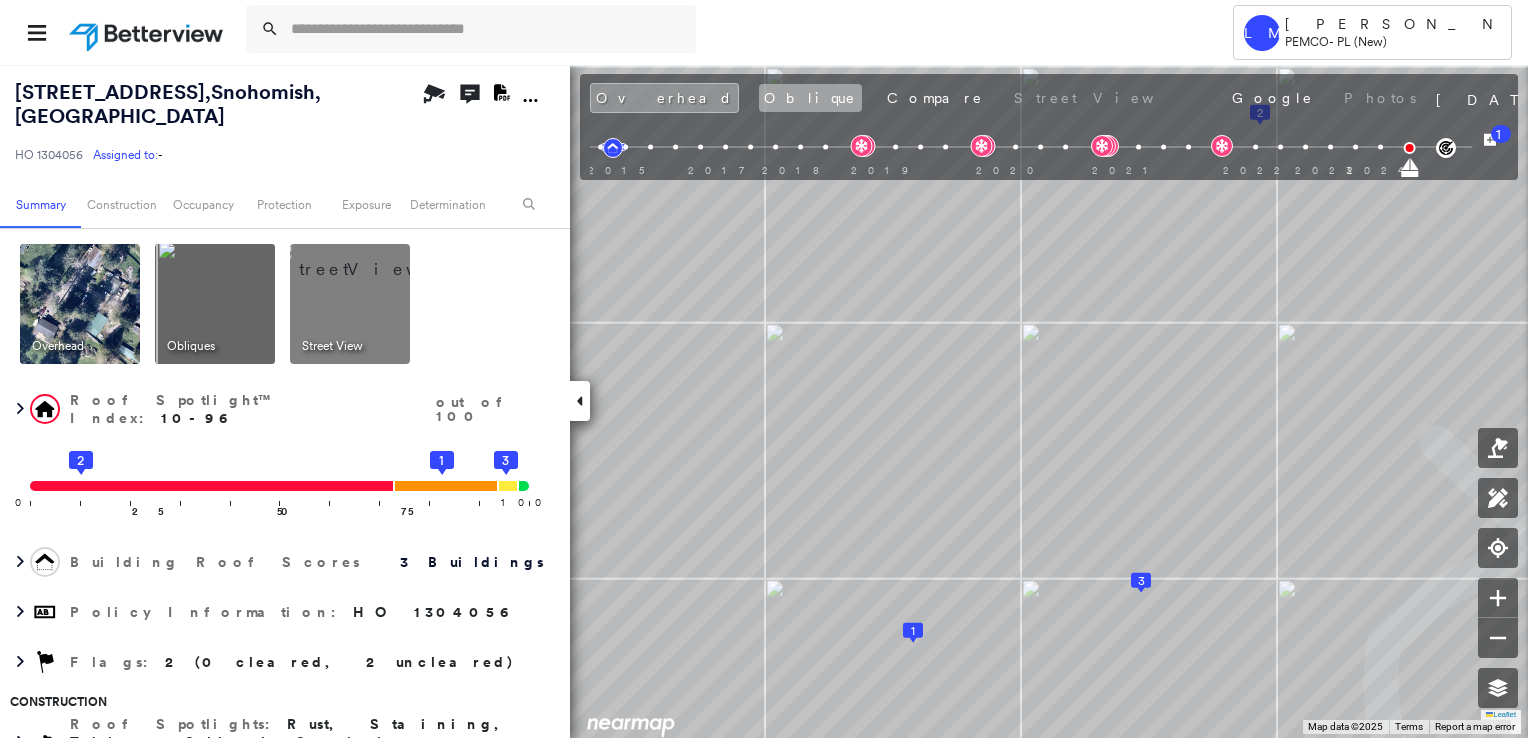 click on "Oblique" at bounding box center [810, 98] 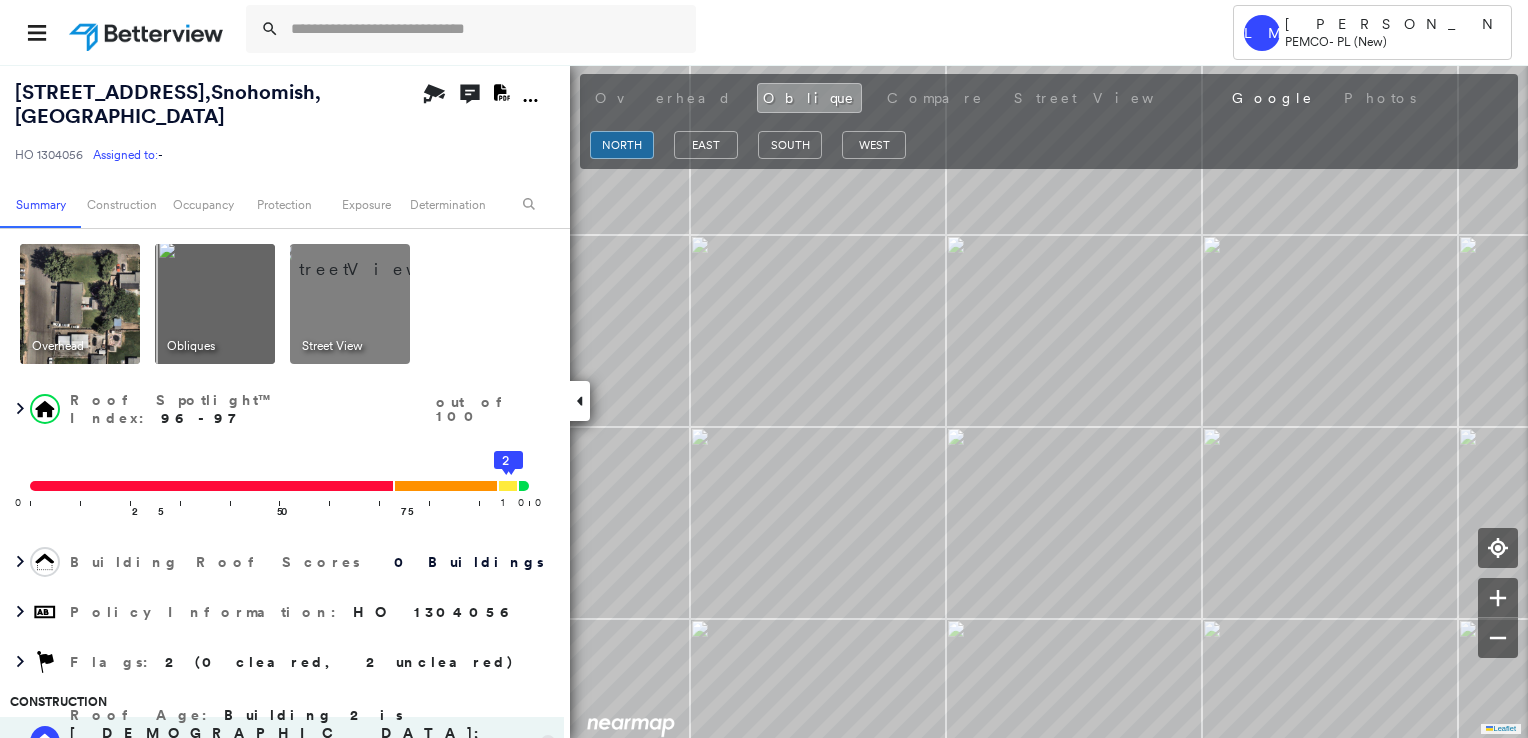 click on "east" at bounding box center [706, 148] 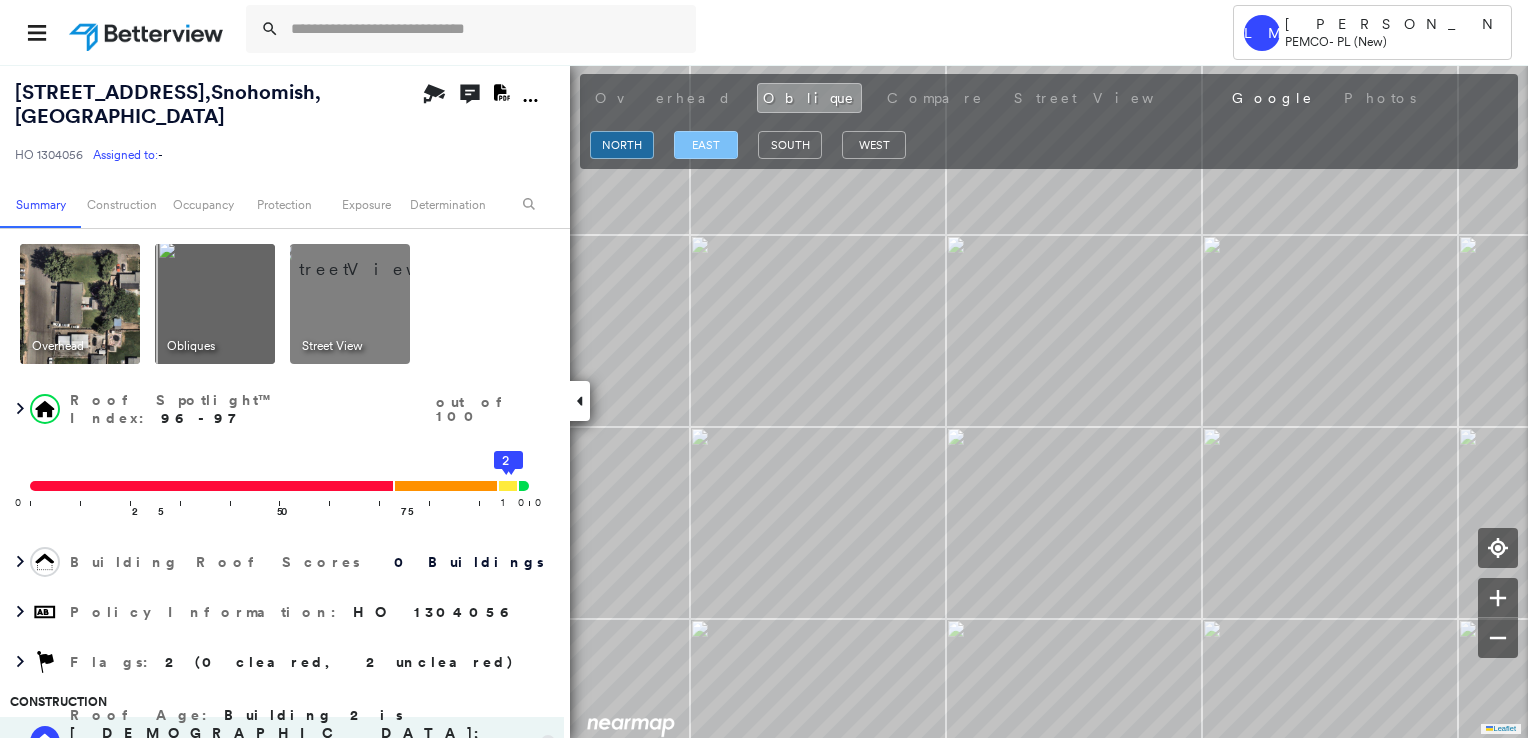 click on "east" at bounding box center (706, 145) 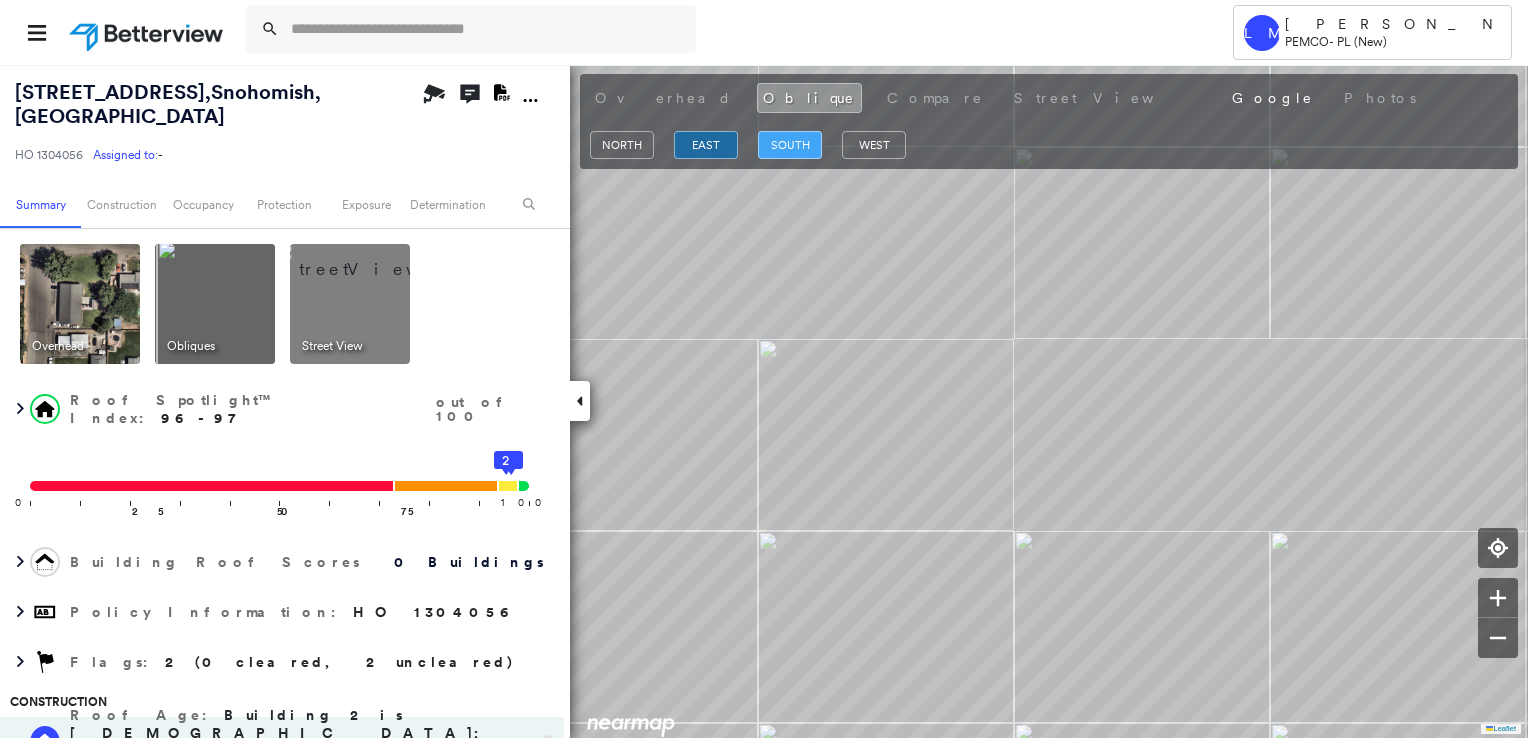 click on "south" at bounding box center [790, 145] 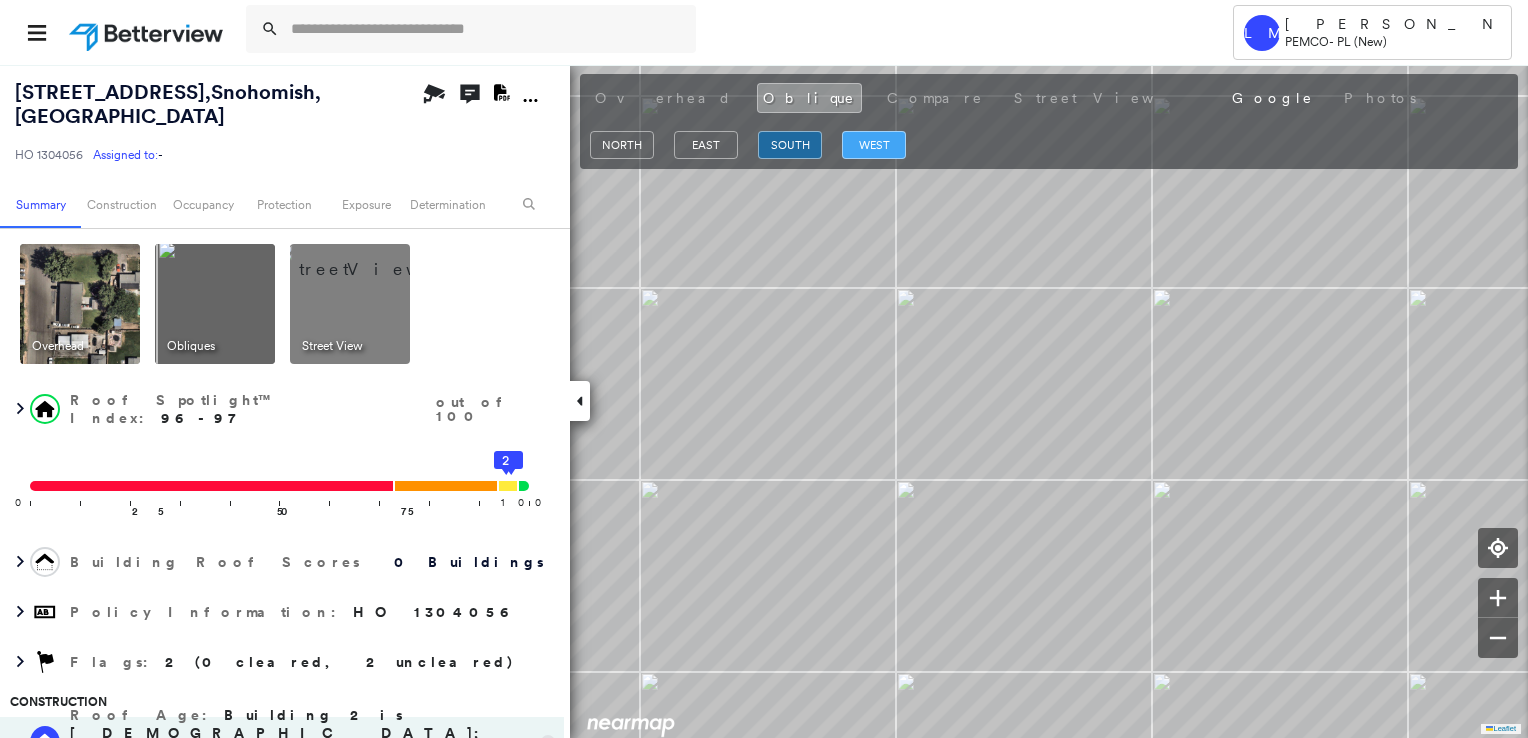 click on "west" at bounding box center (874, 145) 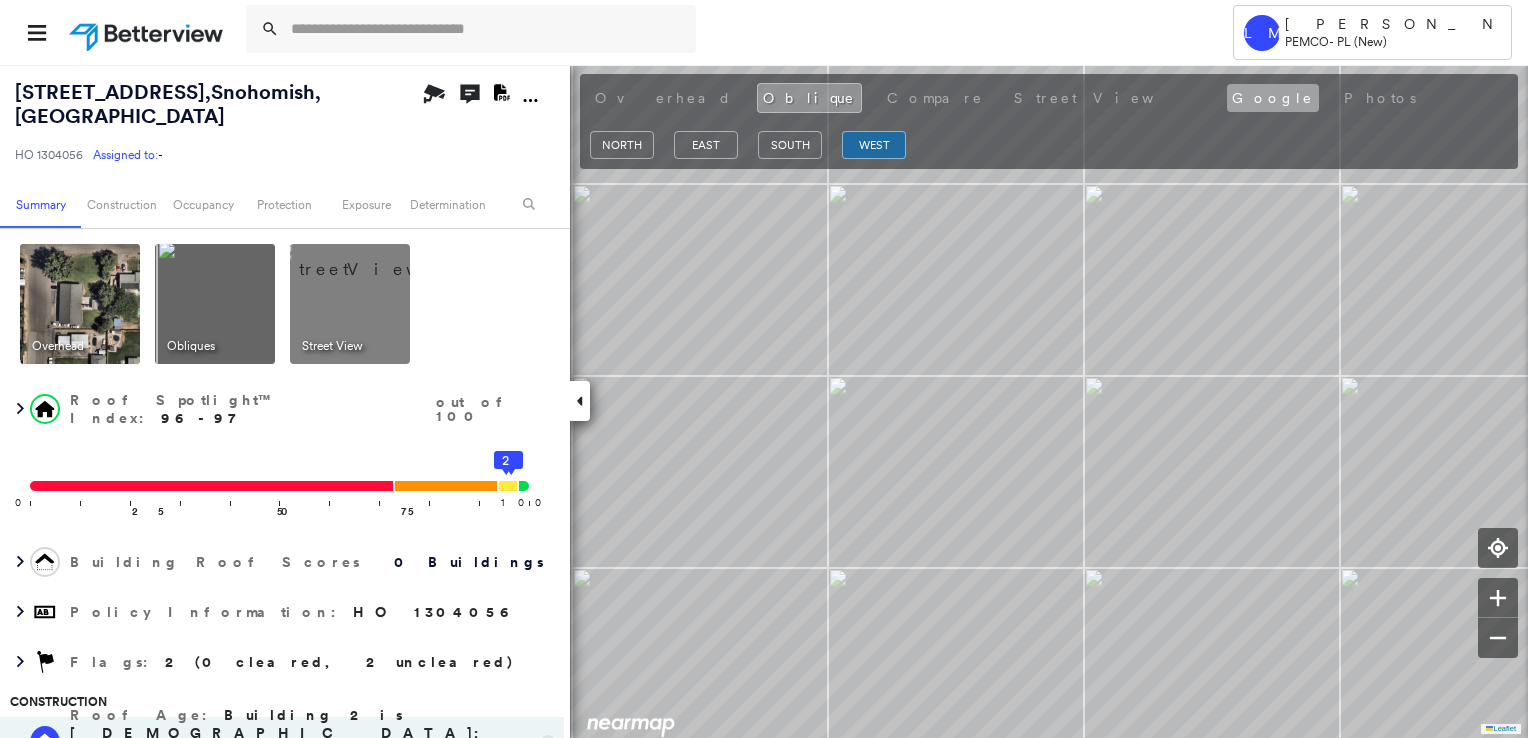 click on "Google" at bounding box center [1273, 98] 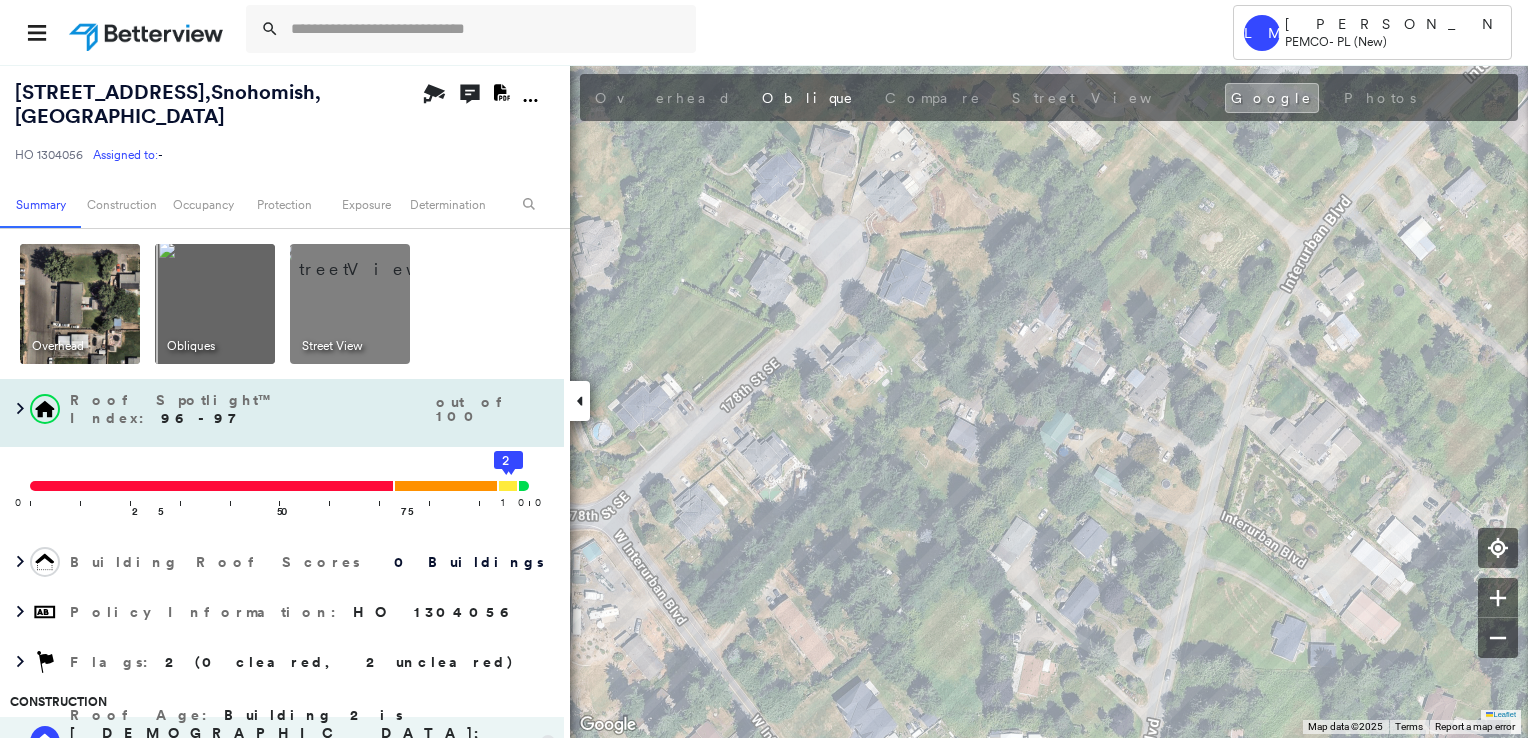 click at bounding box center (211, 486) 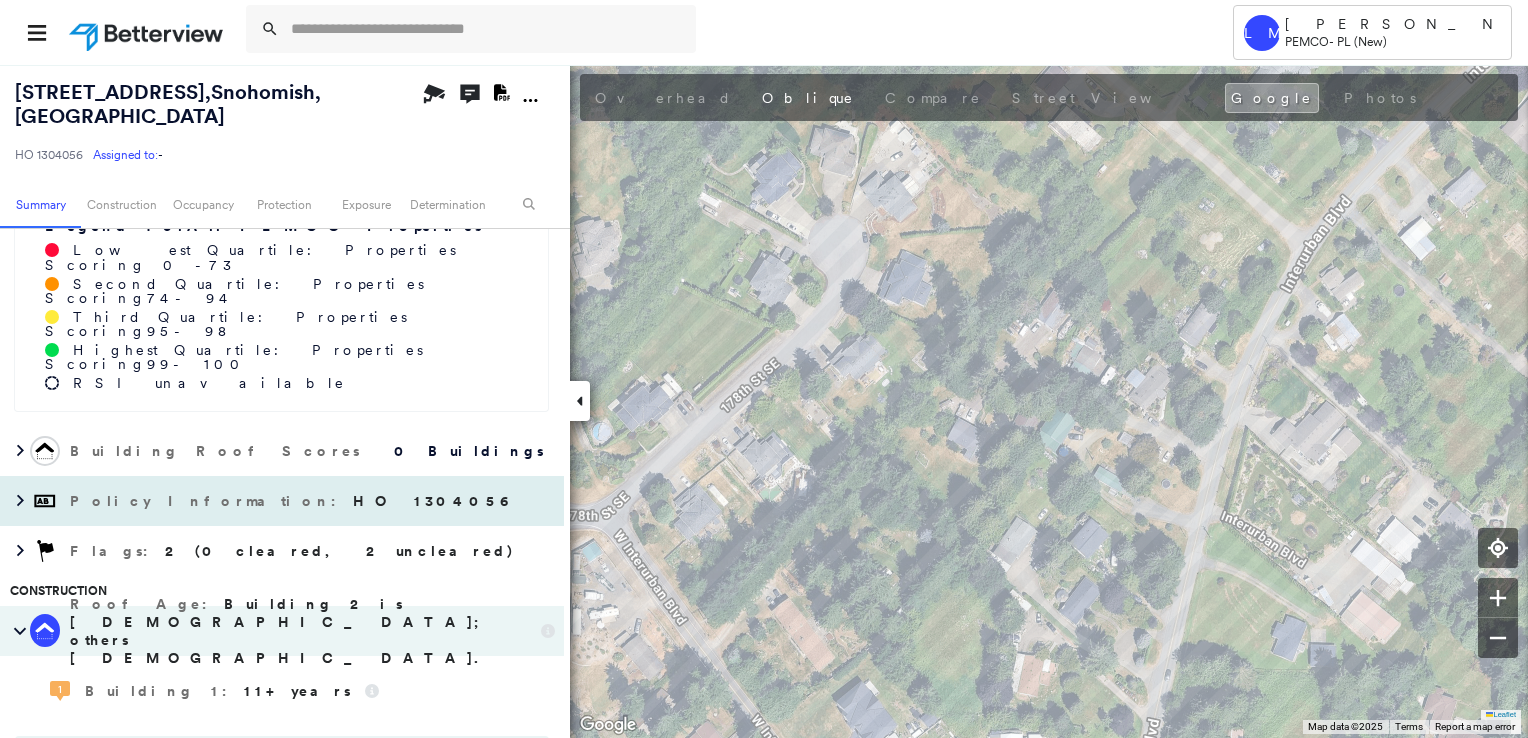 scroll, scrollTop: 0, scrollLeft: 0, axis: both 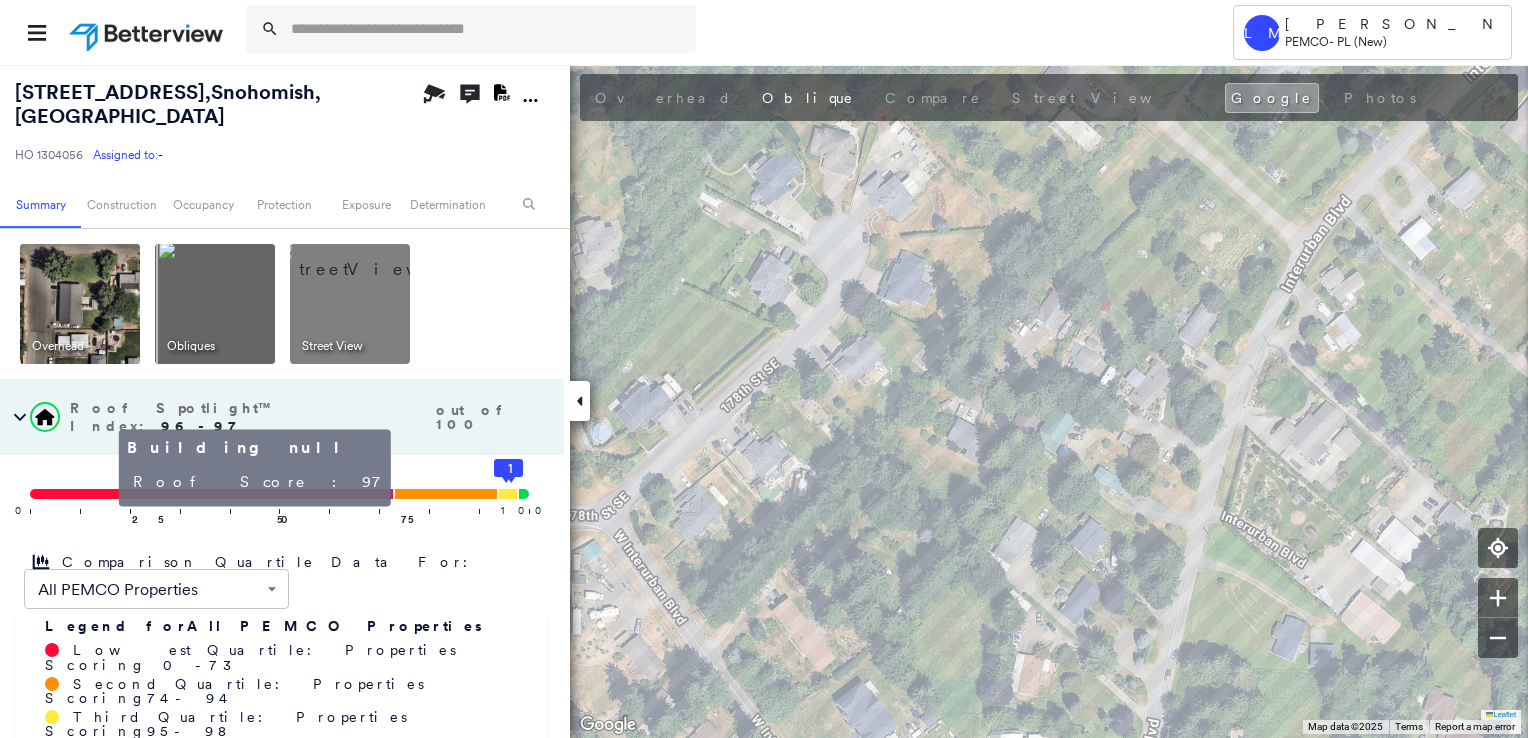 click on "1" 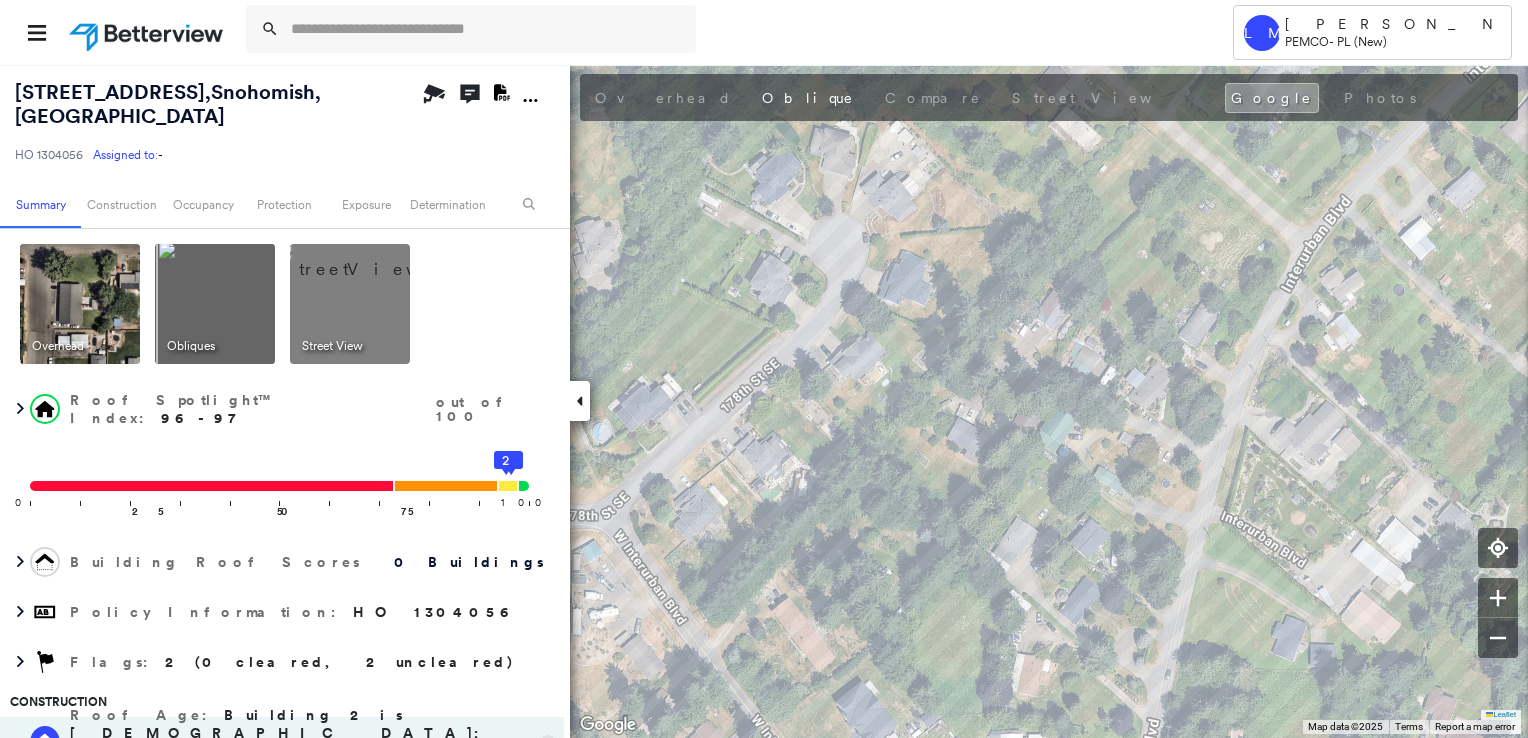 click at bounding box center (374, 259) 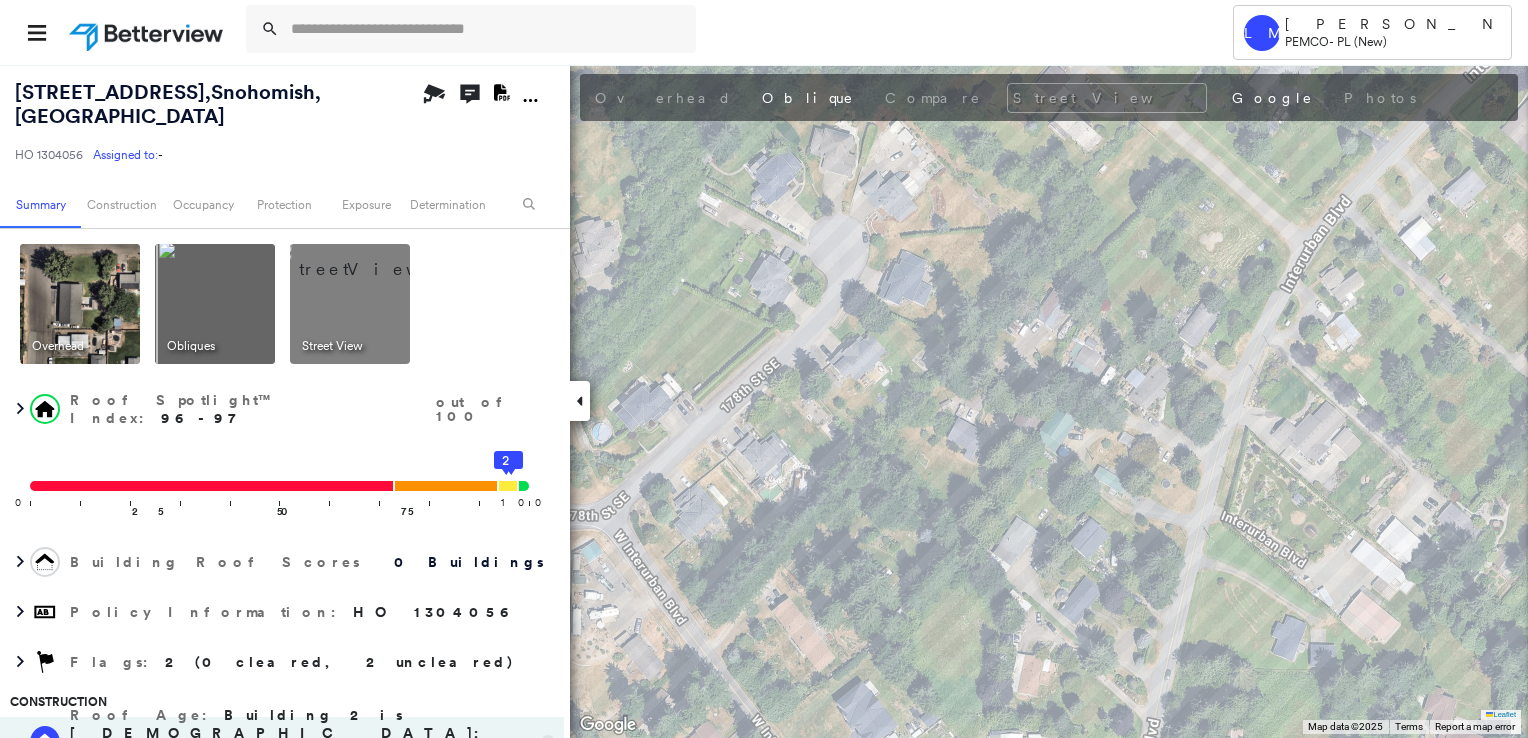 click at bounding box center (80, 304) 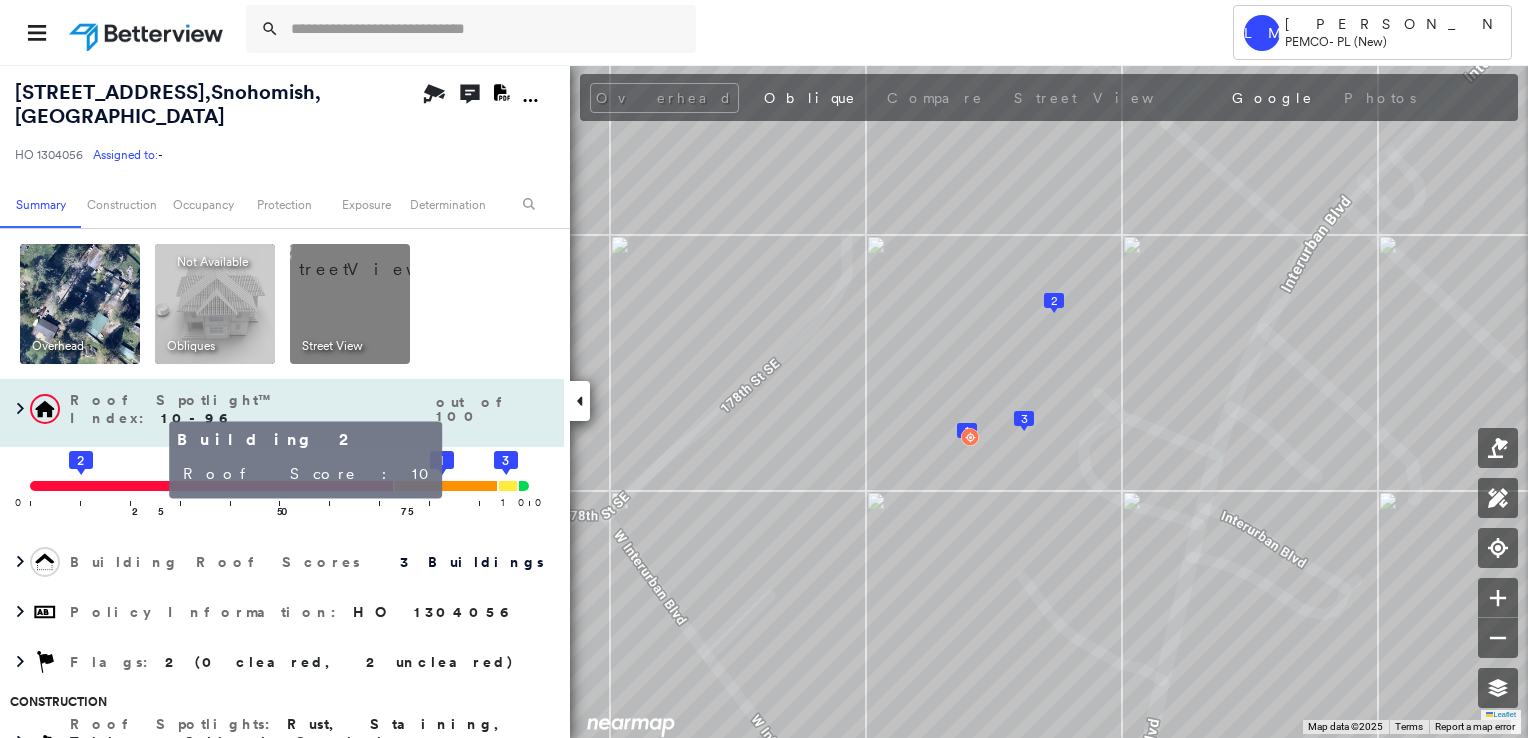 click on "2" 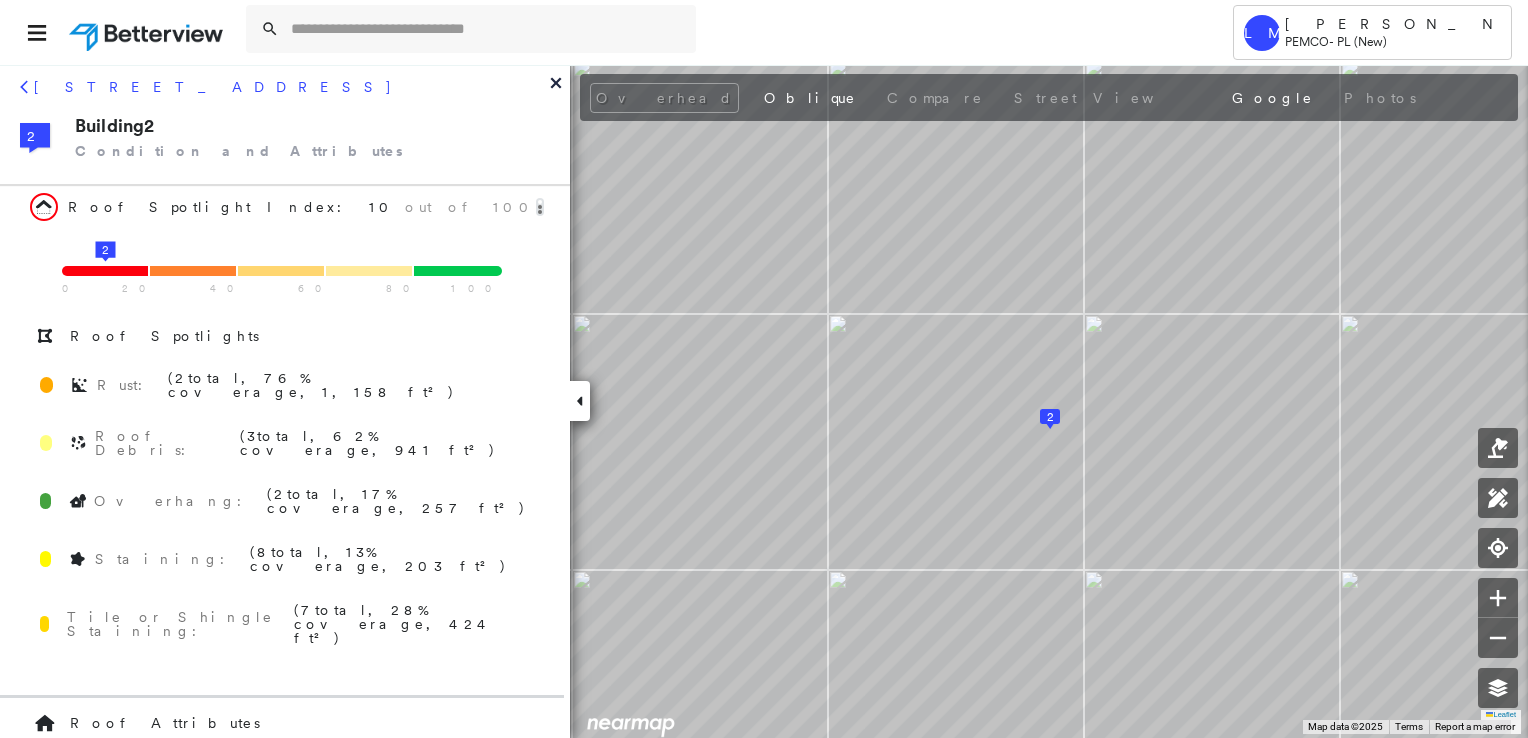 scroll, scrollTop: 0, scrollLeft: 0, axis: both 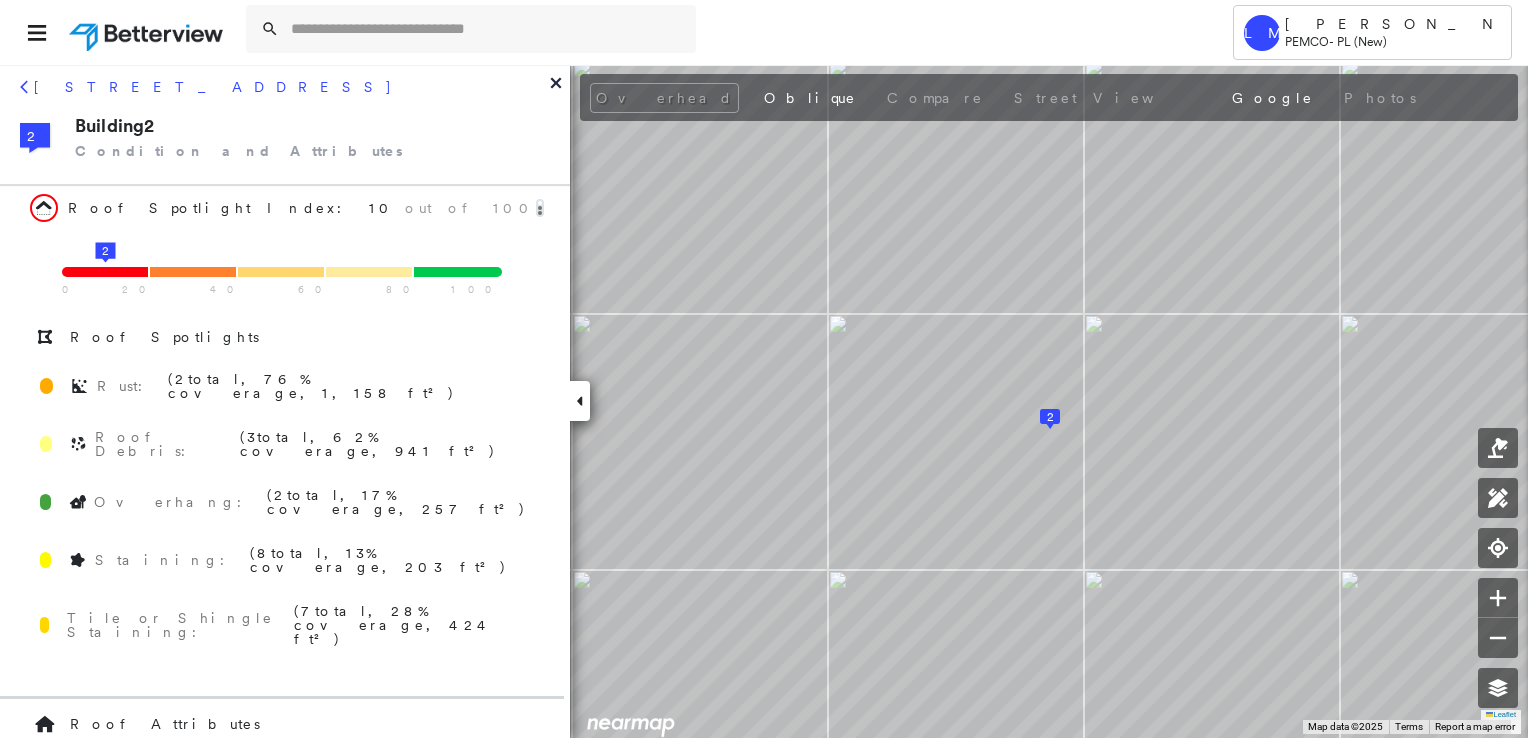 click on "[STREET_ADDRESS] 2 Building  2 Condition and Attributes" at bounding box center [285, 124] 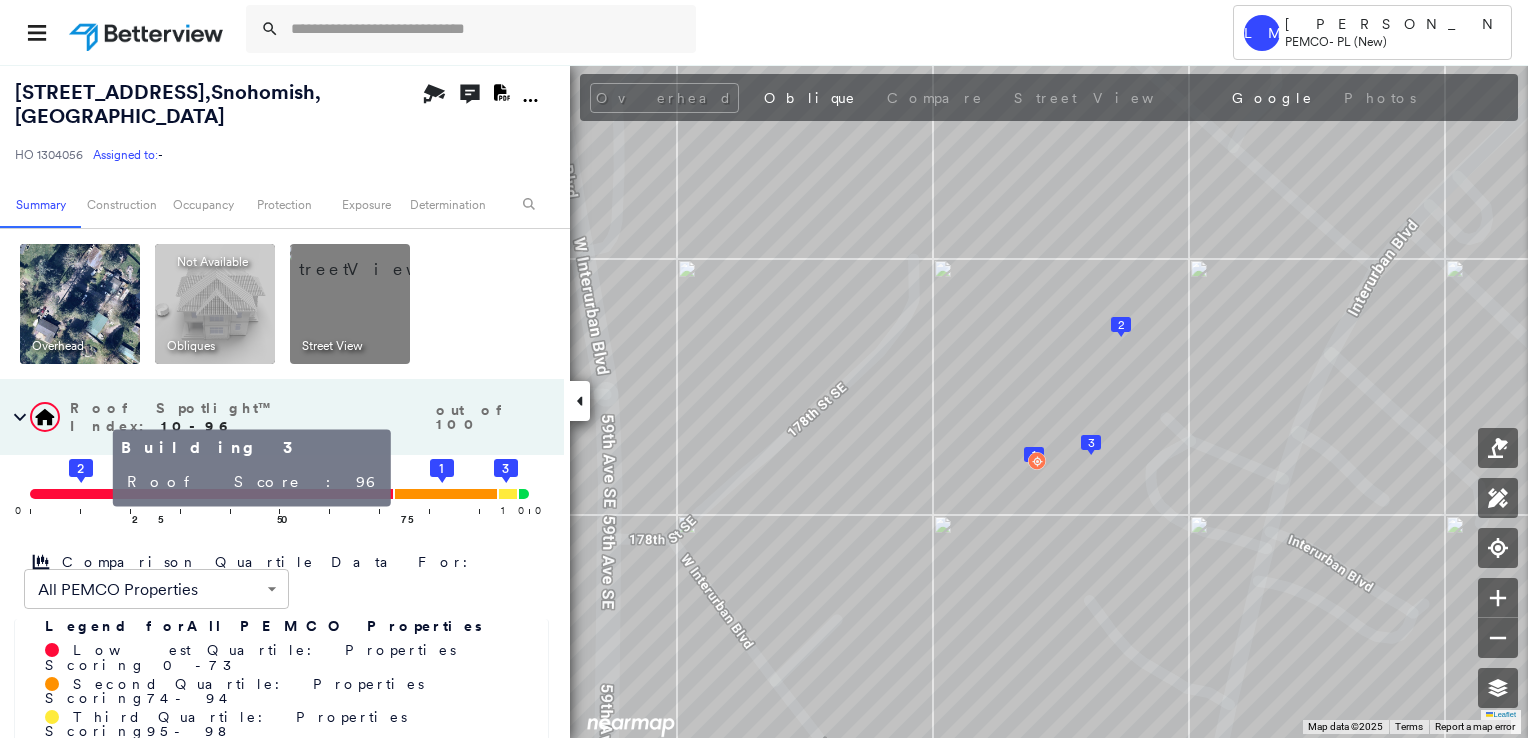 click 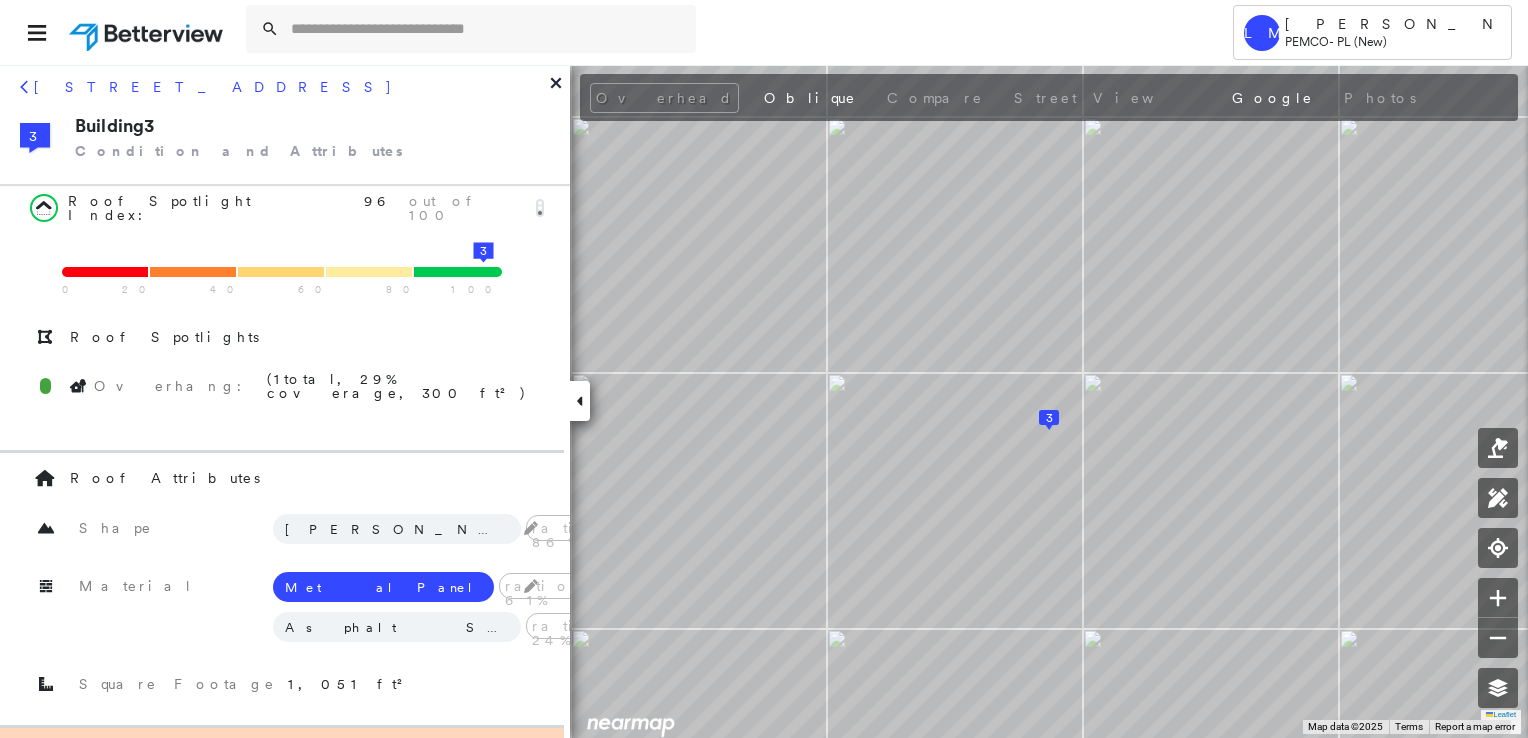 click 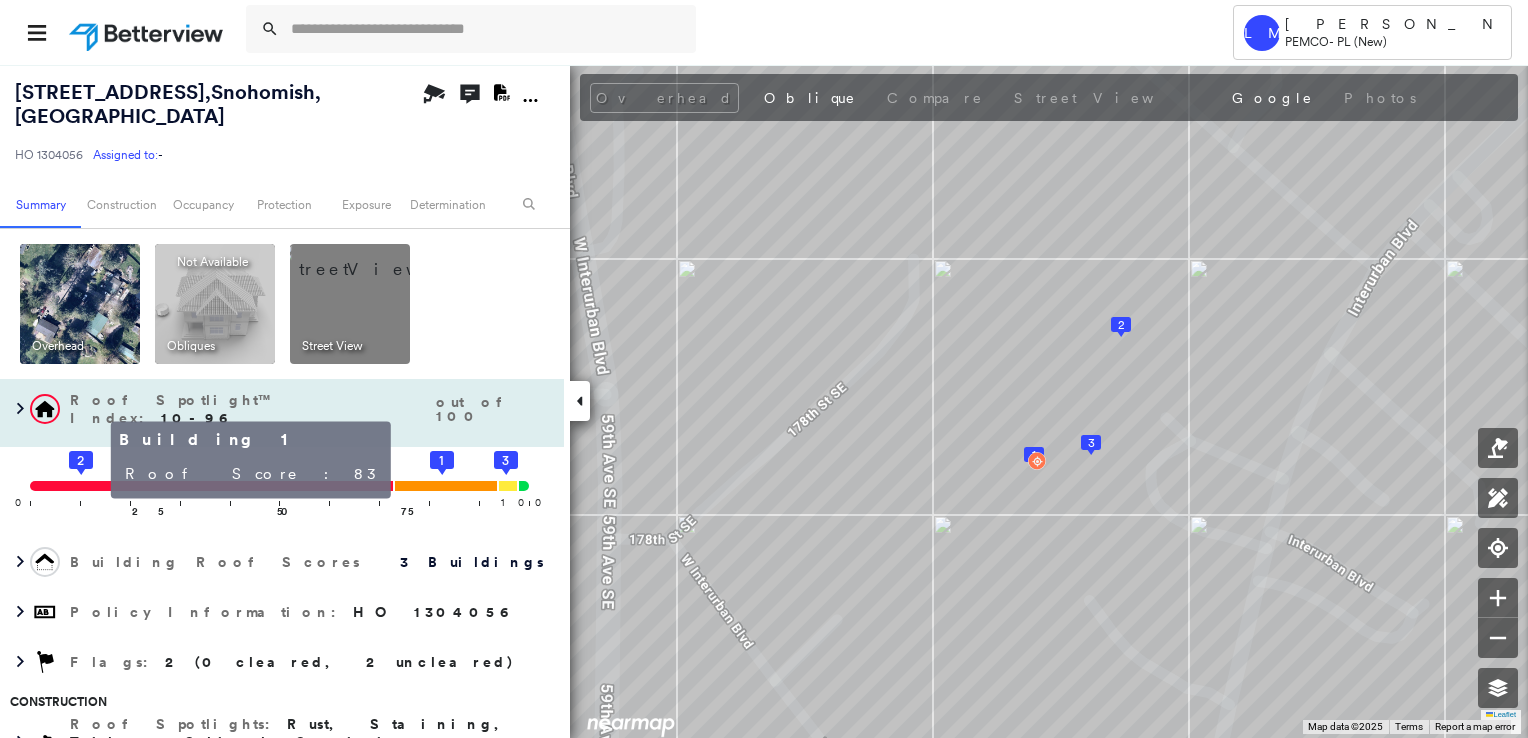 click on "1" 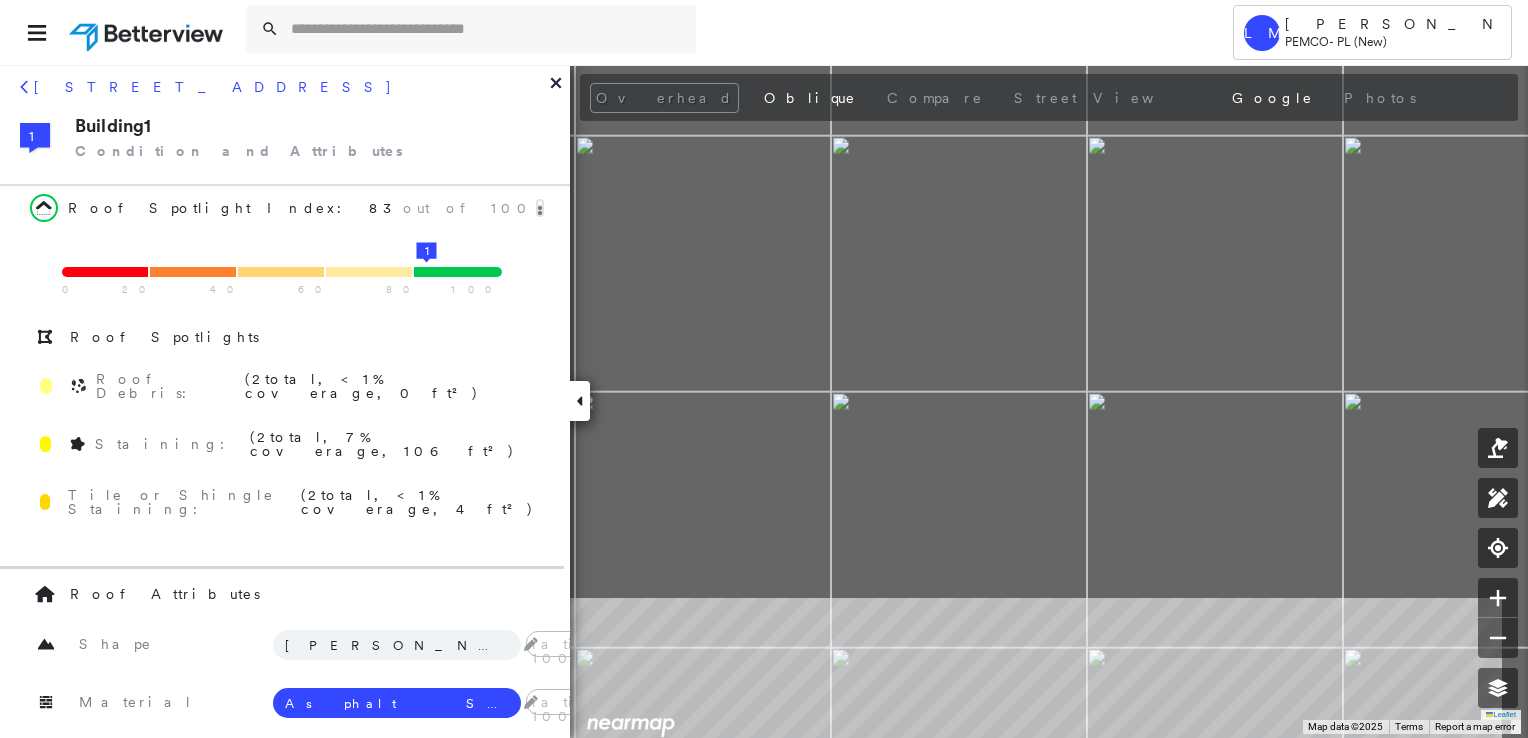 click on "Tower [PERSON_NAME] PEMCO  -   PL (New) [STREET_ADDRESS] HO 1304056 Assigned to:  - Assigned to:  - HO 1304056 Assigned to:  - Open Comments Download PDF Report Summary Construction Occupancy Protection Exposure Determination Overhead Obliques Not Available ; Street View Roof Spotlight™ Index :  10-96 out of 100 0 100 25 2 50 75 1 3 Comparison Quartile Data For: All PEMCO Properties ****** ​ Legend for  All PEMCO Properties Lowest Quartile: Properties Scoring 0 -  73 Second Quartile: Properties Scoring  74  -   94 Third Quartile: Properties Scoring  95  -   98 Highest Quartile: Properties Scoring  99  - 100 RSI unavailable Building Roof Scores 3 Buildings Policy Information :  HO 1304056 Flags :  2 (0 cleared, 2 uncleared) Construction Roof Spotlights :  Rust, Staining, Tile or Shingle Staining, Overhang, Roof Debris Property Features :  Asphalt, Trailer Roof Age :  Building 2 is [DEMOGRAPHIC_DATA]; others [DEMOGRAPHIC_DATA]. 1 Building 1 :  11+ years 2 Building 2 :  10 years COMPARE :  :" at bounding box center [764, 369] 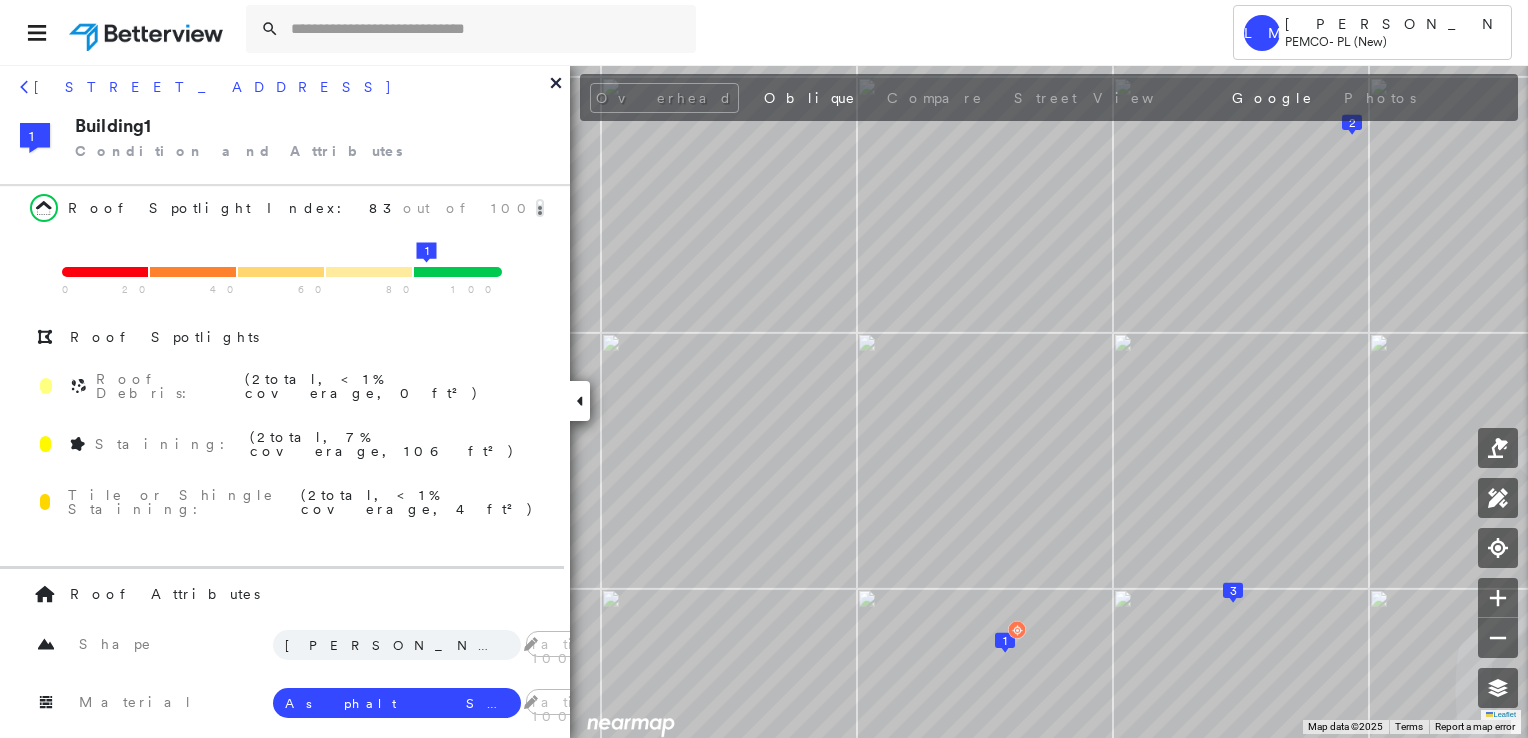 click 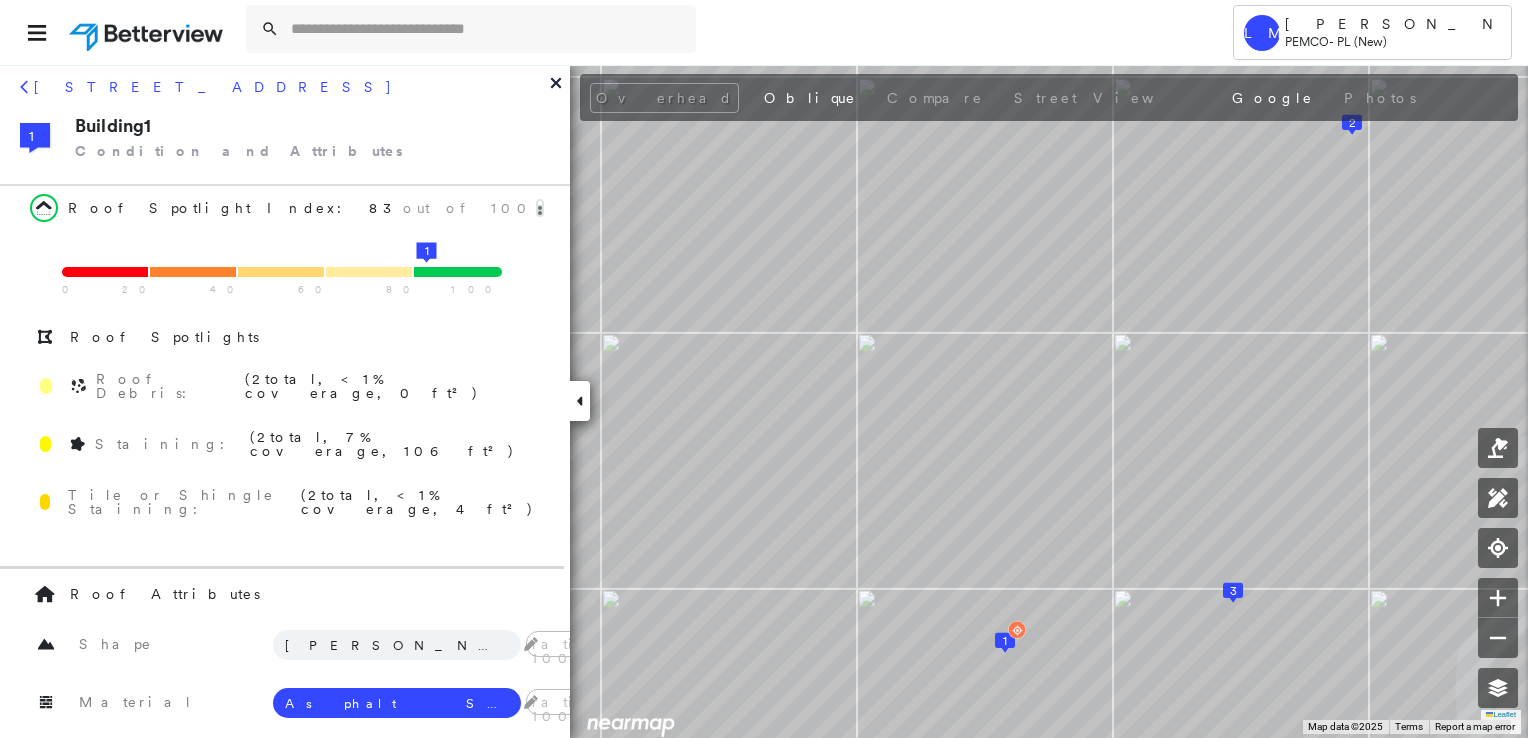 click 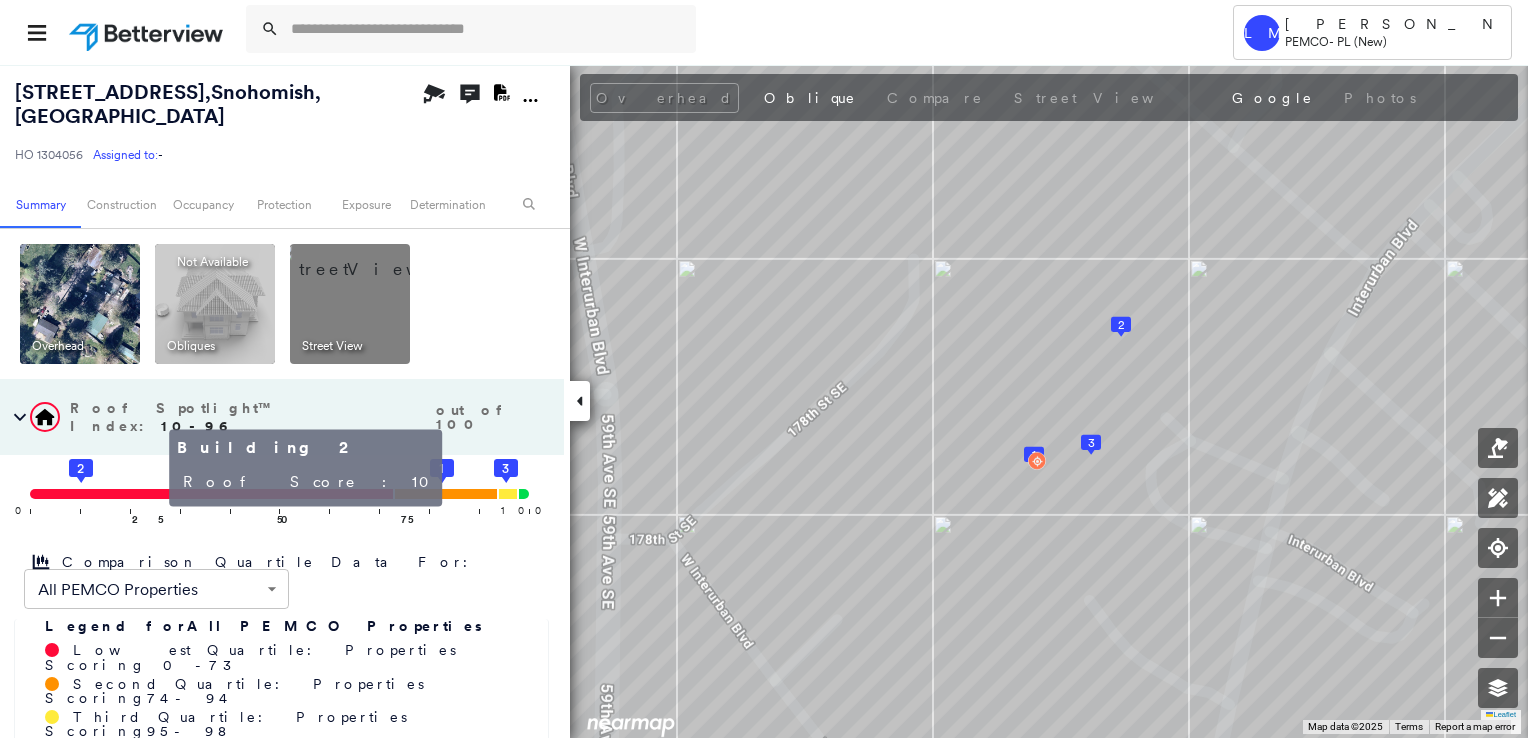 click 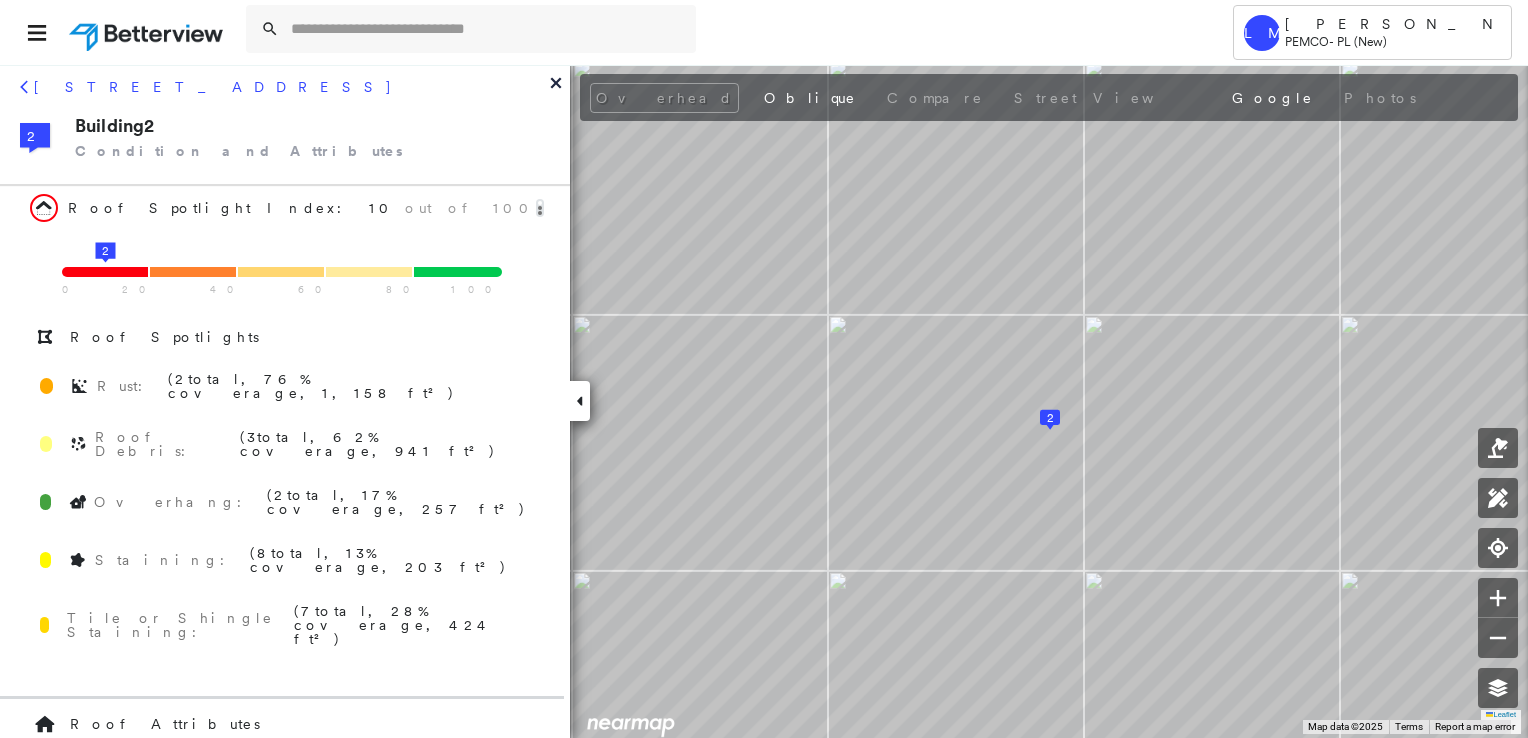 click 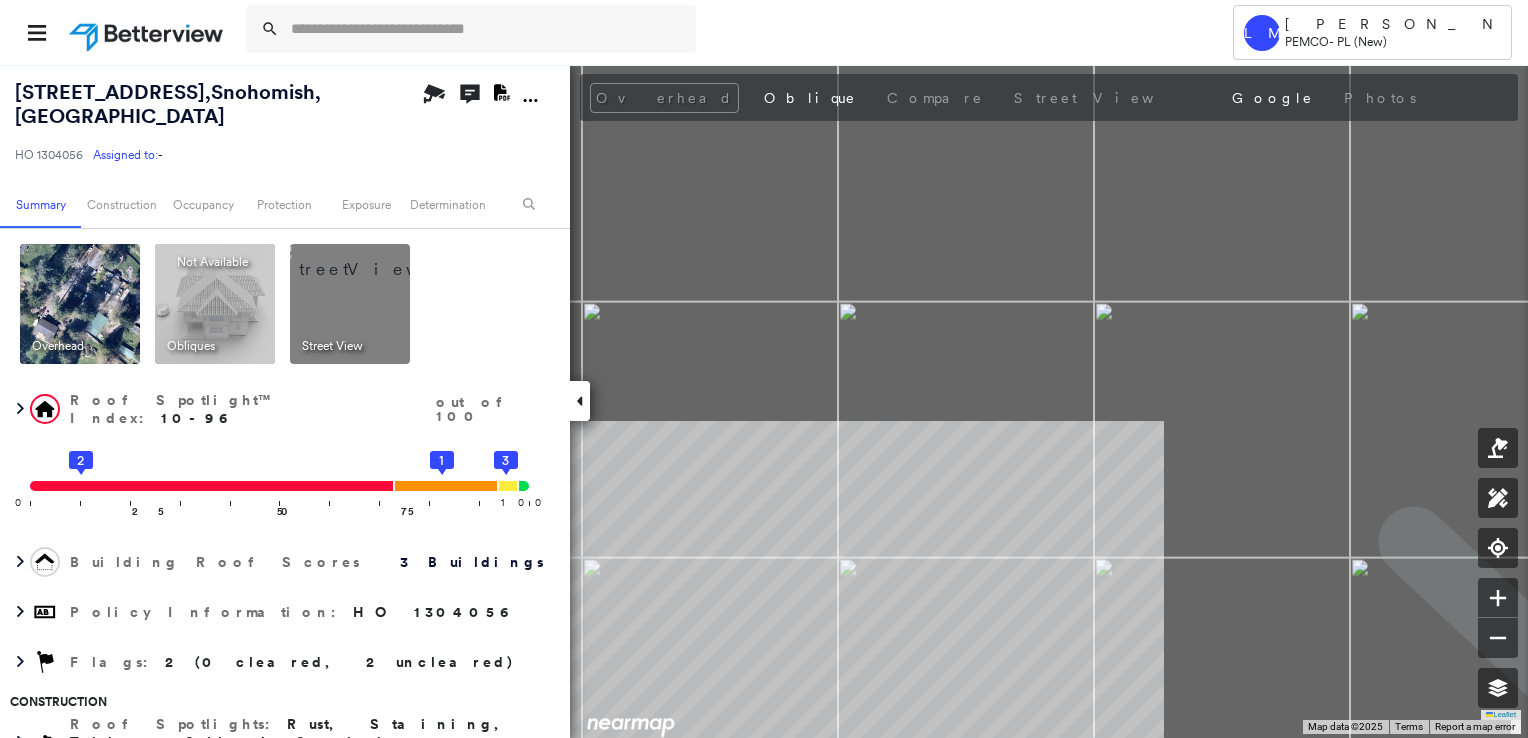 click on "Tower [PERSON_NAME] PEMCO  -   PL (New) [STREET_ADDRESS] HO 1304056 Assigned to:  - Assigned to:  - HO 1304056 Assigned to:  - Open Comments Download PDF Report Summary Construction Occupancy Protection Exposure Determination Overhead Obliques Not Available ; Street View Roof Spotlight™ Index :  10-96 out of 100 0 100 25 2 50 75 1 3 Building Roof Scores 3 Buildings Policy Information :  HO 1304056 Flags :  2 (0 cleared, 2 uncleared) Construction Roof Spotlights :  Rust, Staining, Tile or Shingle Staining, Overhang, Roof Debris Property Features :  Asphalt, Trailer Roof Age :  Building 2 is [DEMOGRAPHIC_DATA]; others [DEMOGRAPHIC_DATA]. 1 Building 1 :  11+ years 2 Building 2 :  10 years COMPARE Before :  [DATE] 1,529 ft² After :  [DATE] 1,529 ft² 3 Building 3 :  11+ years Roof Size & Shape :  3 buildings  BuildZoom - Building Permit Data and Analysis Occupancy Place Detail Protection Exposure Fire Path FEMA Risk Index Wind Wildfire Additional Perils Determination Flags :  Low High" at bounding box center (764, 369) 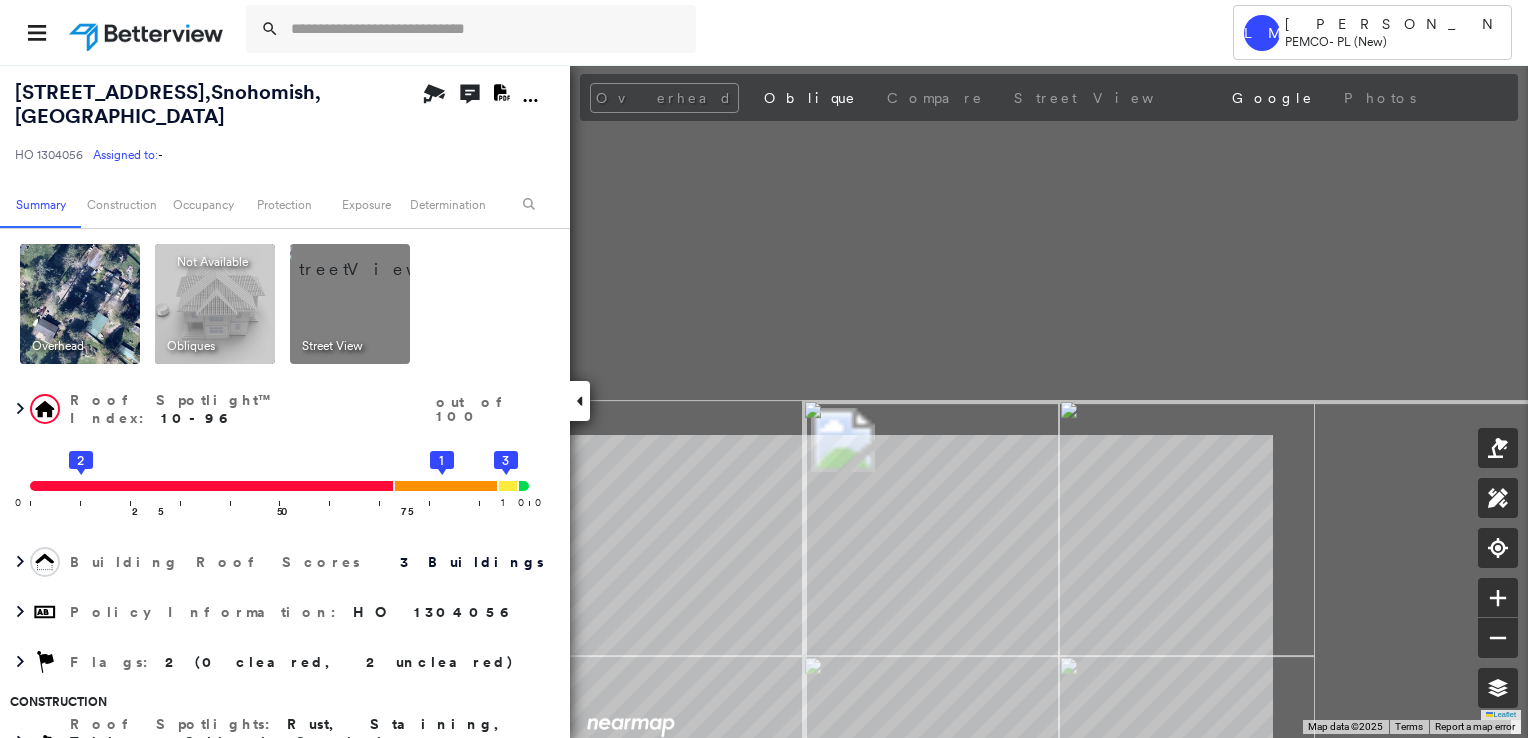 click on "Tower [PERSON_NAME] PEMCO  -   PL (New) [STREET_ADDRESS] HO 1304056 Assigned to:  - Assigned to:  - HO 1304056 Assigned to:  - Open Comments Download PDF Report Summary Construction Occupancy Protection Exposure Determination Overhead Obliques Not Available ; Street View Roof Spotlight™ Index :  10-96 out of 100 0 100 25 2 50 75 1 3 Building Roof Scores 3 Buildings Policy Information :  HO 1304056 Flags :  2 (0 cleared, 2 uncleared) Construction Roof Spotlights :  Rust, Staining, Tile or Shingle Staining, Overhang, Roof Debris Property Features :  Asphalt, Trailer Roof Age :  Building 2 is [DEMOGRAPHIC_DATA]; others [DEMOGRAPHIC_DATA]. 1 Building 1 :  11+ years 2 Building 2 :  10 years COMPARE Before :  [DATE] 1,529 ft² After :  [DATE] 1,529 ft² 3 Building 3 :  11+ years Roof Size & Shape :  3 buildings  BuildZoom - Building Permit Data and Analysis Occupancy Place Detail Protection Exposure Fire Path FEMA Risk Index Wind Wildfire Additional Perils Determination Flags :  Low High" at bounding box center (764, 369) 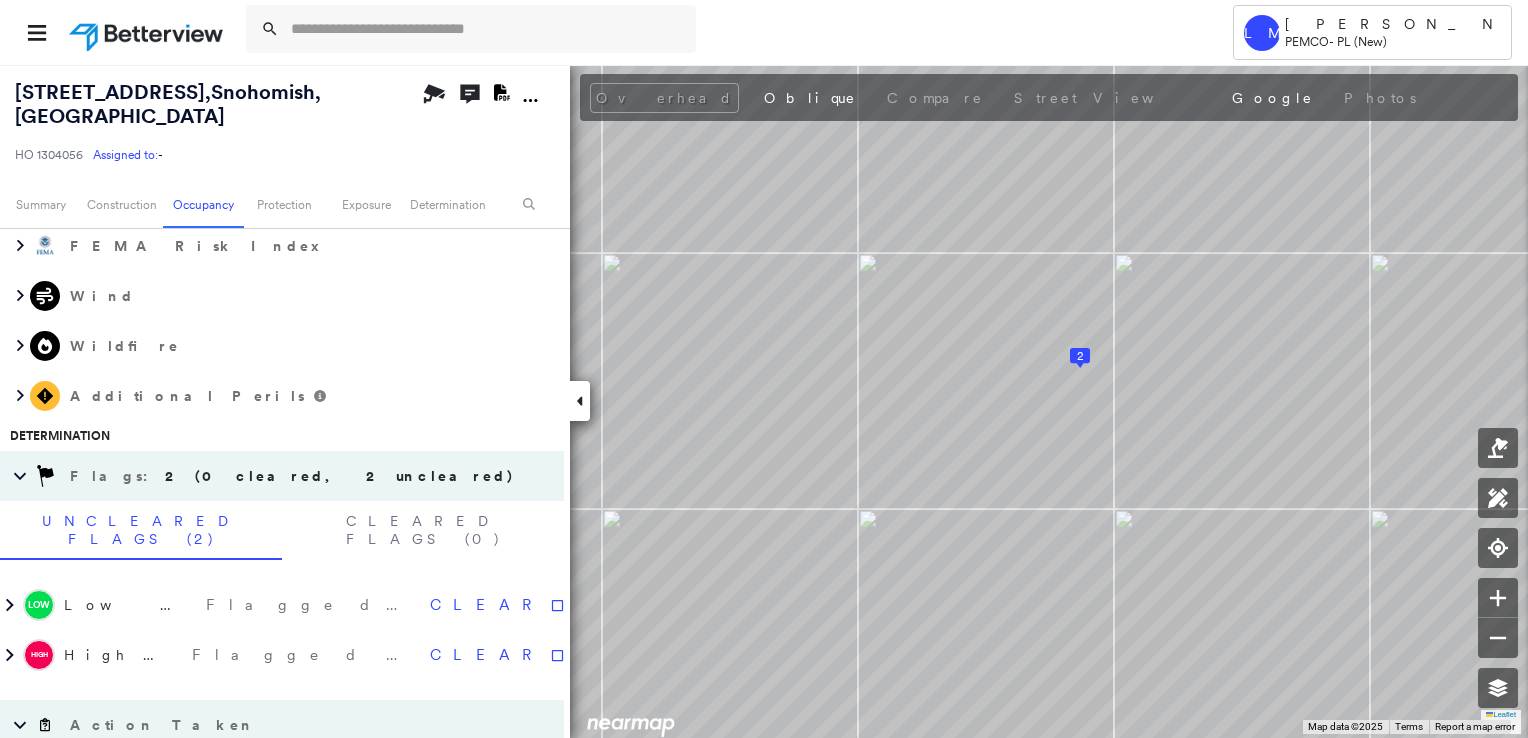 scroll, scrollTop: 1400, scrollLeft: 0, axis: vertical 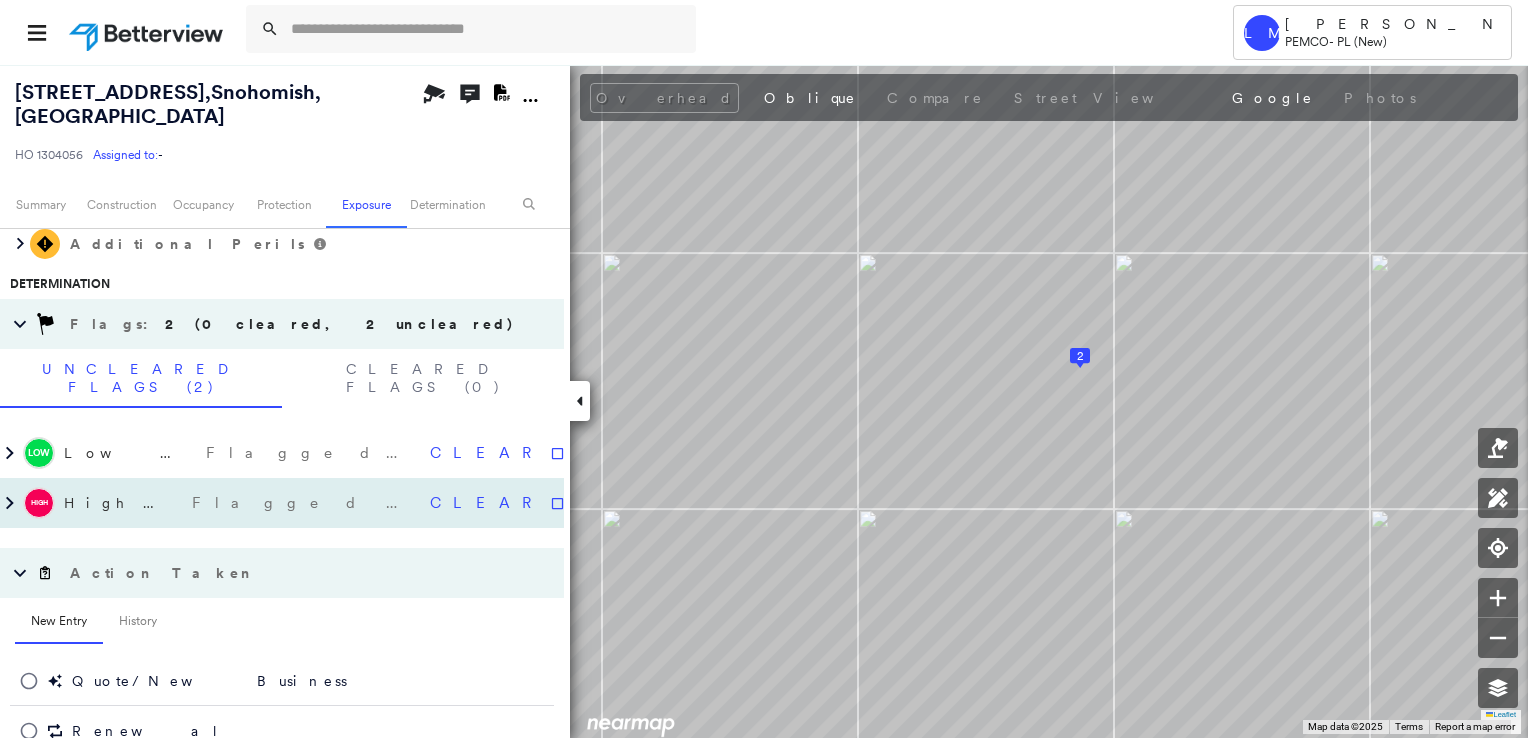 click on "High Priority" at bounding box center (123, 503) 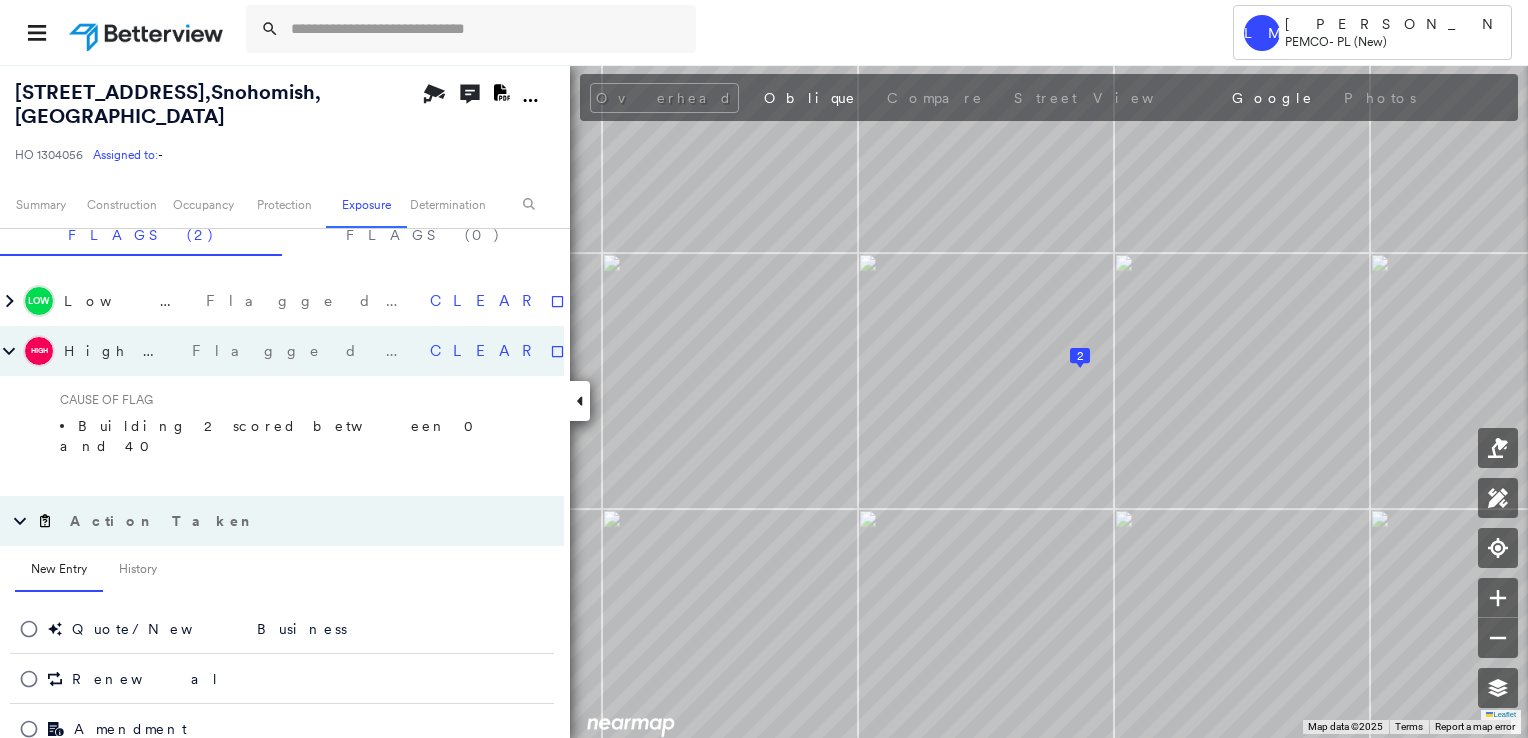 scroll, scrollTop: 1554, scrollLeft: 0, axis: vertical 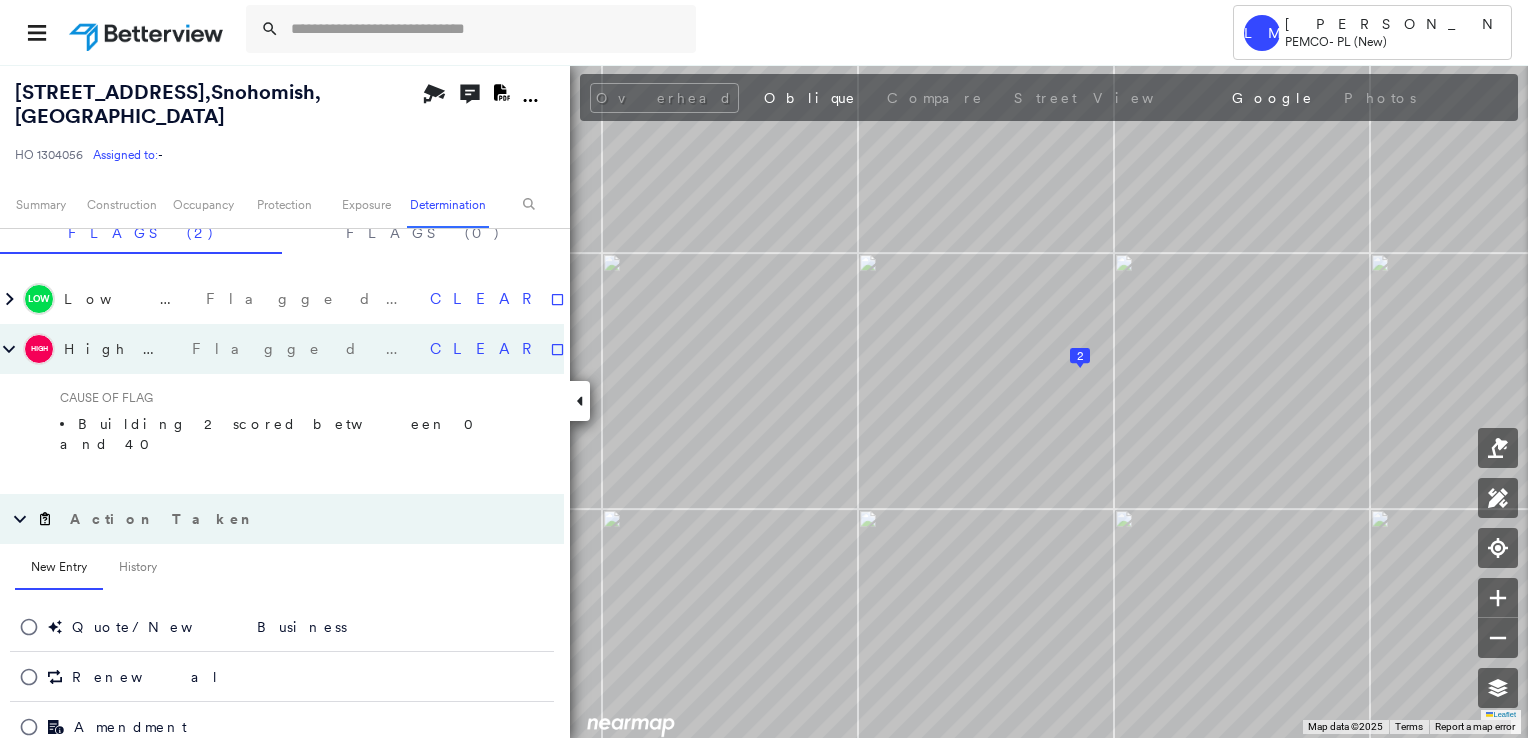 click on "High" at bounding box center (39, 349) 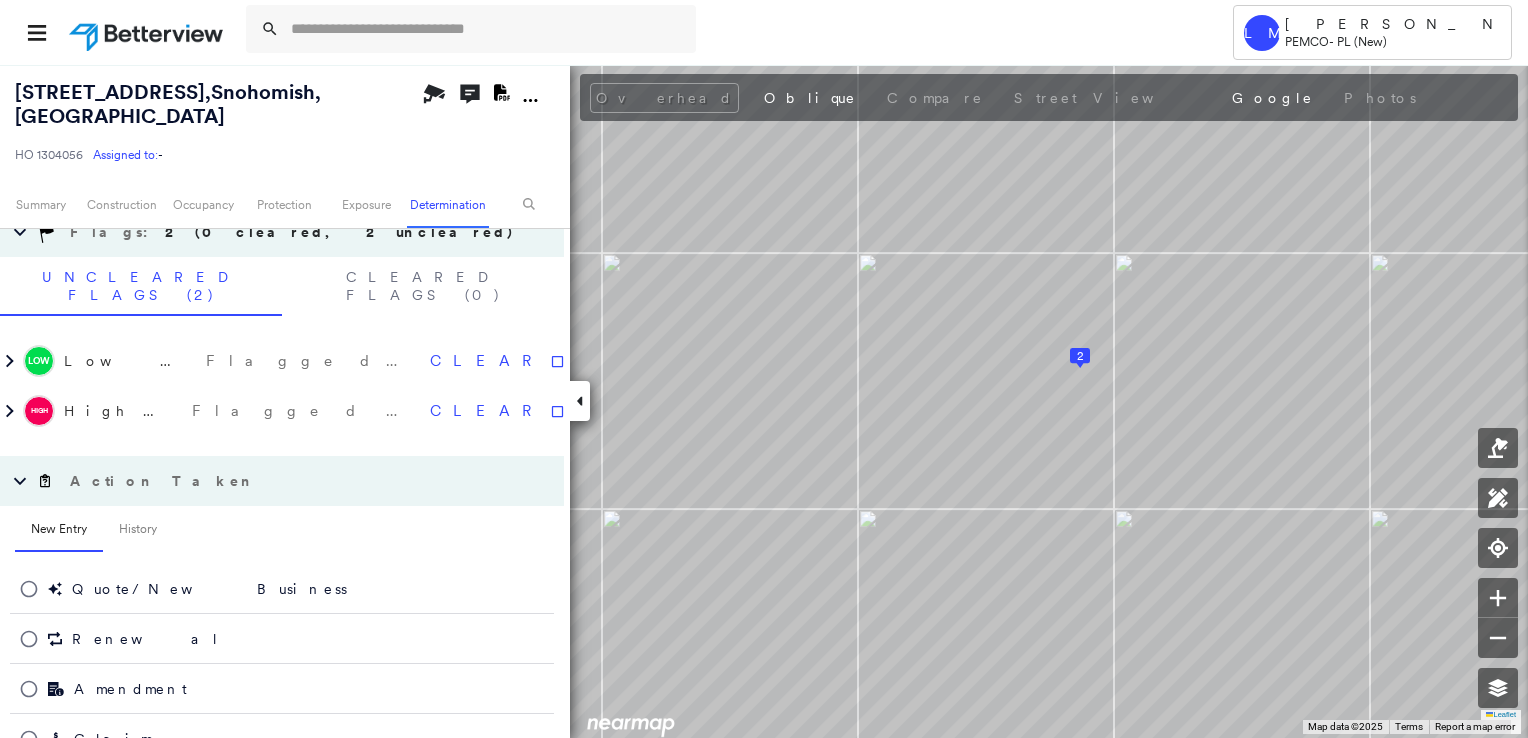 scroll, scrollTop: 1474, scrollLeft: 0, axis: vertical 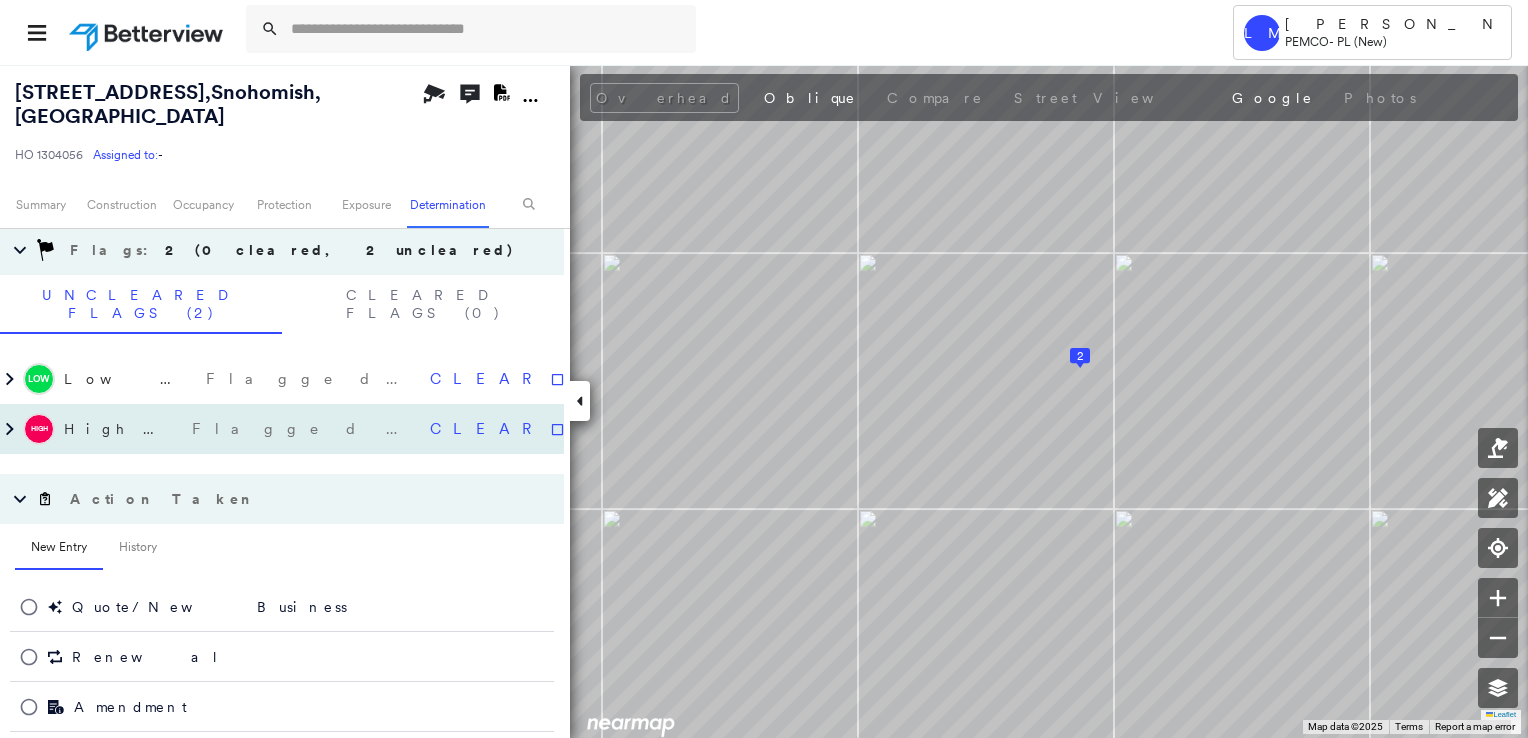 click on "High" at bounding box center [39, 429] 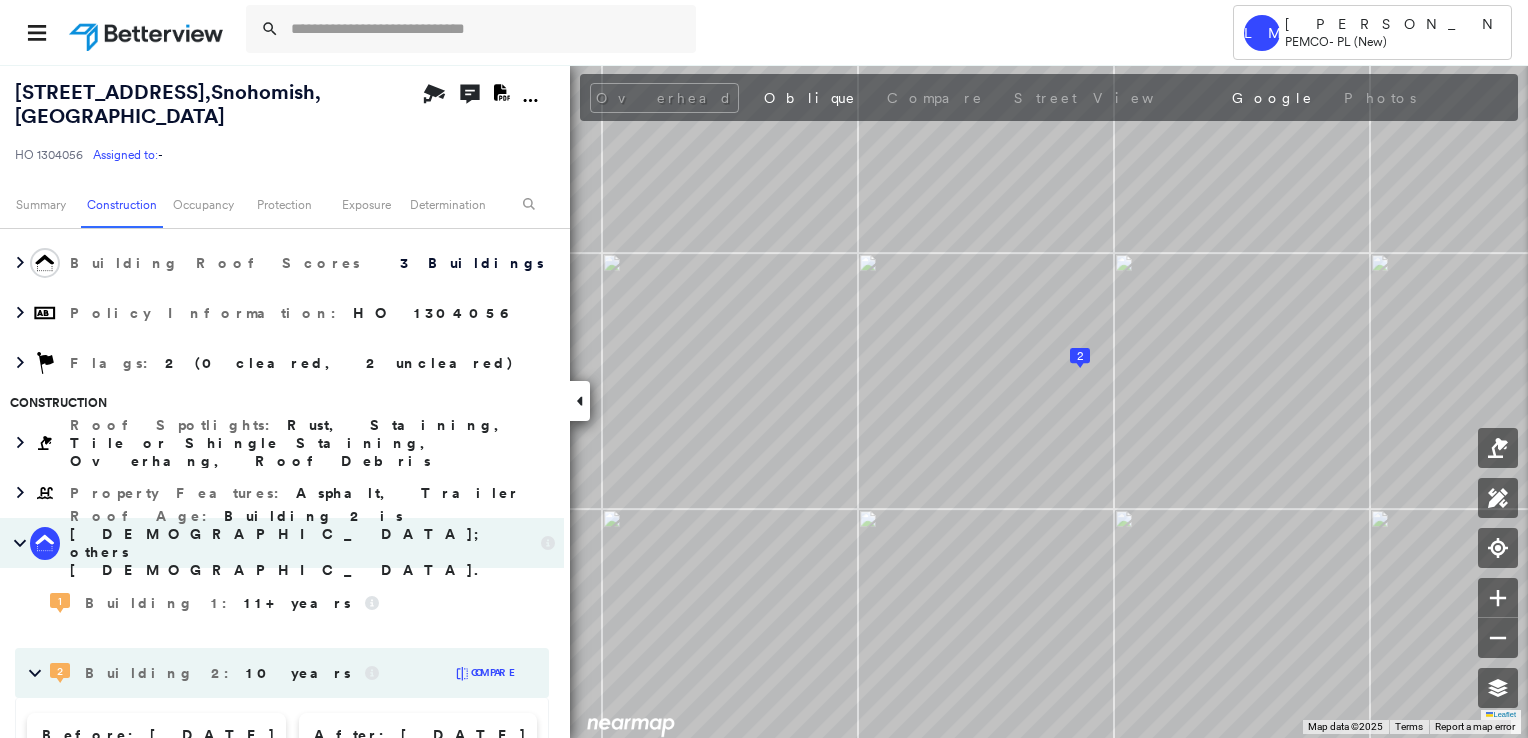 scroll, scrollTop: 154, scrollLeft: 0, axis: vertical 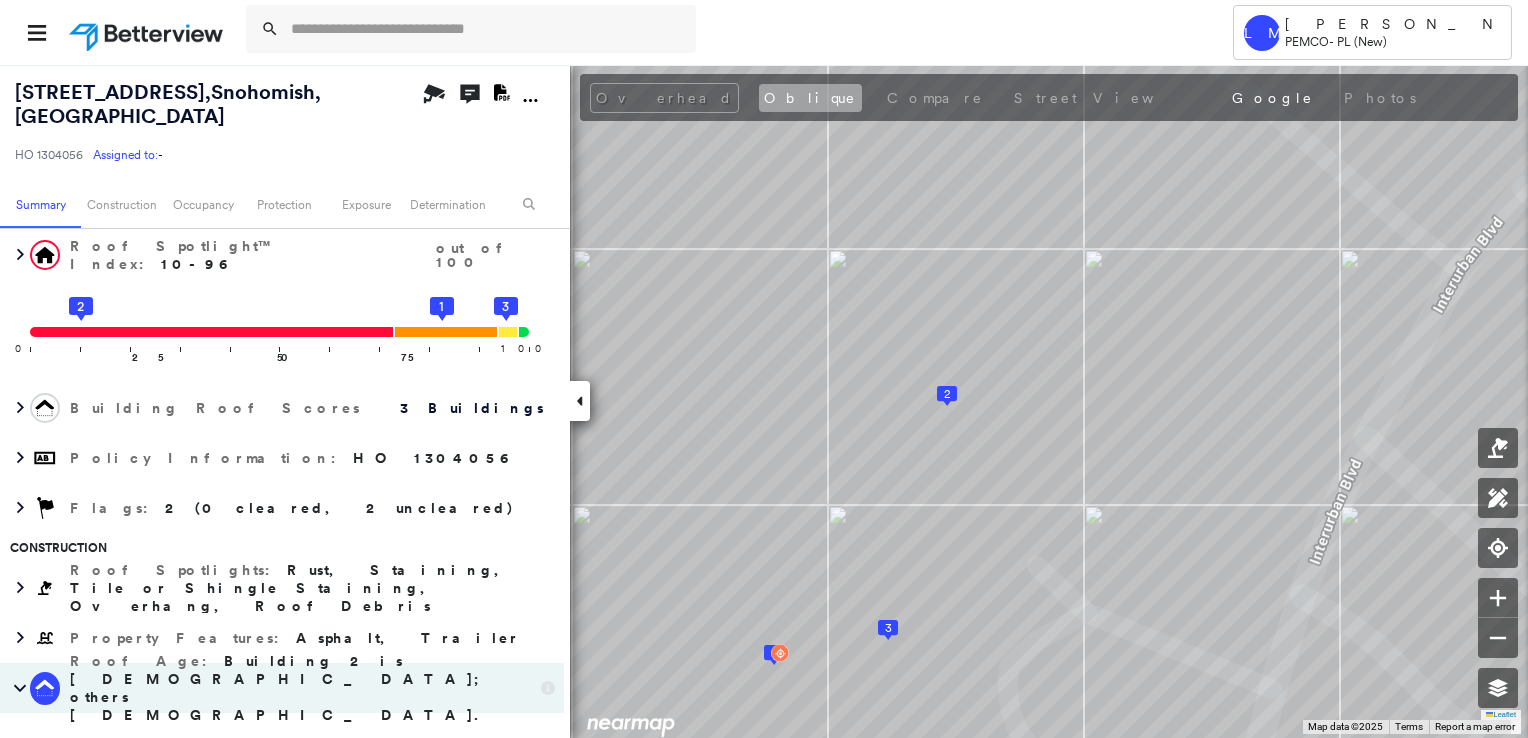 click on "Oblique" at bounding box center (810, 98) 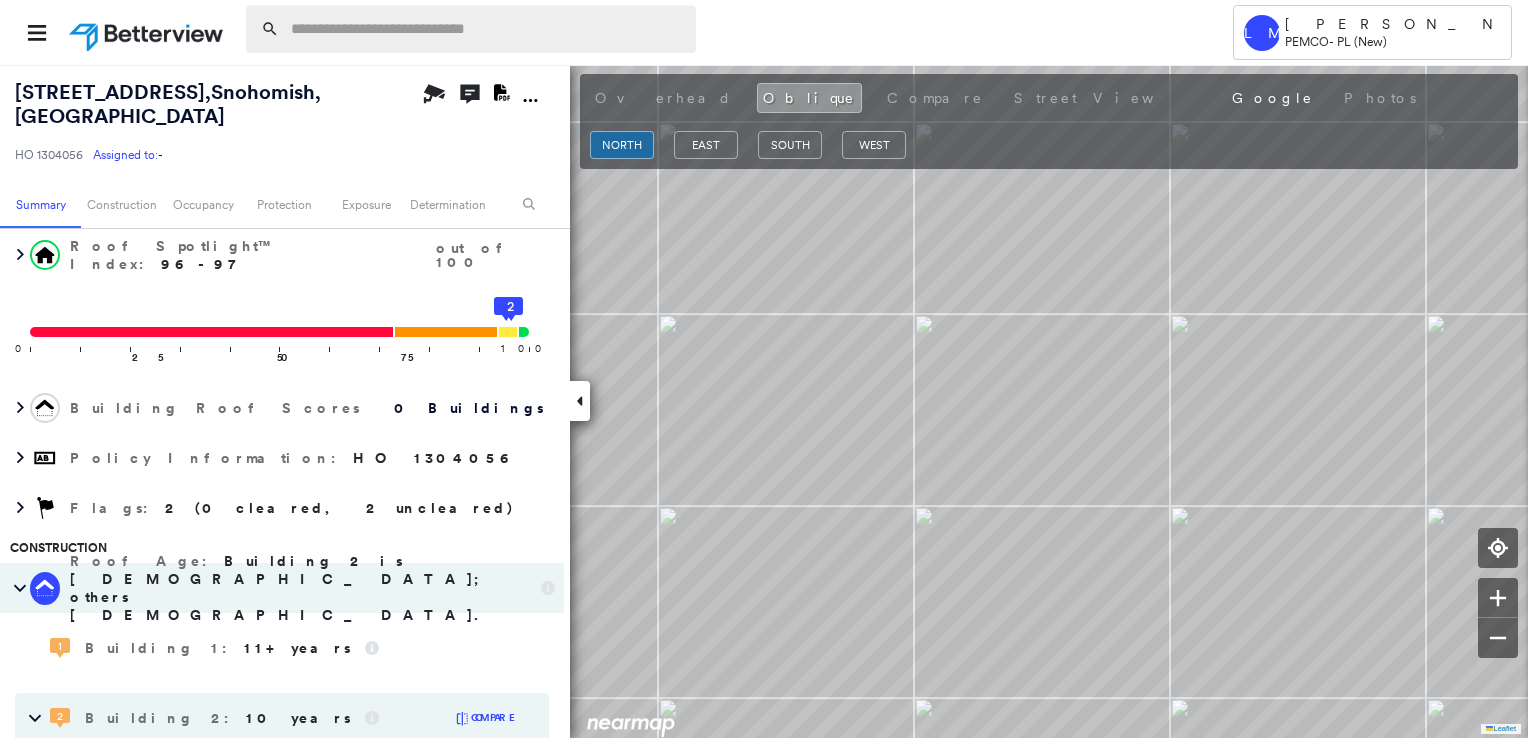 click at bounding box center [487, 29] 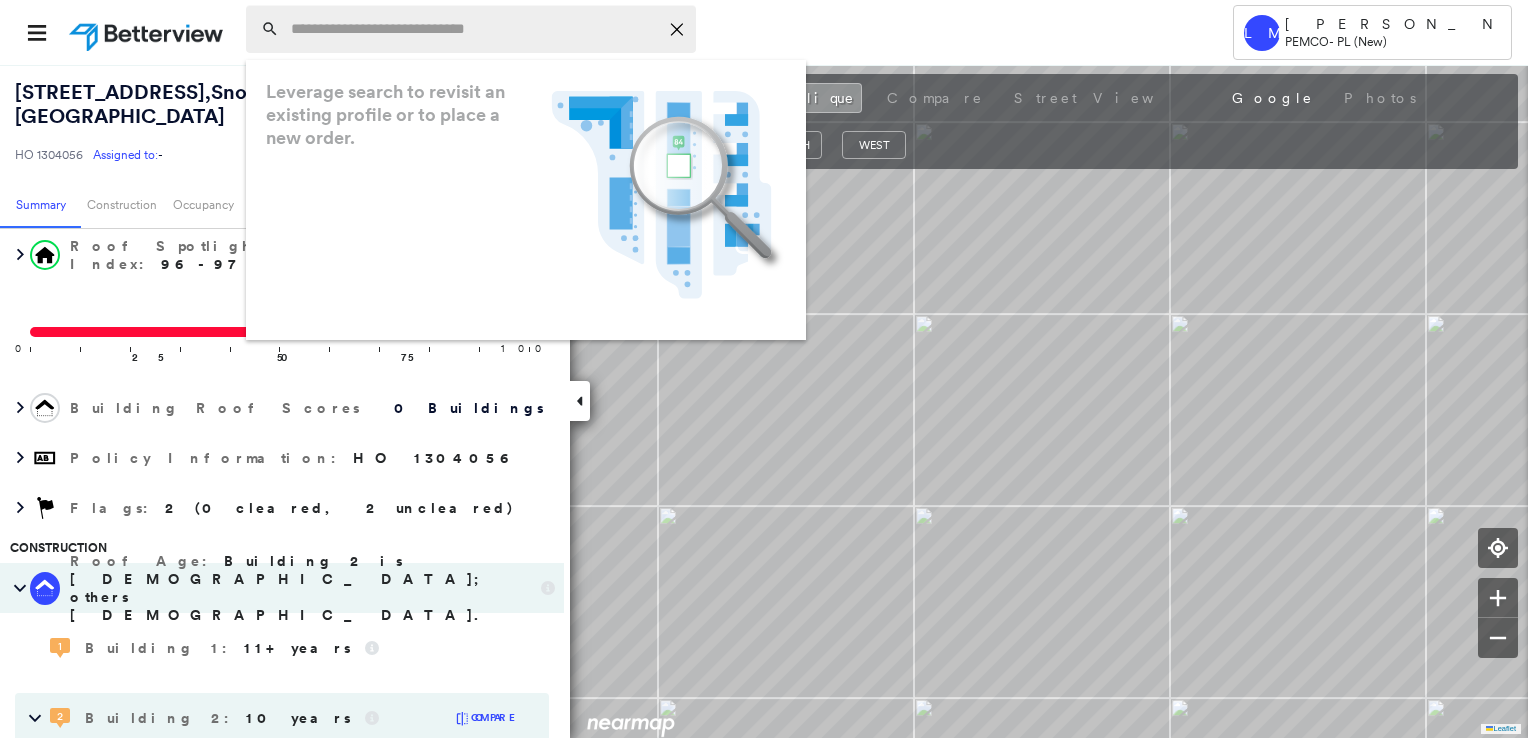 paste on "**********" 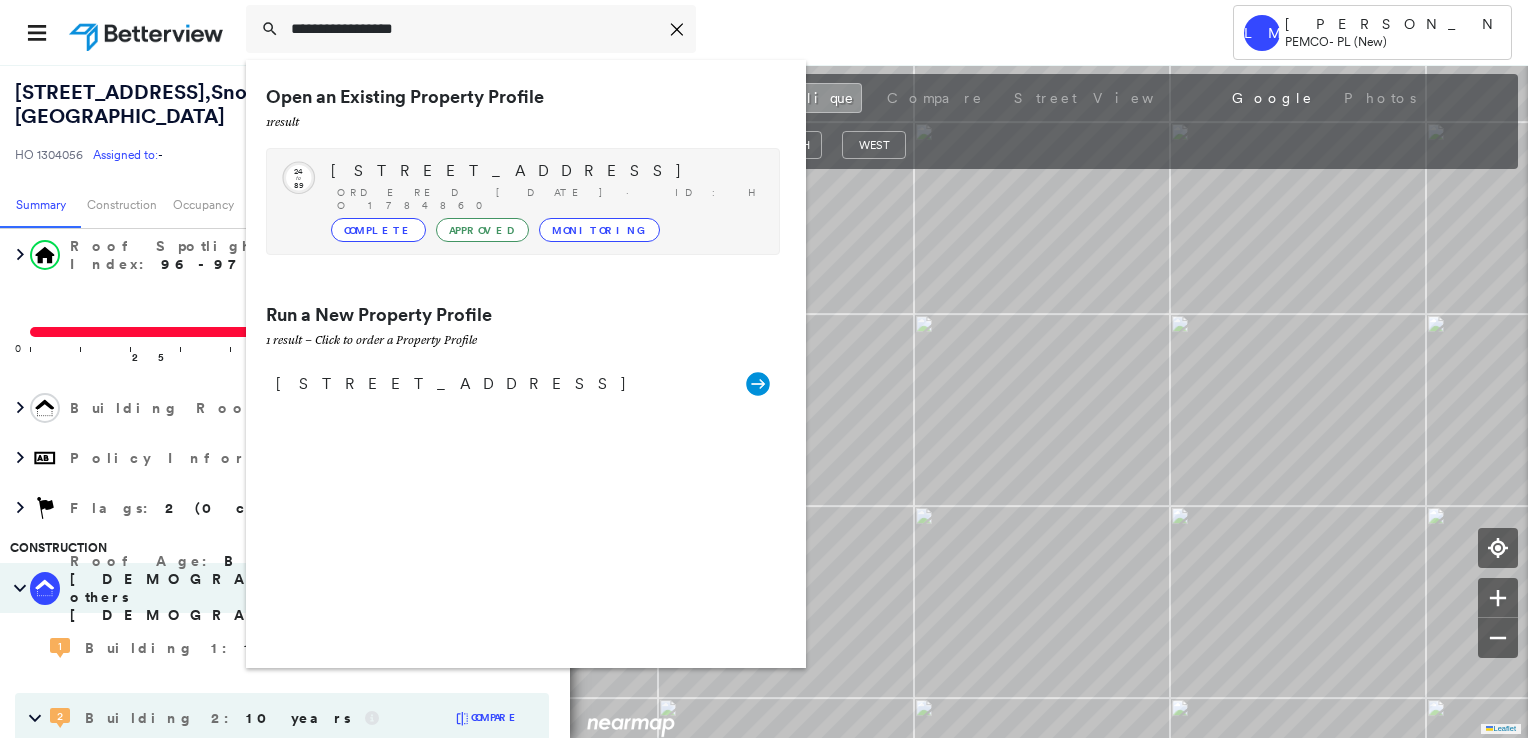 type on "**********" 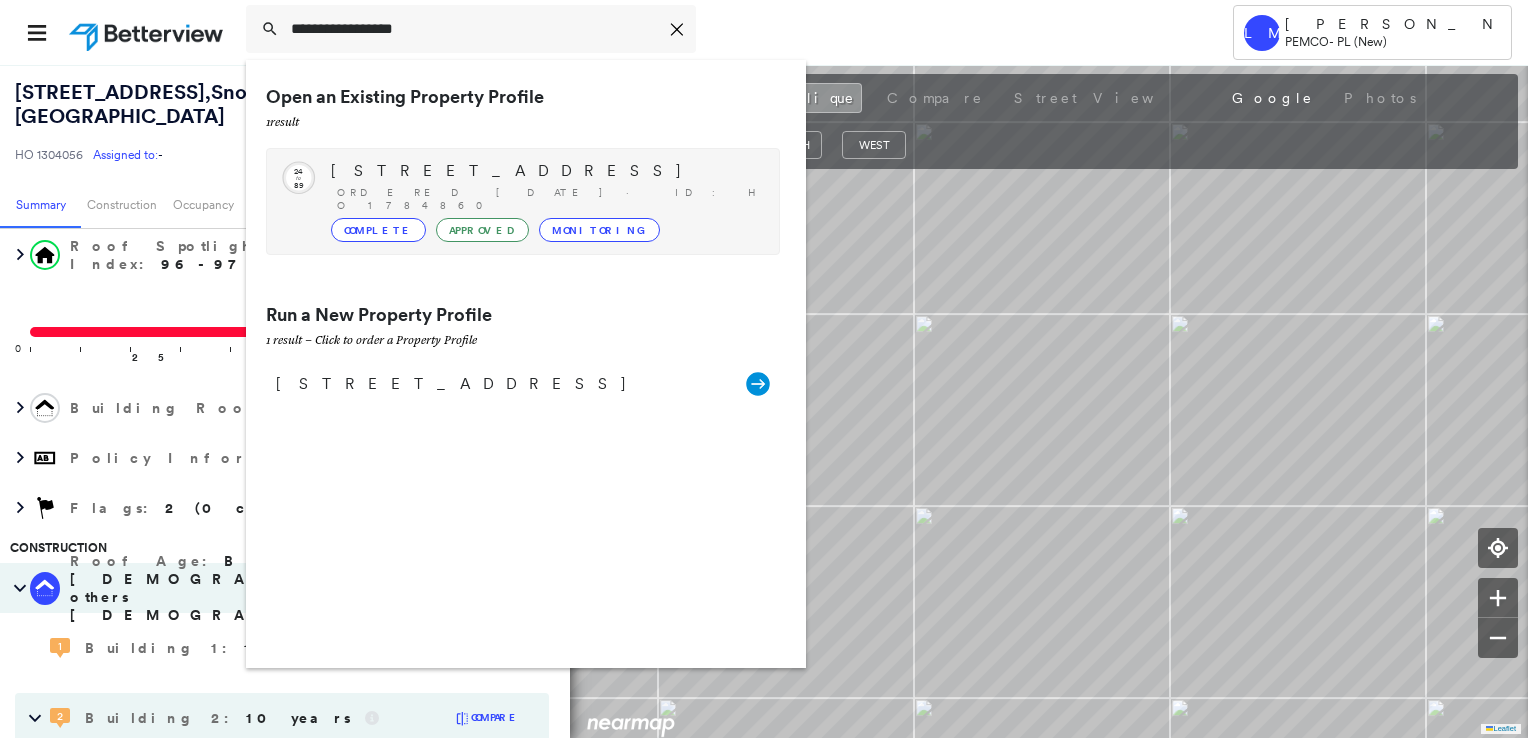 click on "[STREET_ADDRESS]" at bounding box center (545, 171) 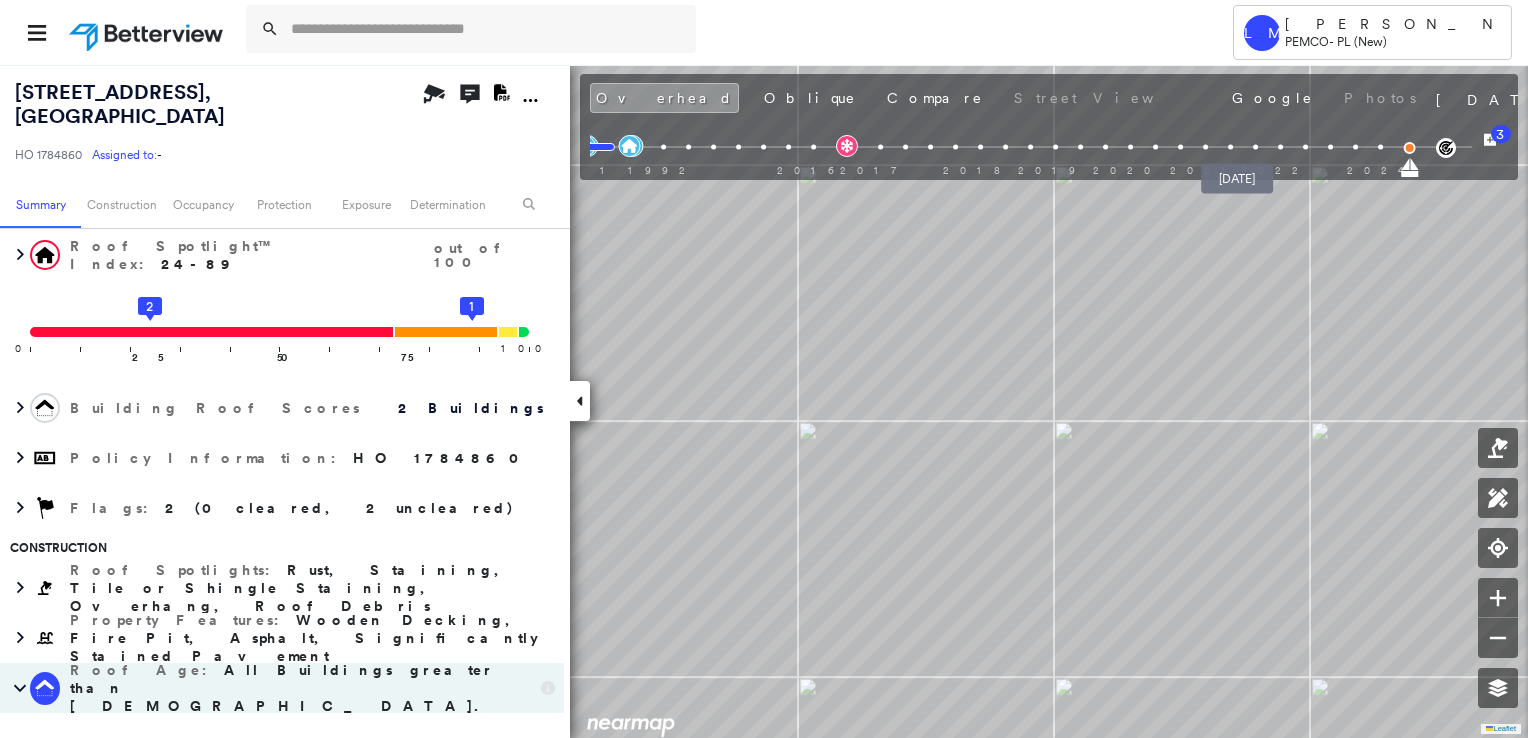 click at bounding box center (1255, 147) 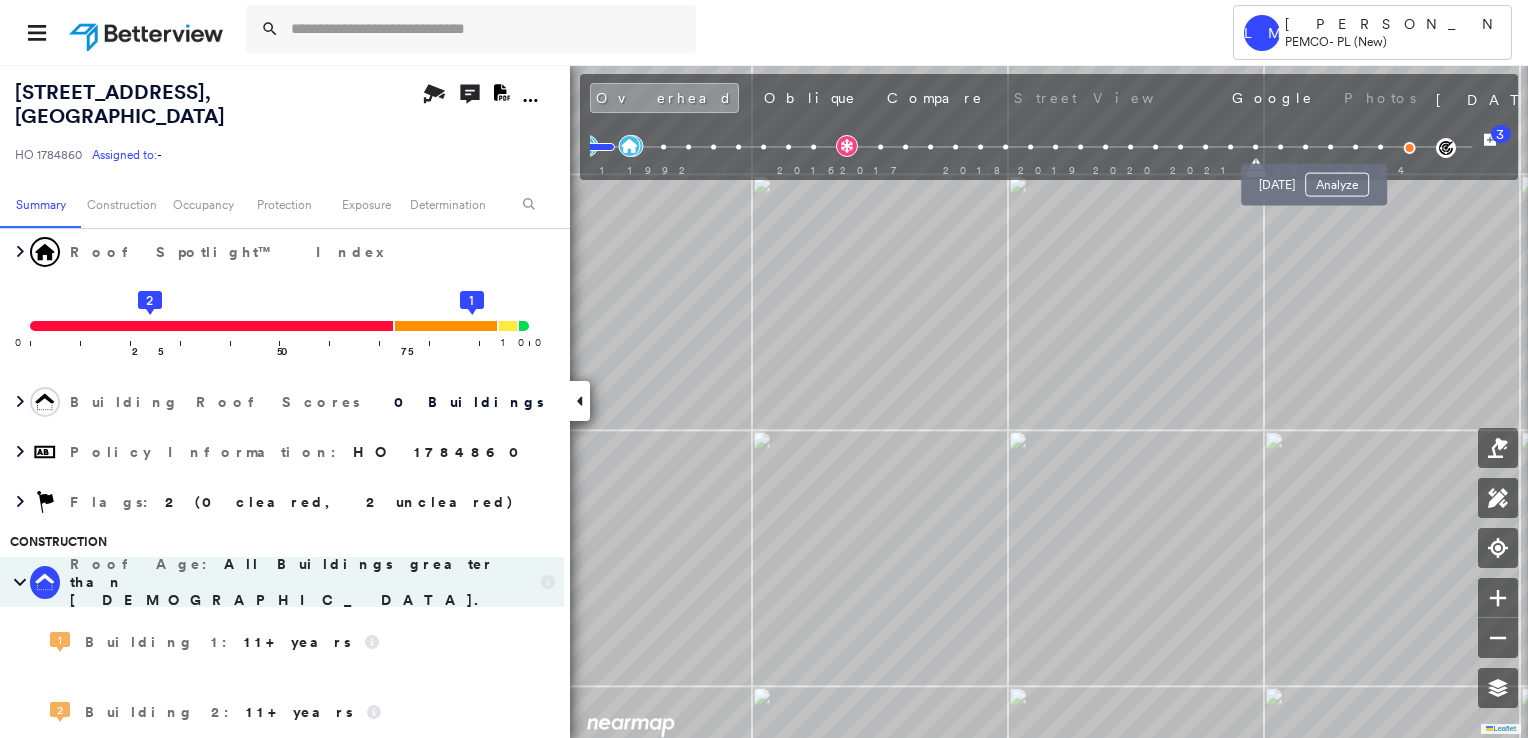 click at bounding box center (1330, 147) 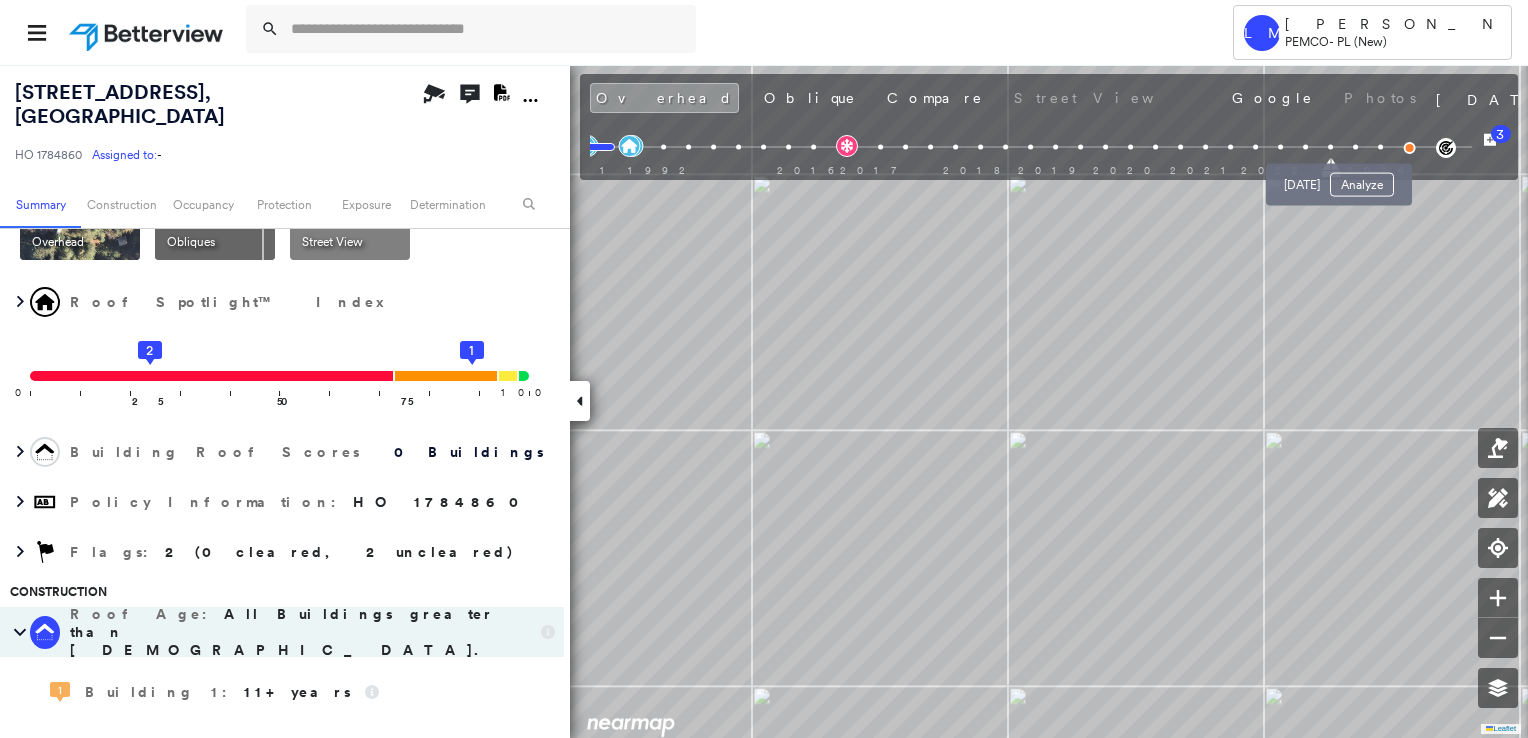 click at bounding box center (1355, 147) 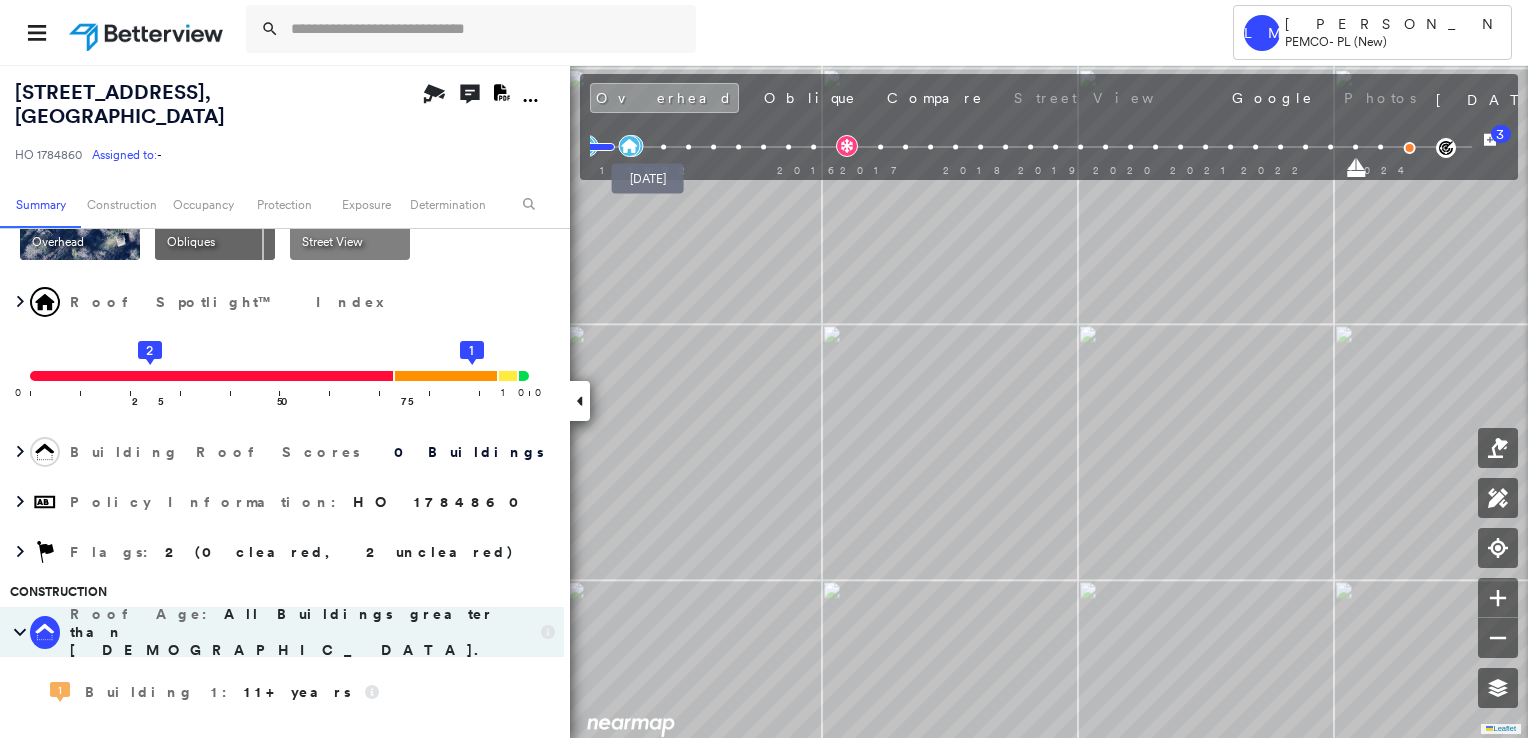 click at bounding box center (663, 147) 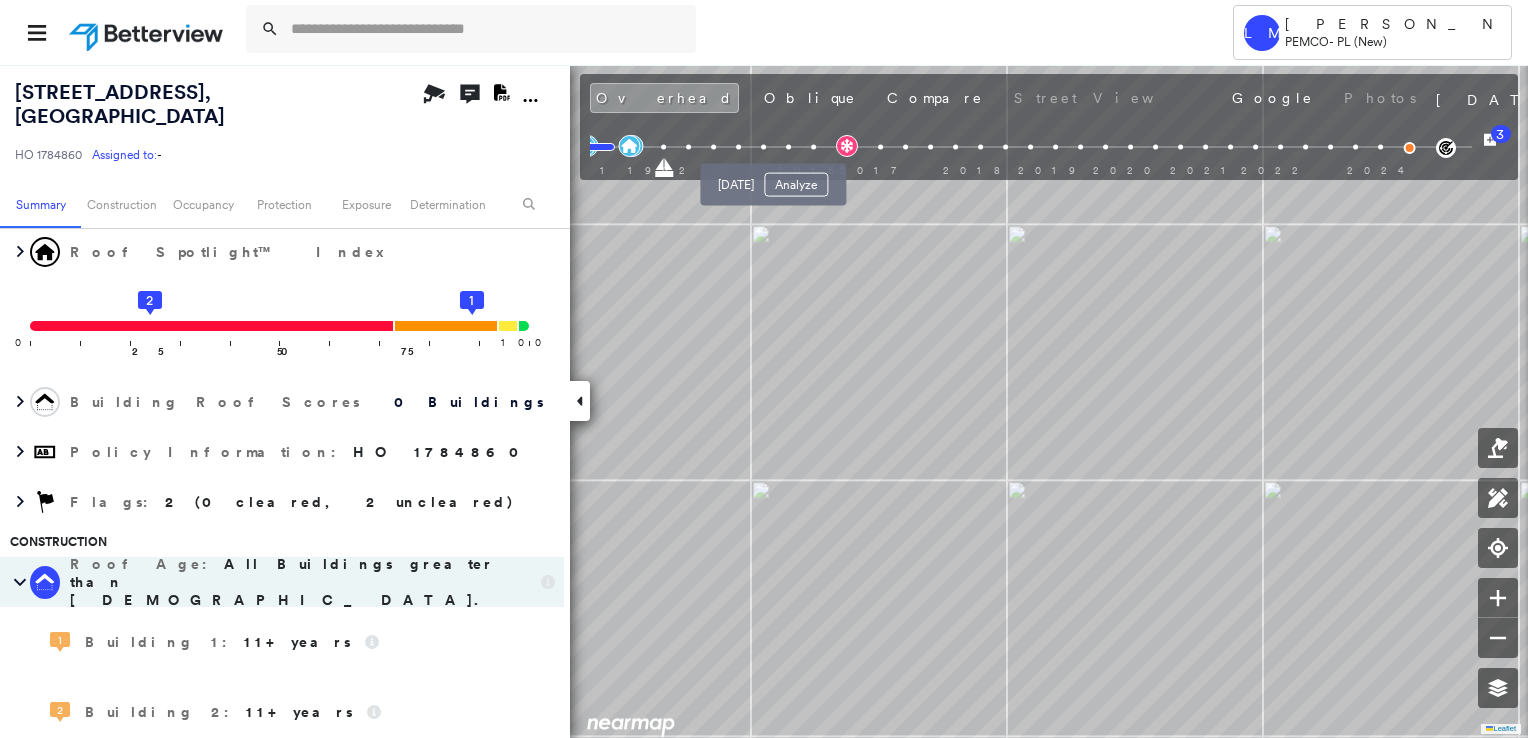 click at bounding box center (788, 147) 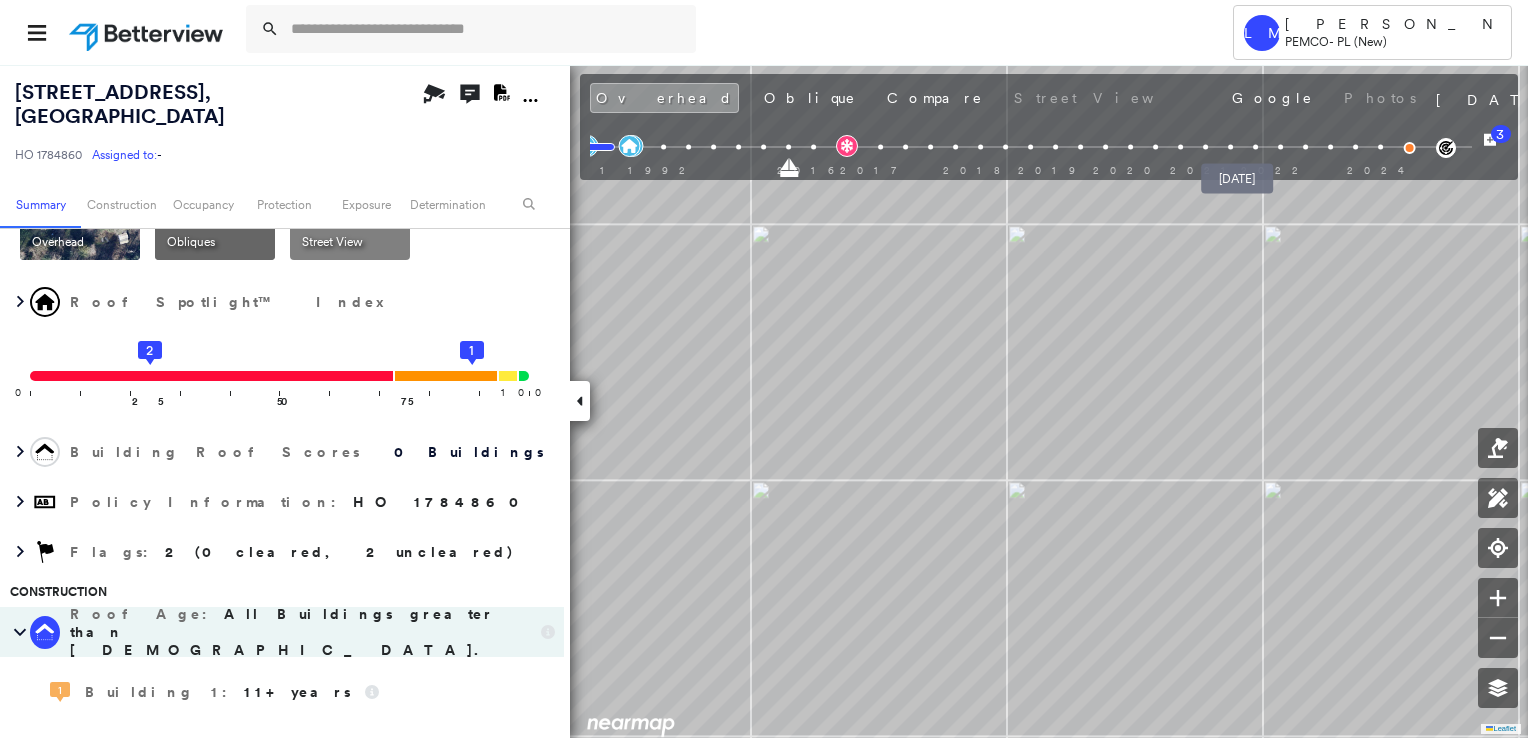 click at bounding box center [1255, 147] 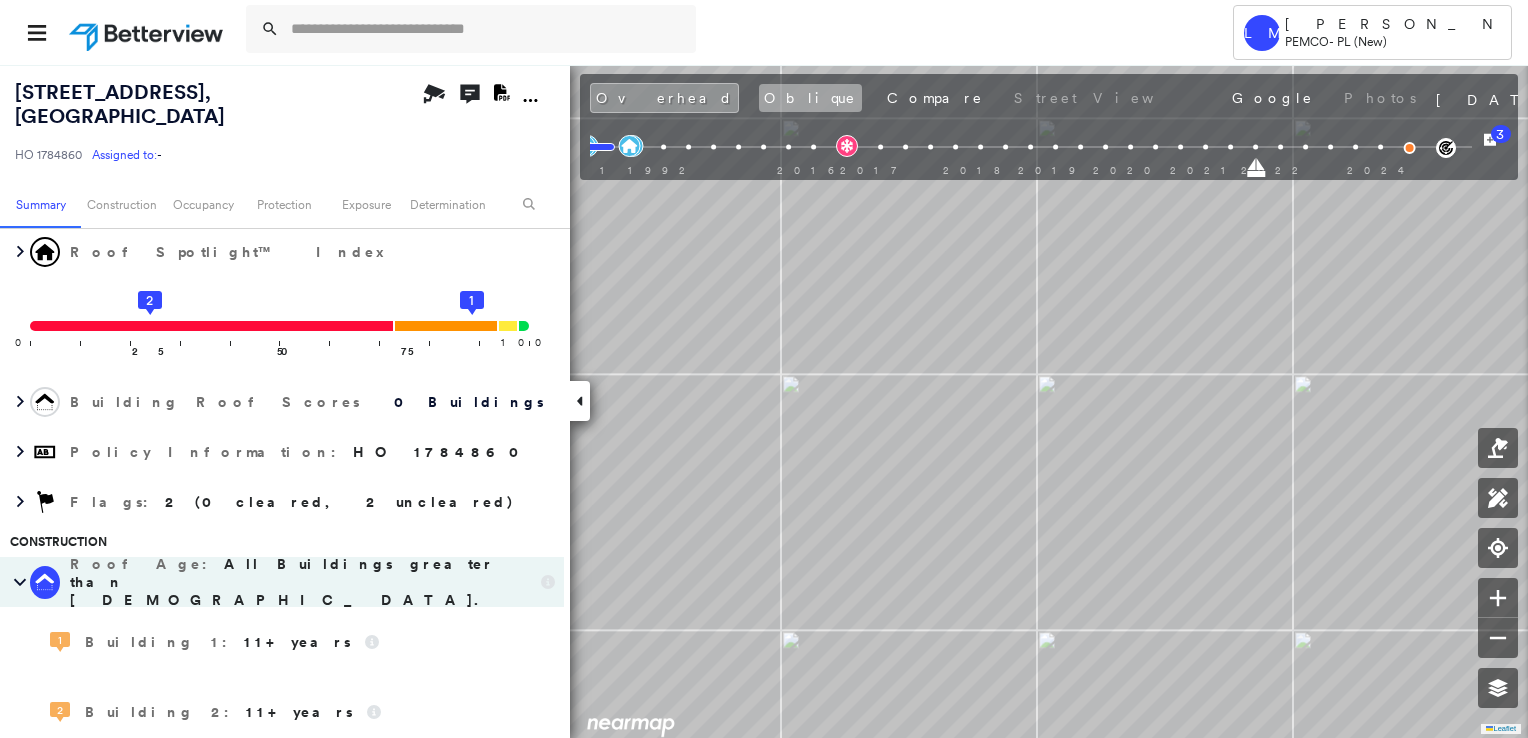 click on "Oblique" at bounding box center [810, 98] 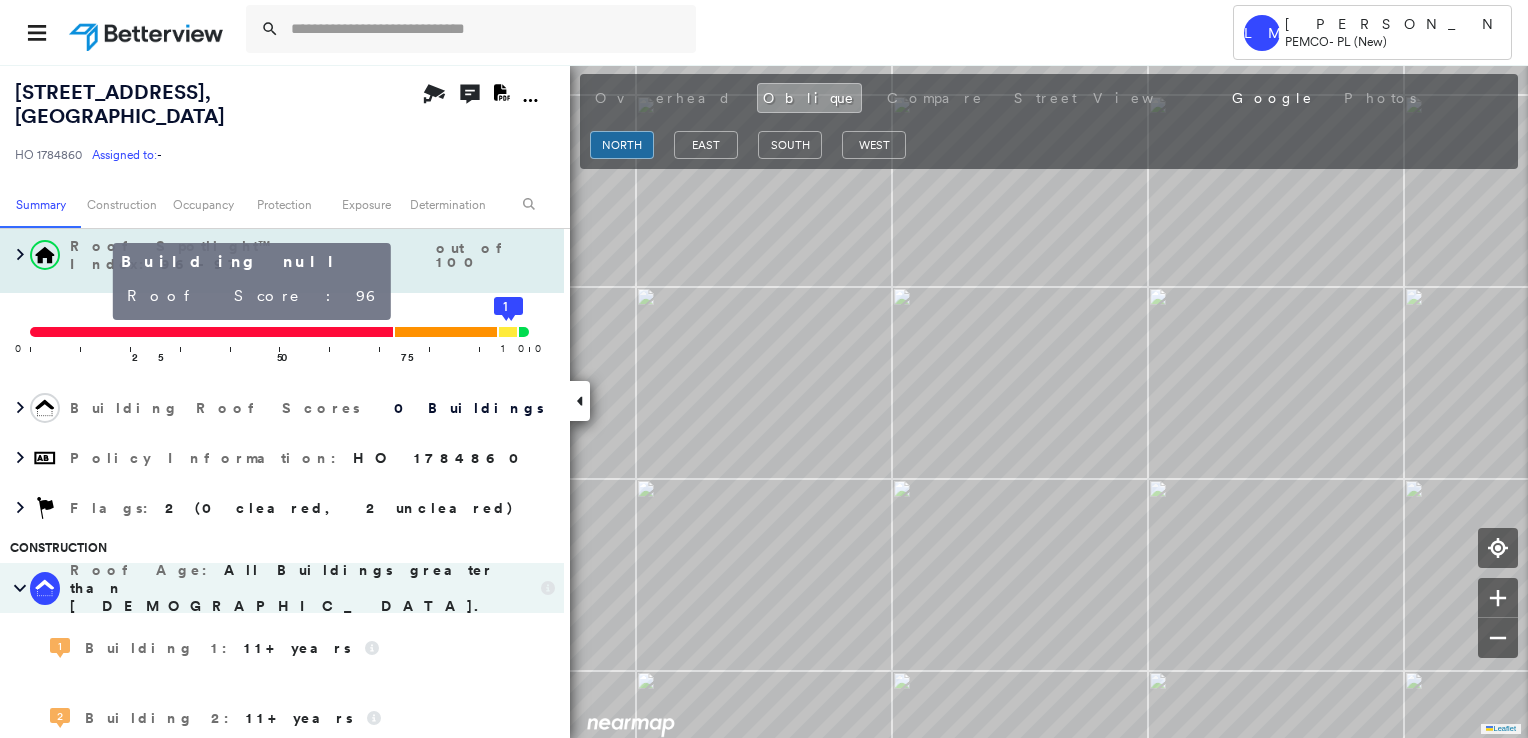 click 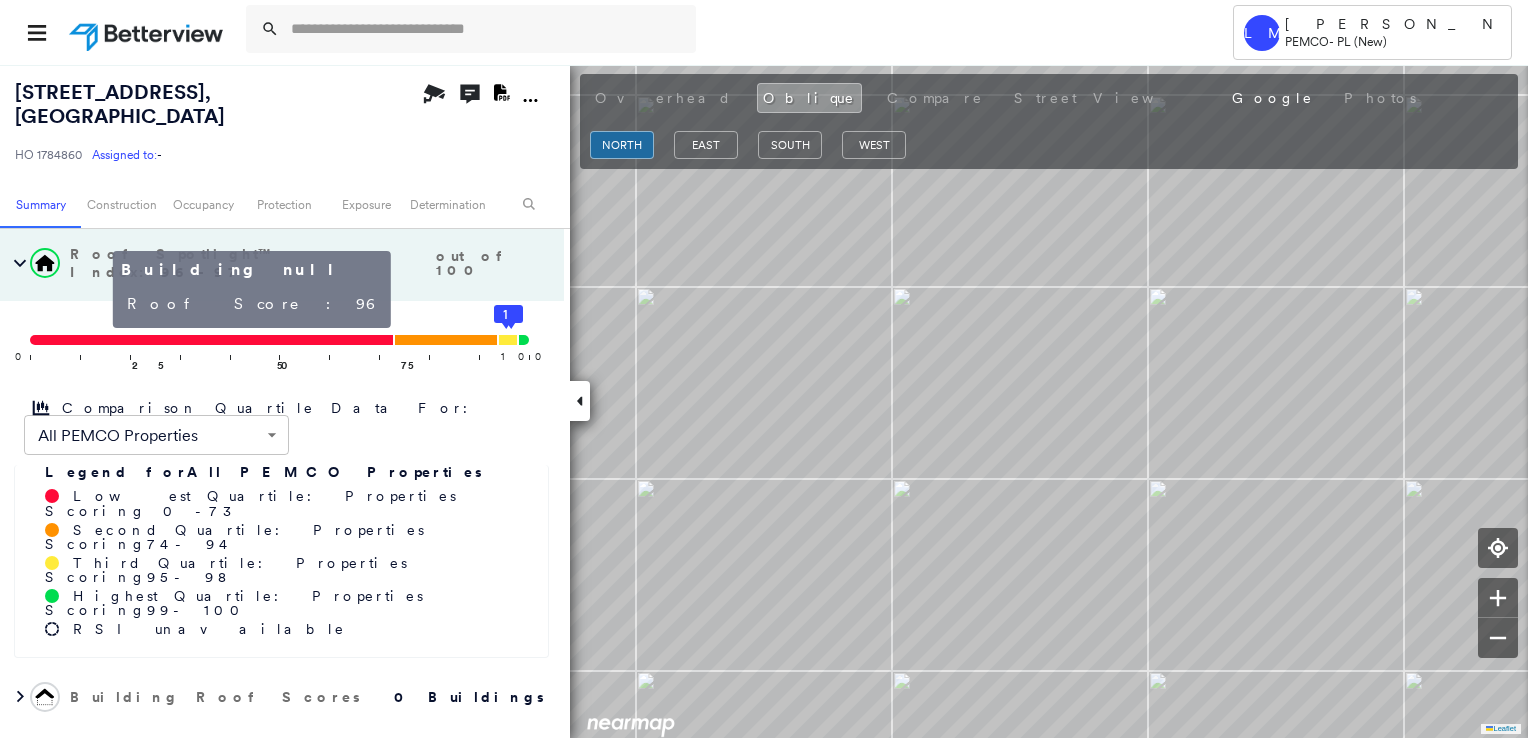 click 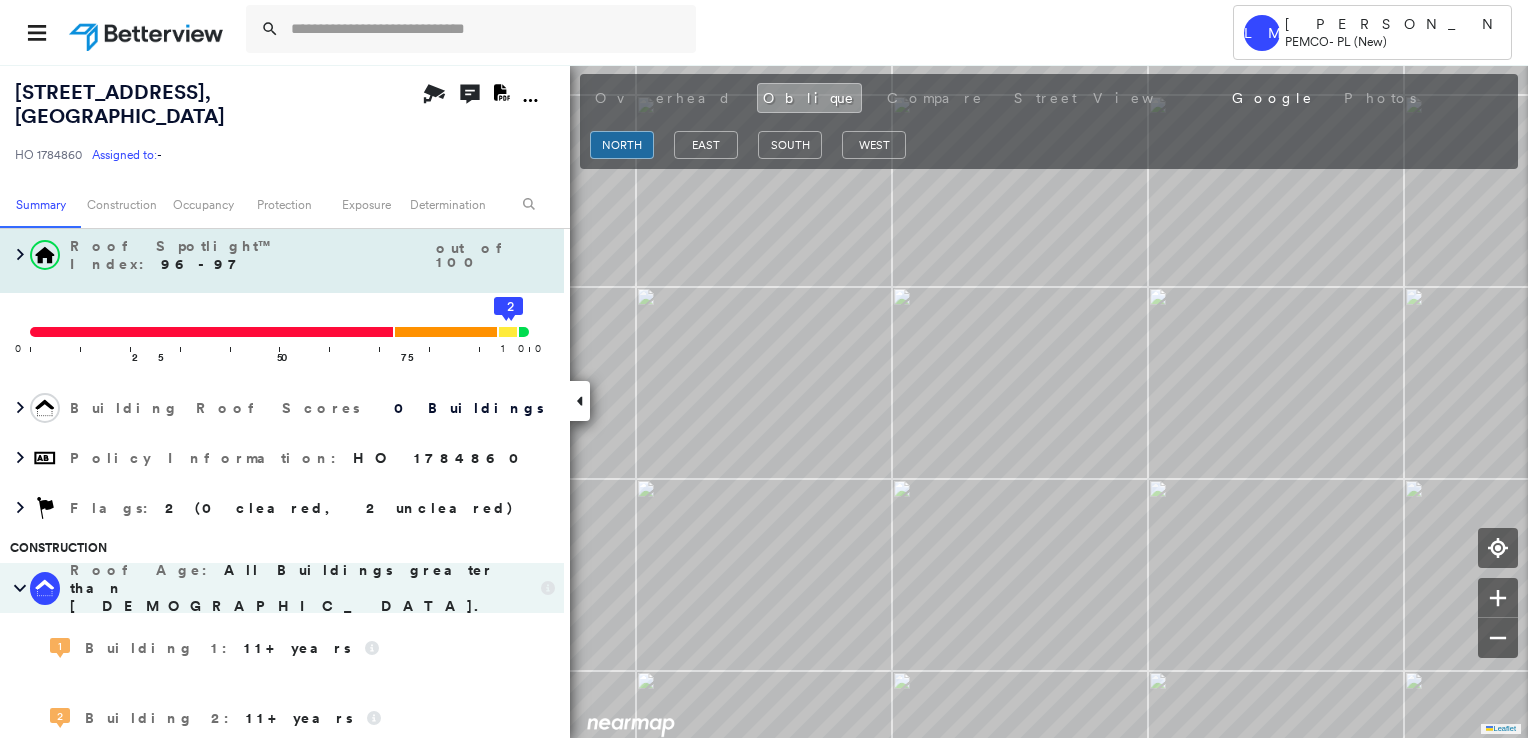 click at bounding box center [211, 332] 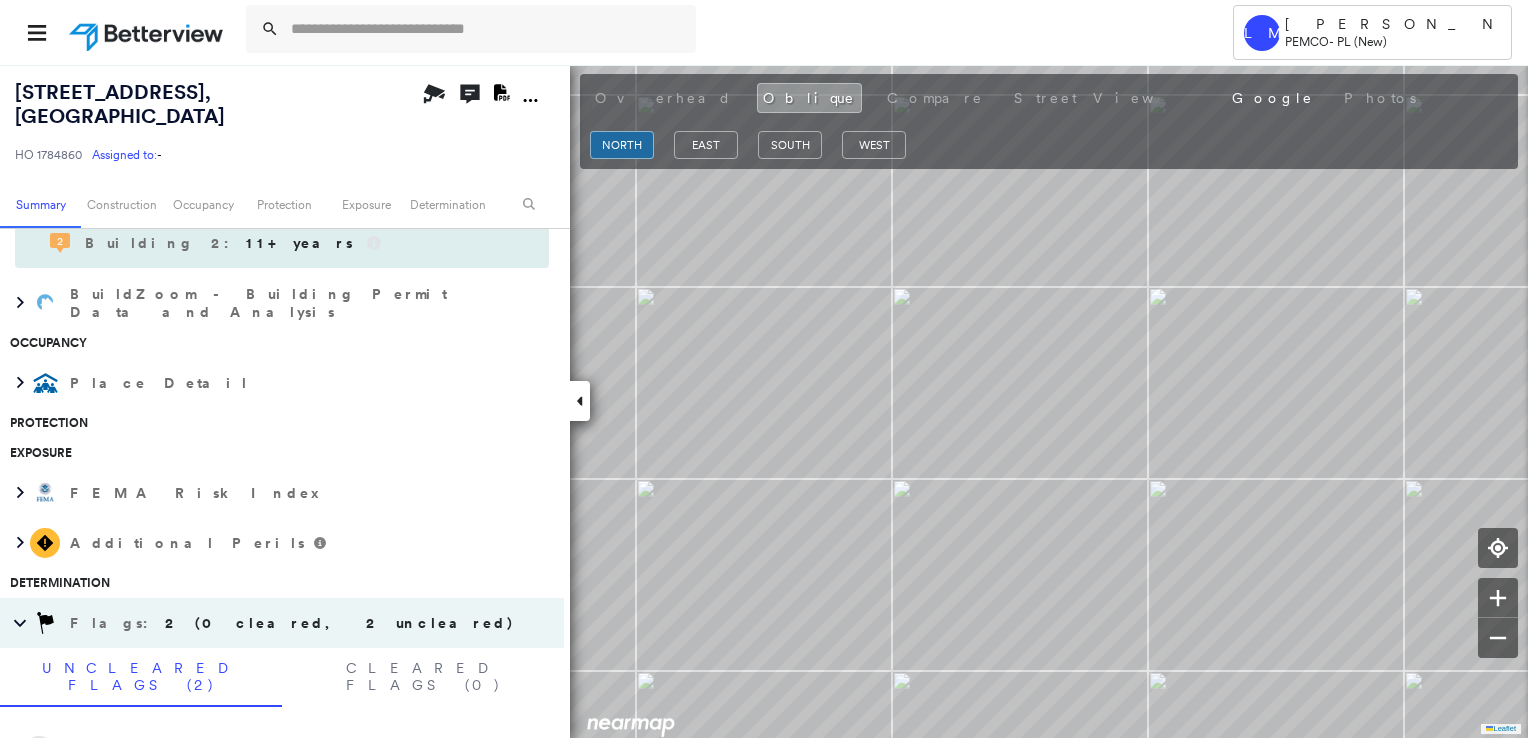 scroll, scrollTop: 1054, scrollLeft: 0, axis: vertical 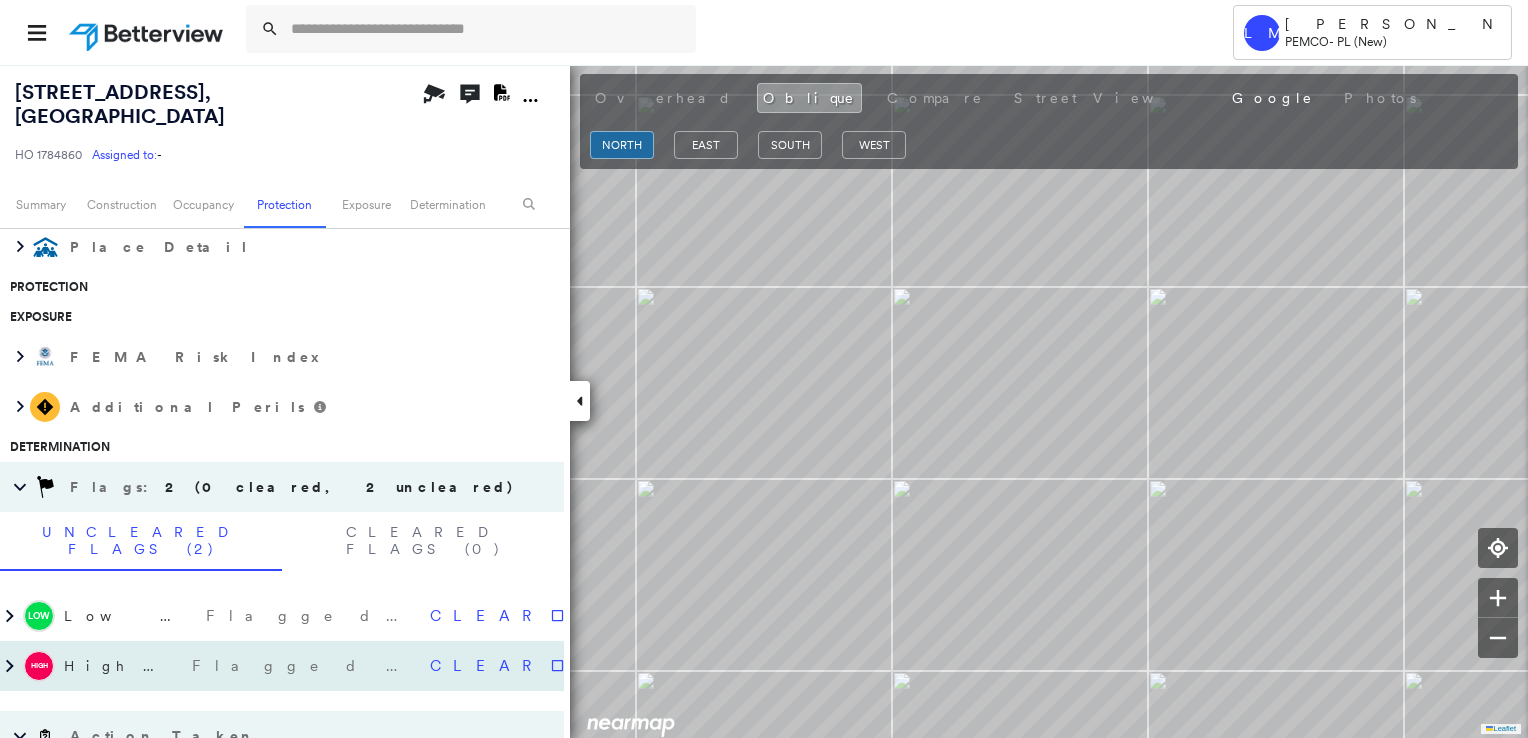 click on "Flagged [DATE]" at bounding box center [303, 666] 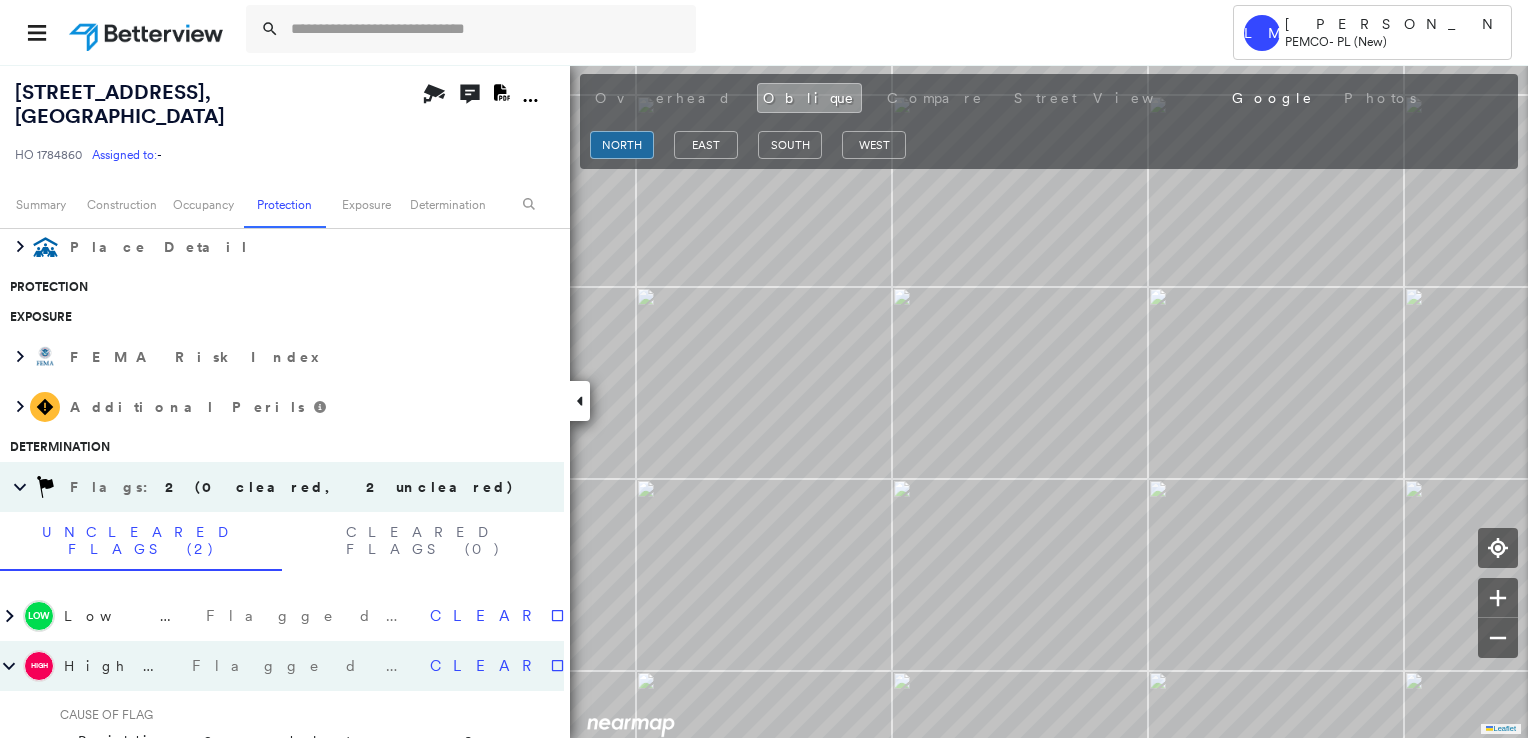 click on "High" at bounding box center [39, 666] 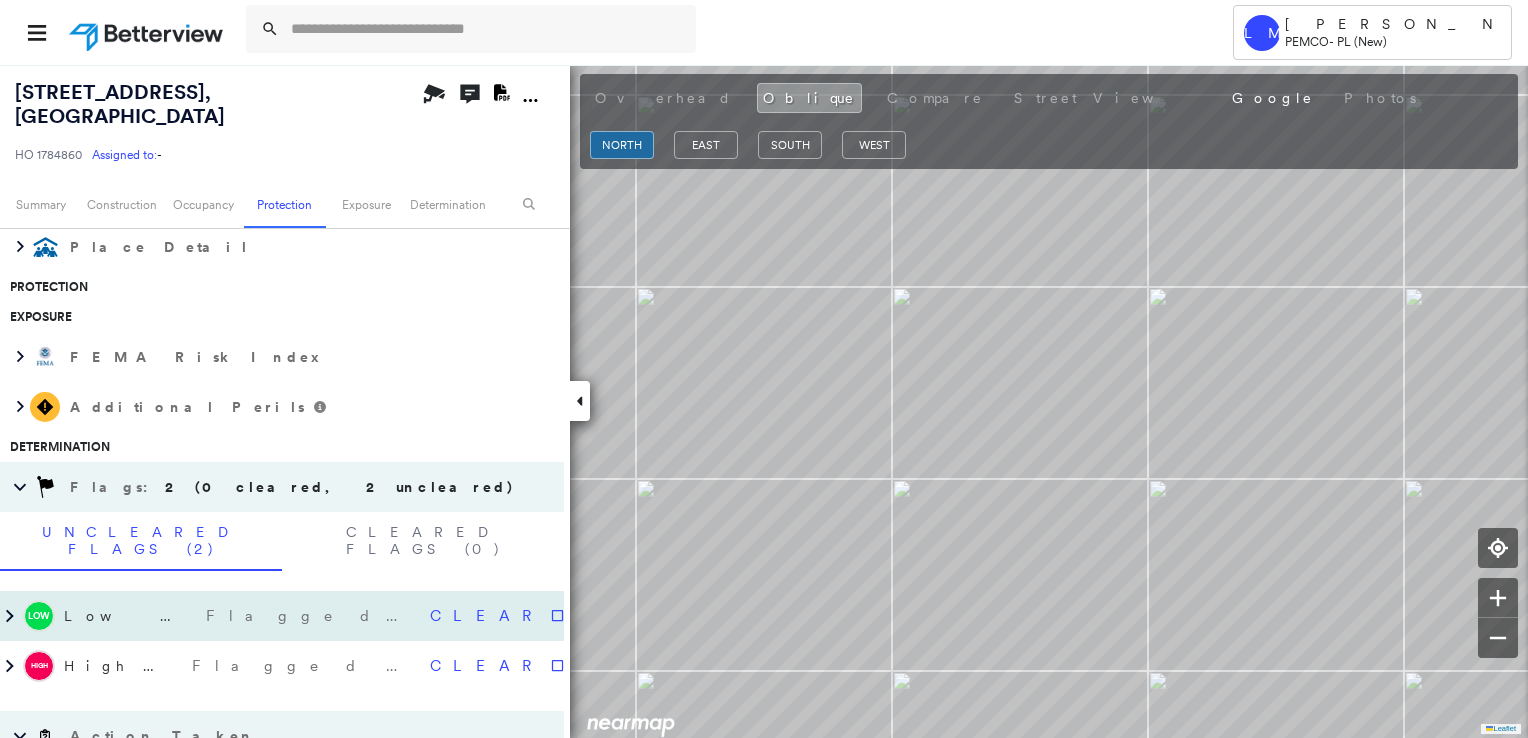 click on "Low" at bounding box center [39, 616] 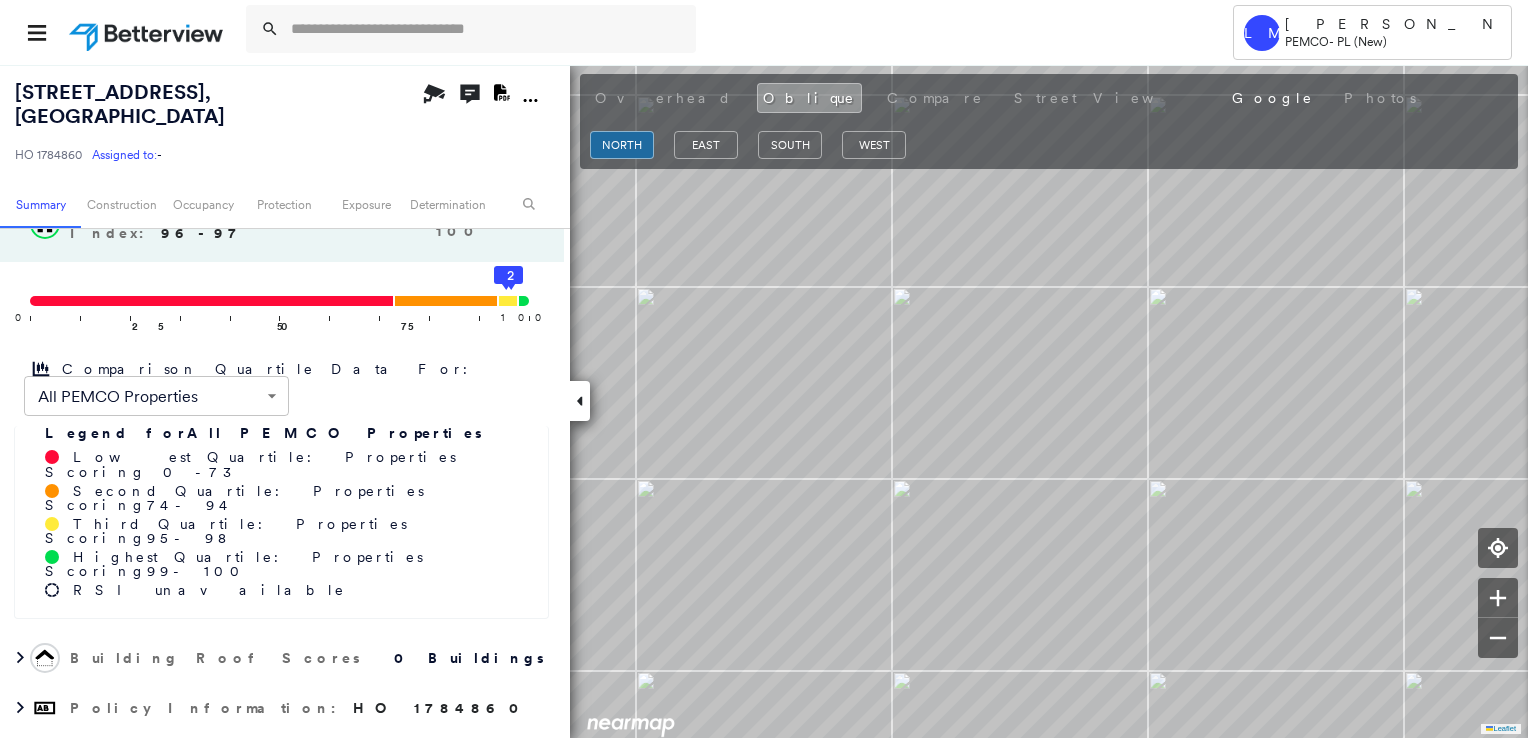 scroll, scrollTop: 154, scrollLeft: 0, axis: vertical 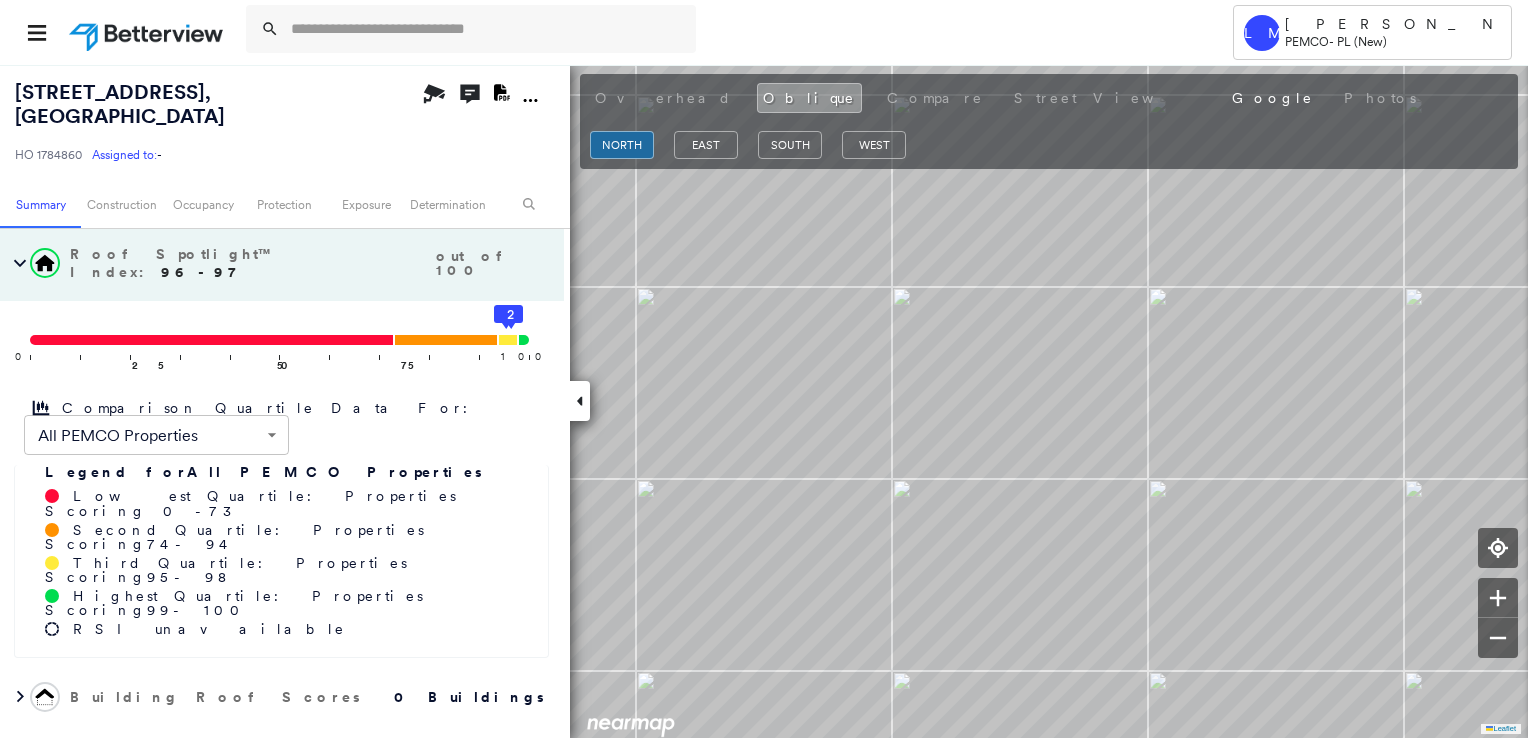click at bounding box center (211, 340) 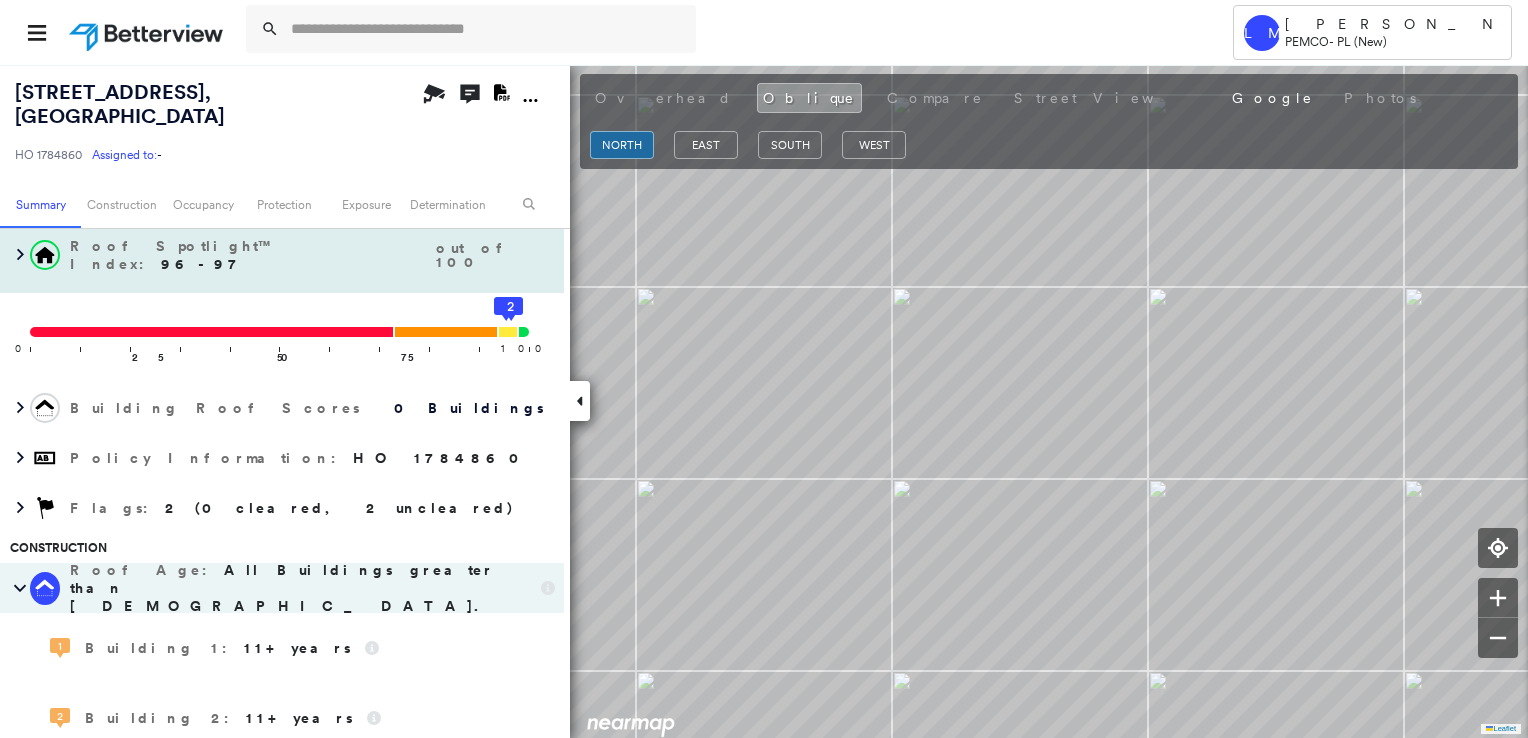 click 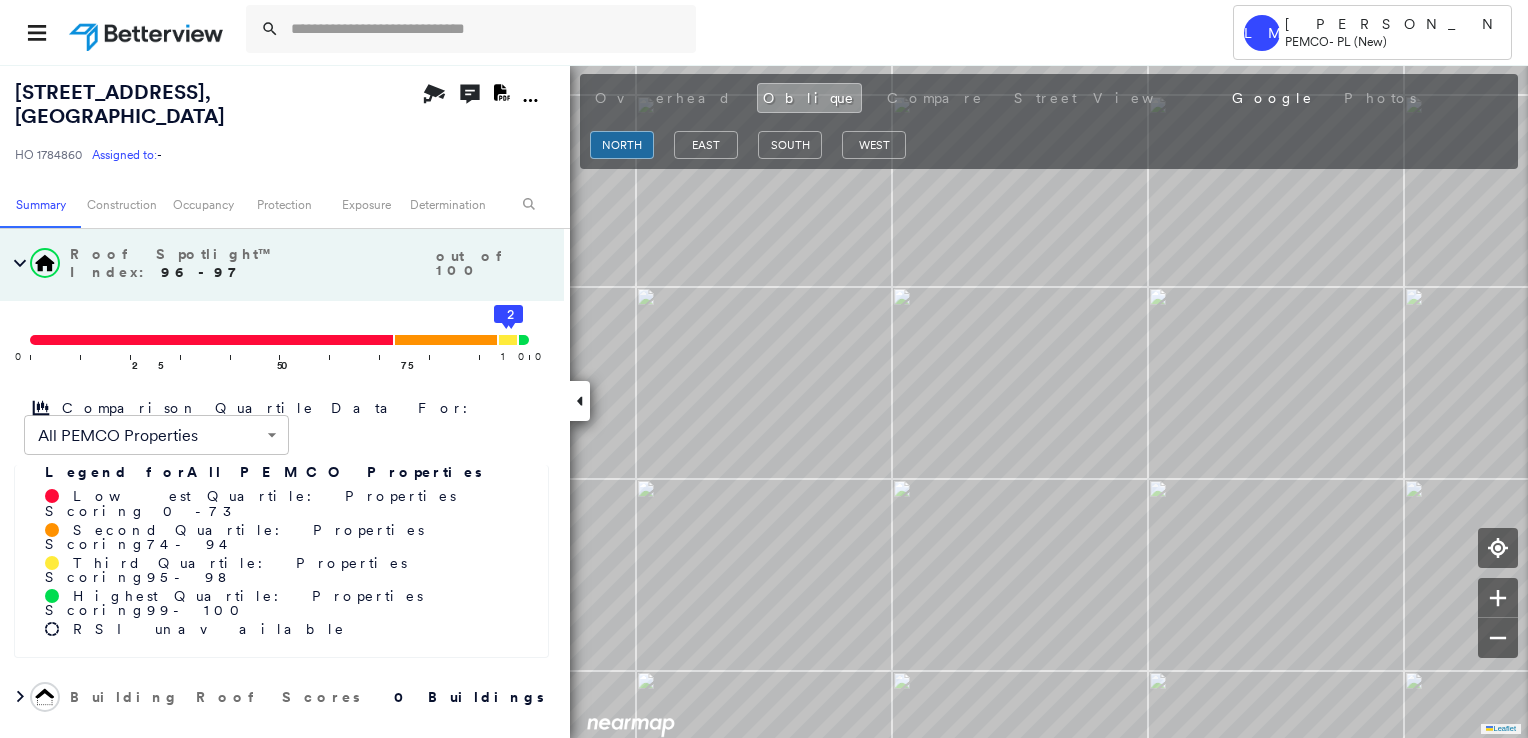 click at bounding box center [211, 340] 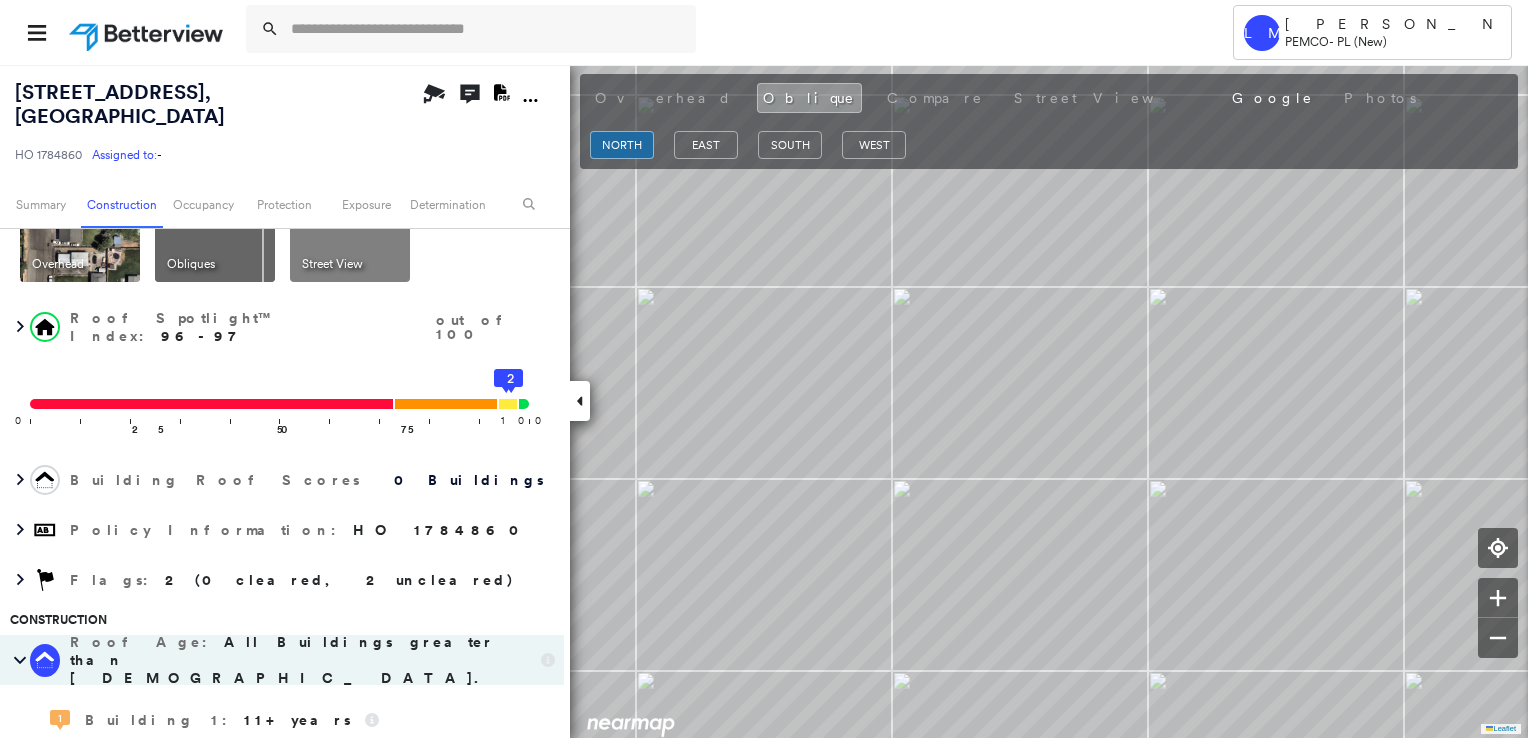 scroll, scrollTop: 0, scrollLeft: 0, axis: both 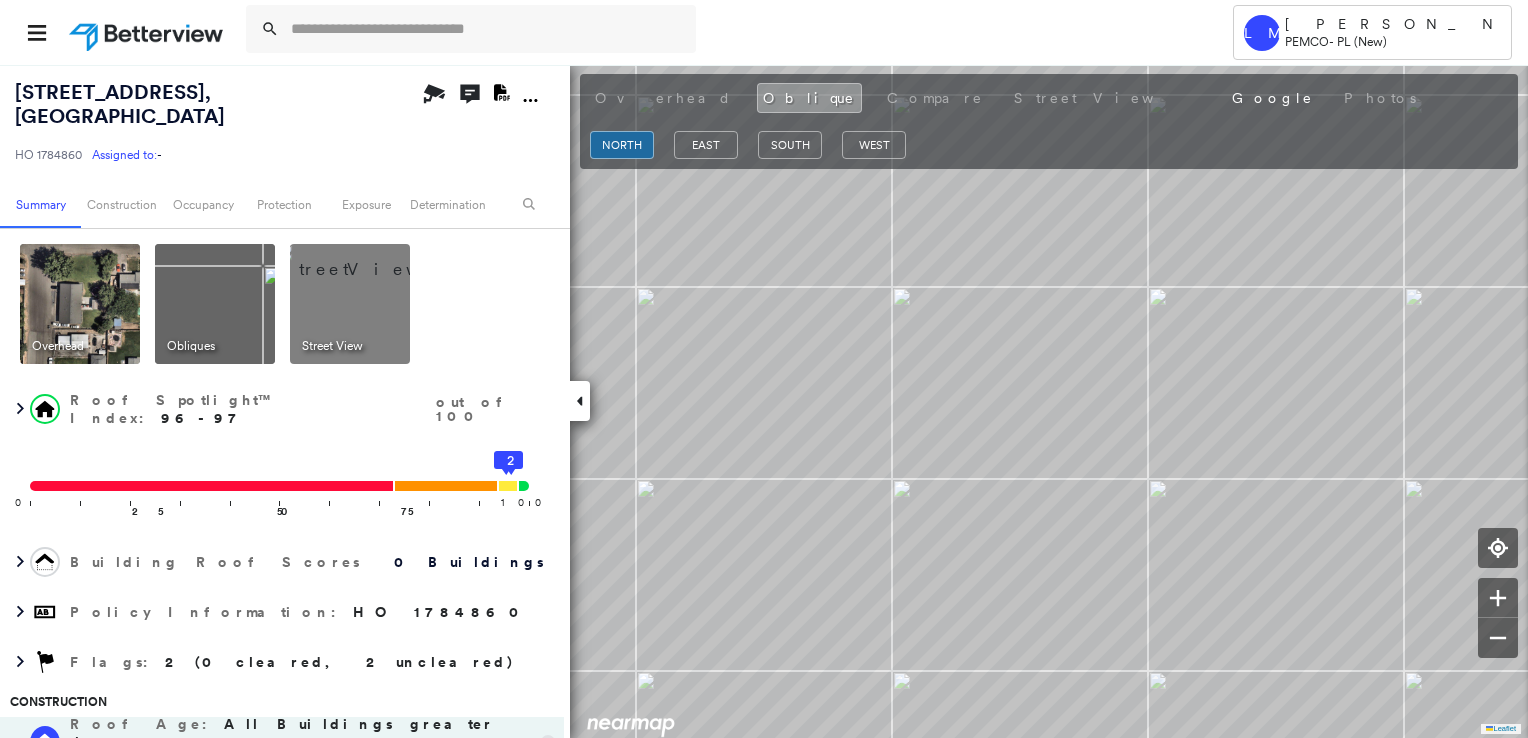click at bounding box center (80, 304) 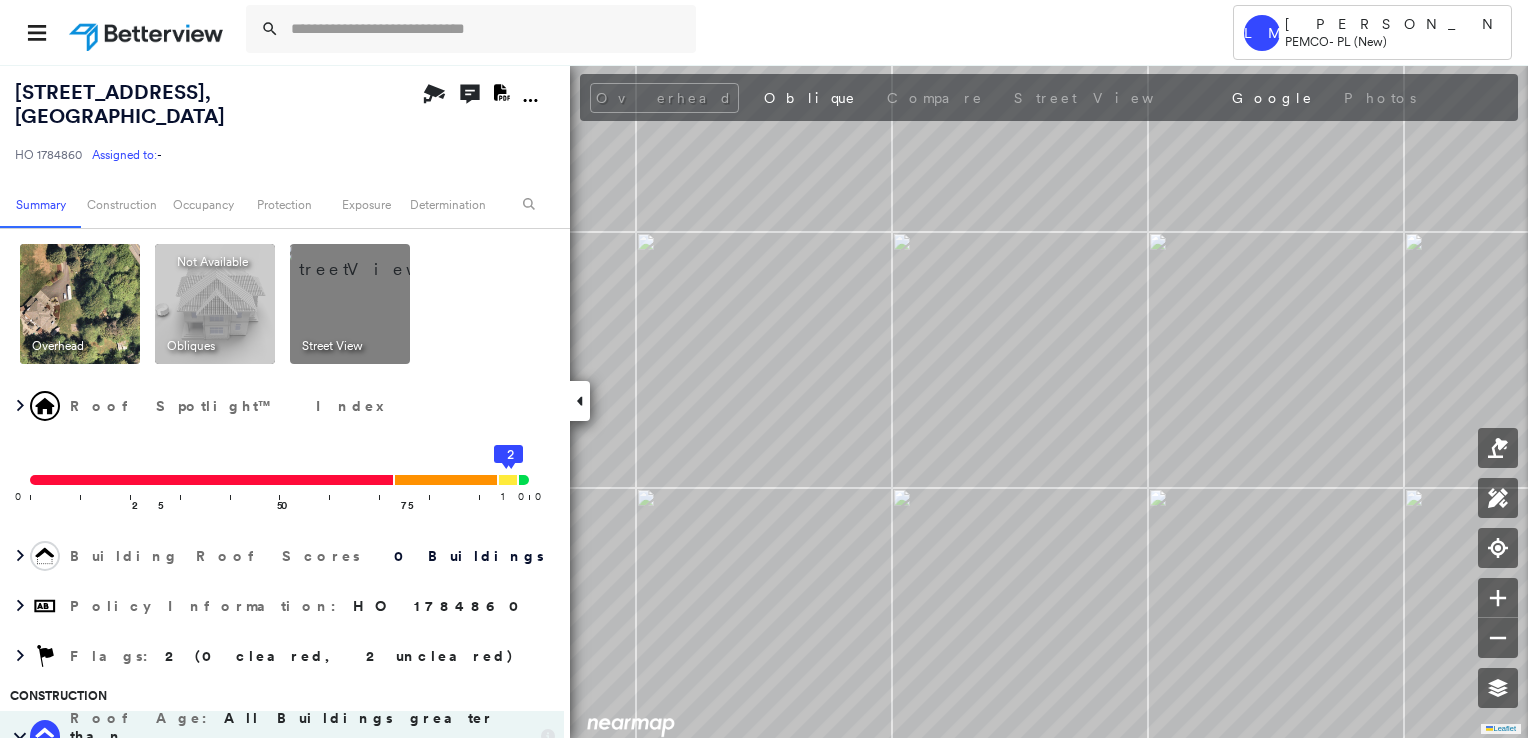click at bounding box center (80, 304) 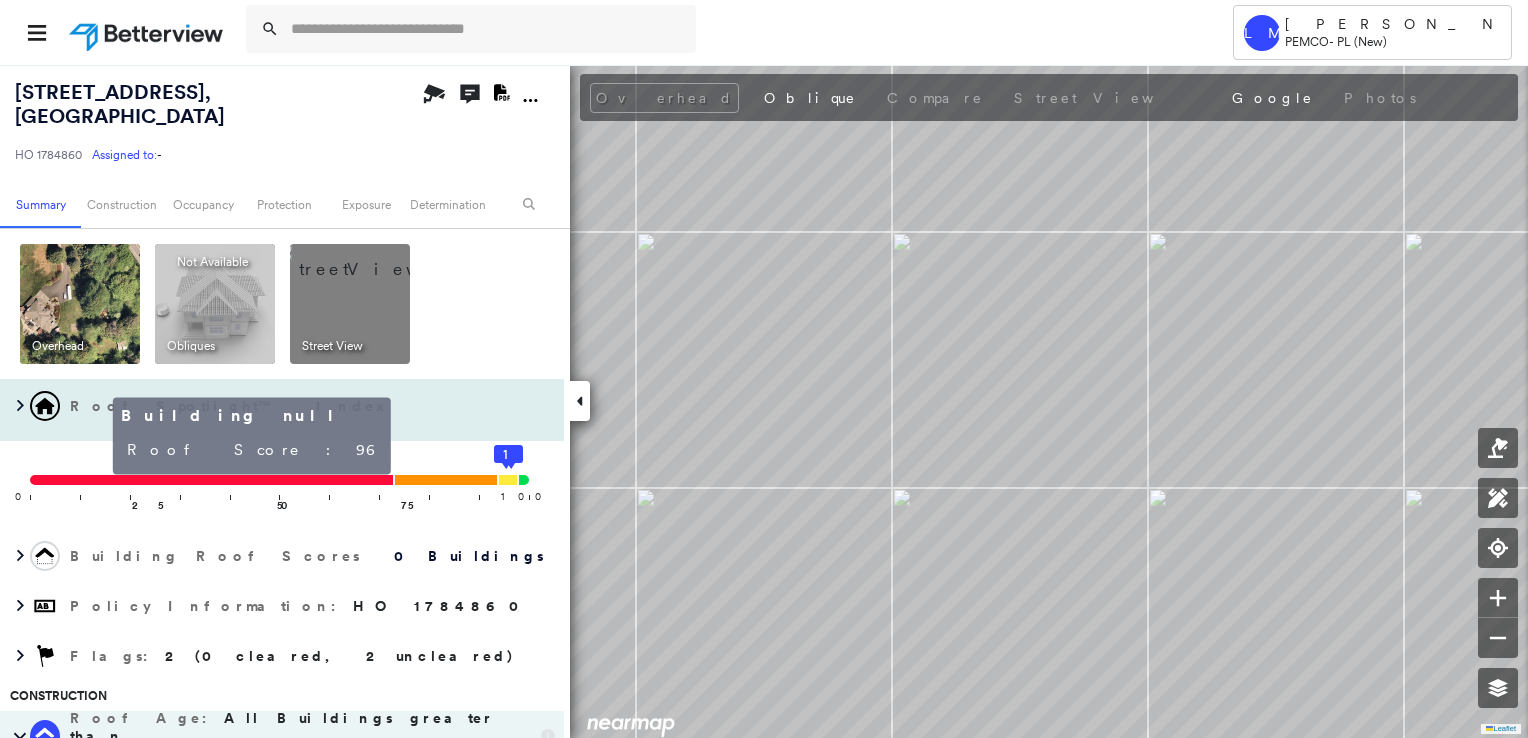 click 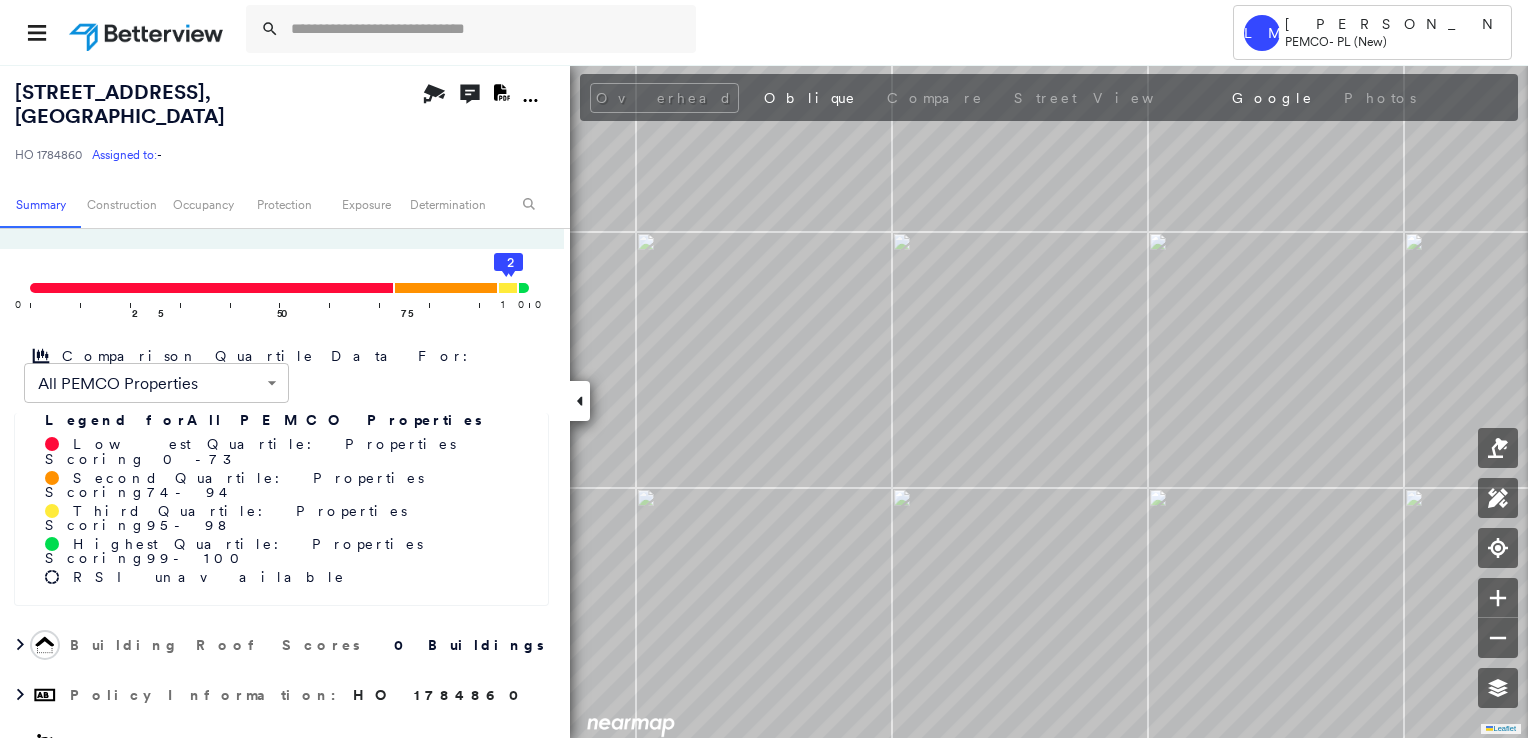 scroll, scrollTop: 0, scrollLeft: 0, axis: both 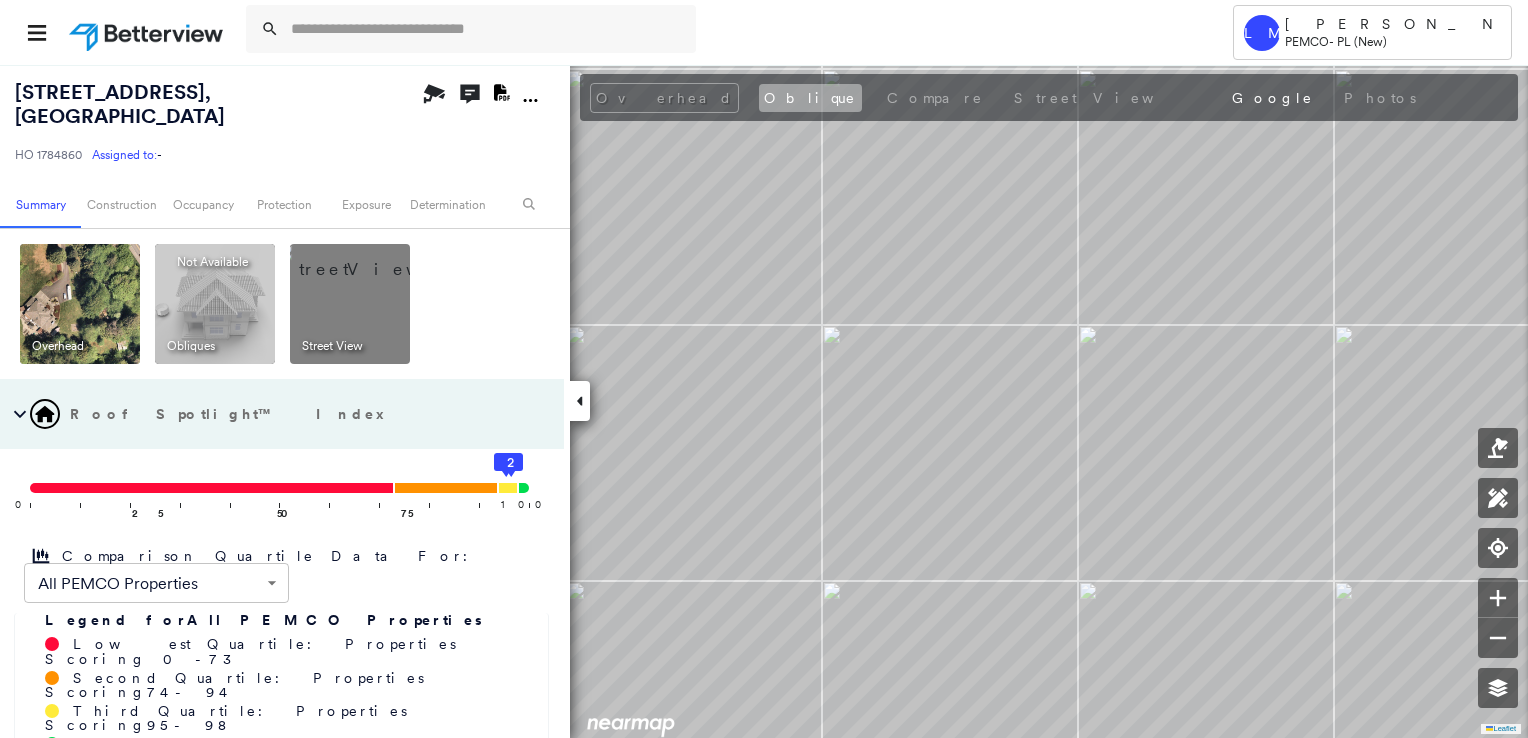 click on "Oblique" at bounding box center [810, 98] 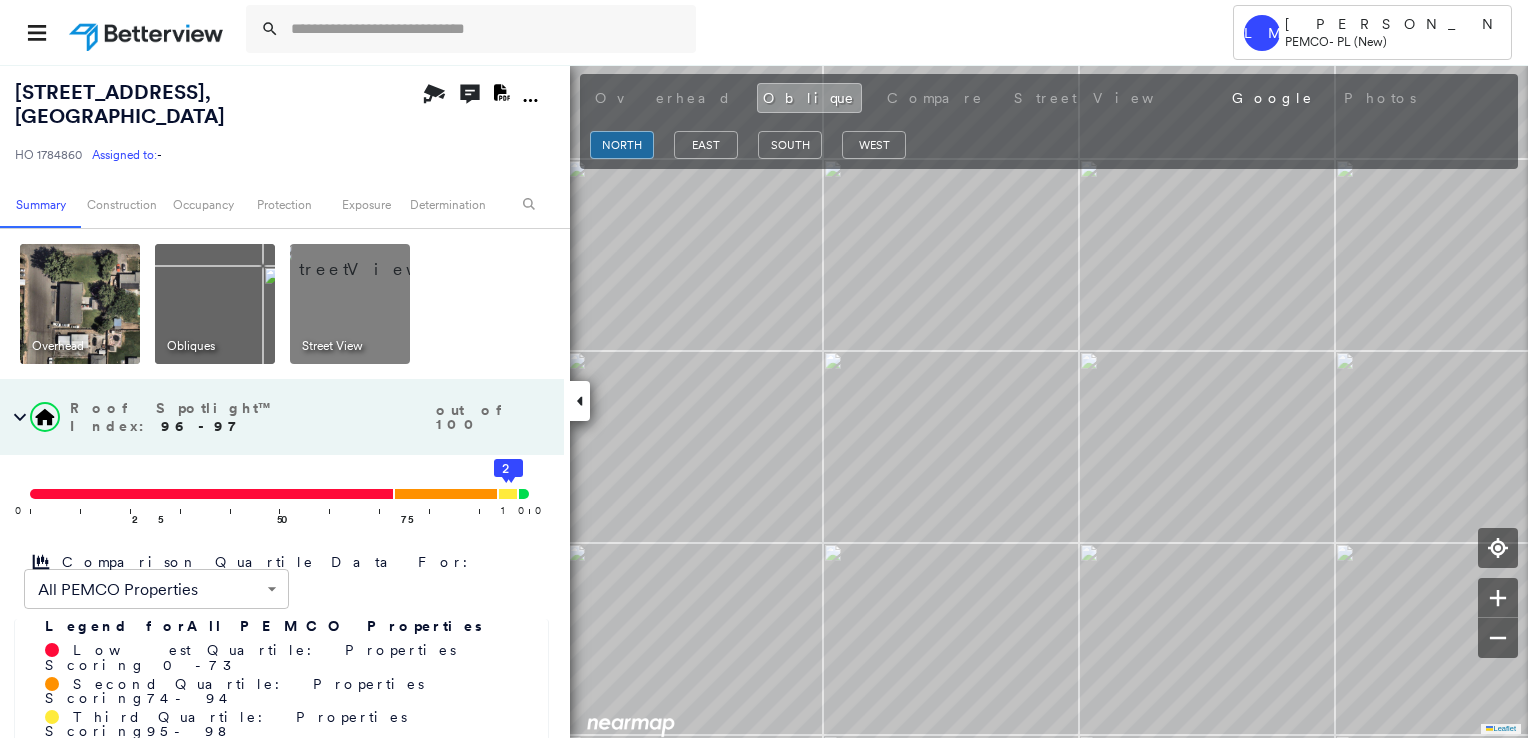 click at bounding box center [80, 304] 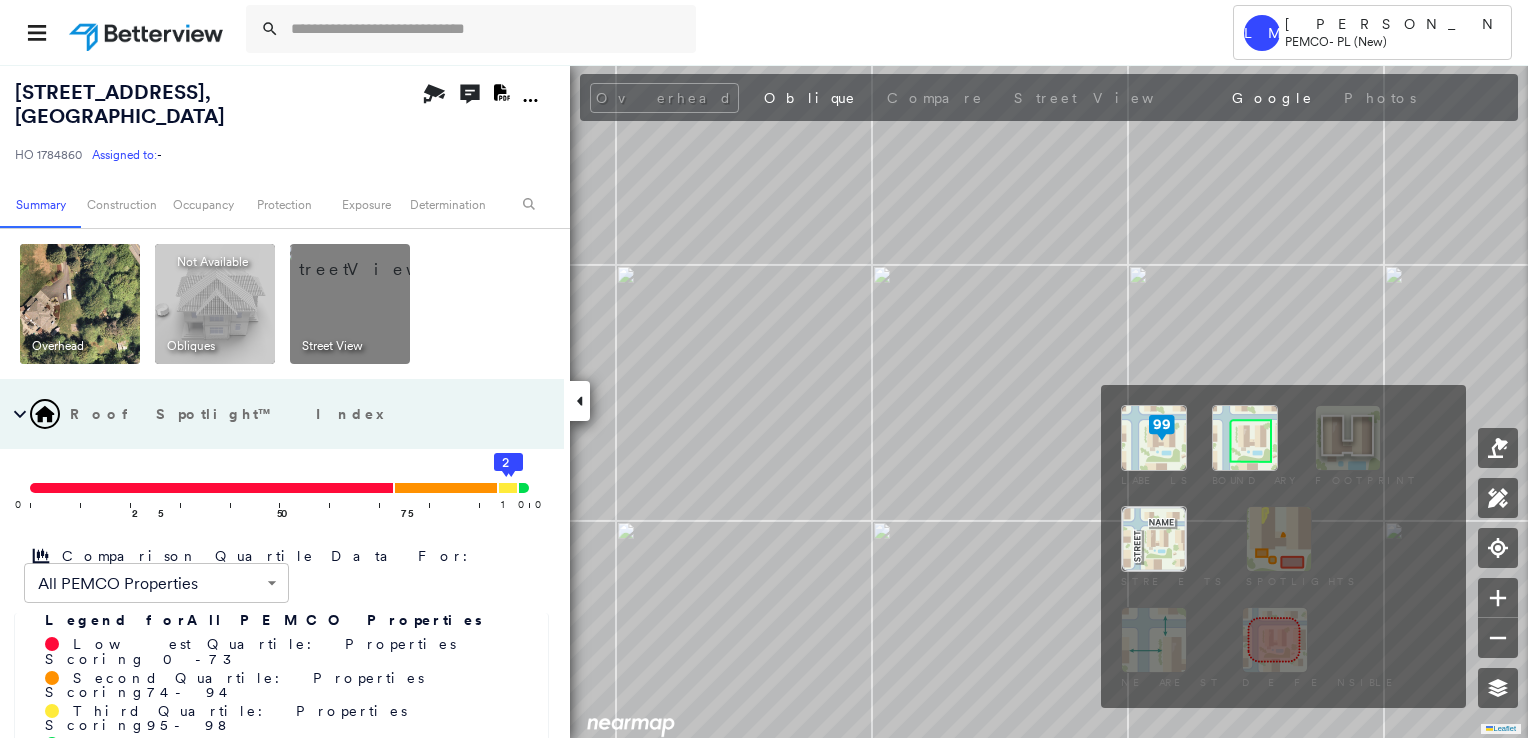 click at bounding box center (1245, 438) 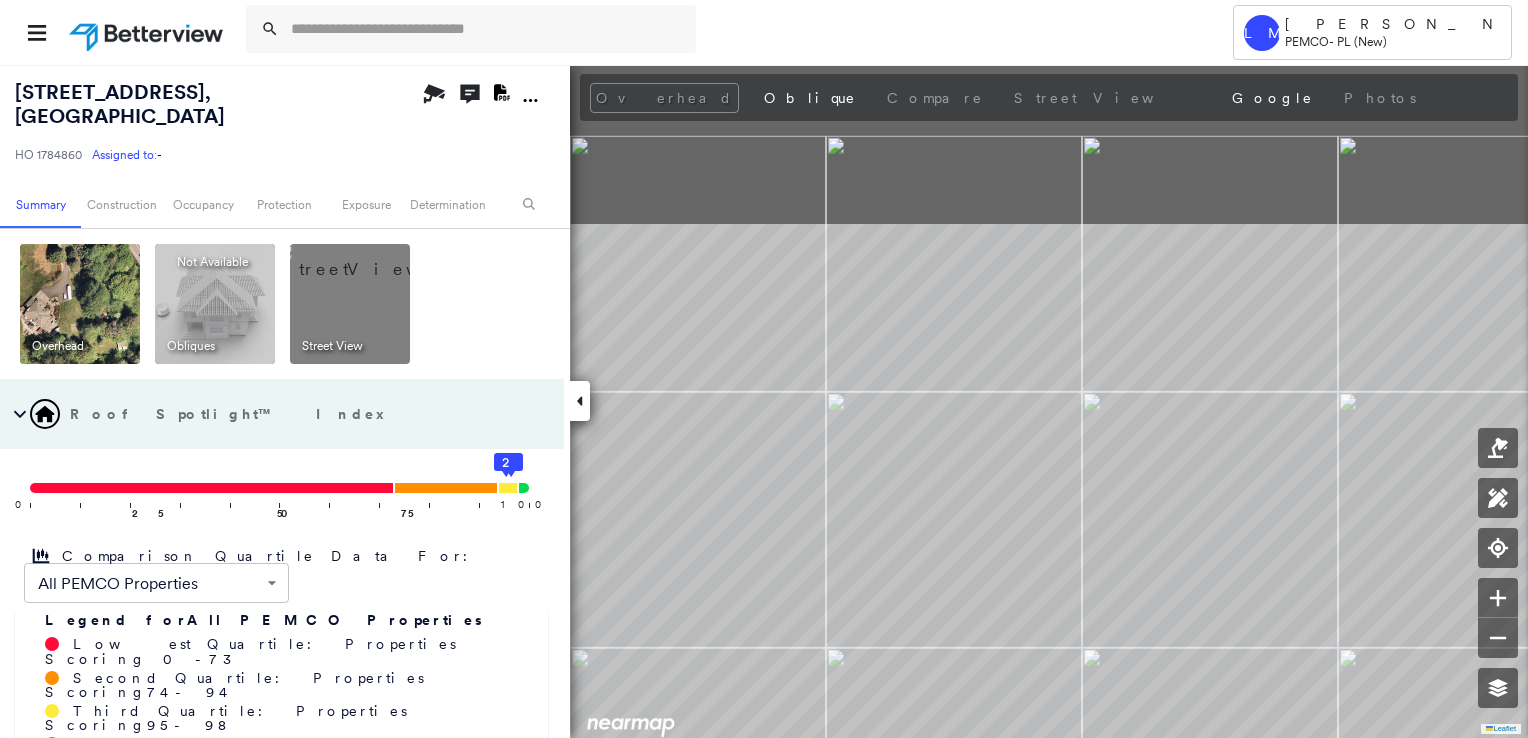 click on "Tower [PERSON_NAME] PEMCO  -   PL (New) [STREET_ADDRESS] 1784860 Assigned to:  - Assigned to:  - HO 1784860 Assigned to:  - Open Comments Download PDF Report Summary Construction Occupancy Protection Exposure Determination Overhead Obliques Not Available ; Street View Roof Spotlight™ Index 0 100 25 50 75 1 2 Comparison Quartile Data For: All PEMCO Properties ****** ​ Legend for  All PEMCO Properties Lowest Quartile: Properties Scoring 0 -  73 Second Quartile: Properties Scoring  74  -   94 Third Quartile: Properties Scoring  95  -   98 Highest Quartile: Properties Scoring  99  - 100 RSI unavailable Building Roof Scores 0 Buildings Policy Information :  HO 1784860 Flags :  2 (0 cleared, 2 uncleared) Construction Roof Age :  All Buildings greater than [DEMOGRAPHIC_DATA]. 1 Building 1 :  11+ years 2 Building 2 :  11+ years BuildZoom - Building Permit Data and Analysis Occupancy Place Detail Protection Exposure FEMA Risk Index Additional Perils Determination Flags :  Uncleared Flags (2)" at bounding box center (764, 369) 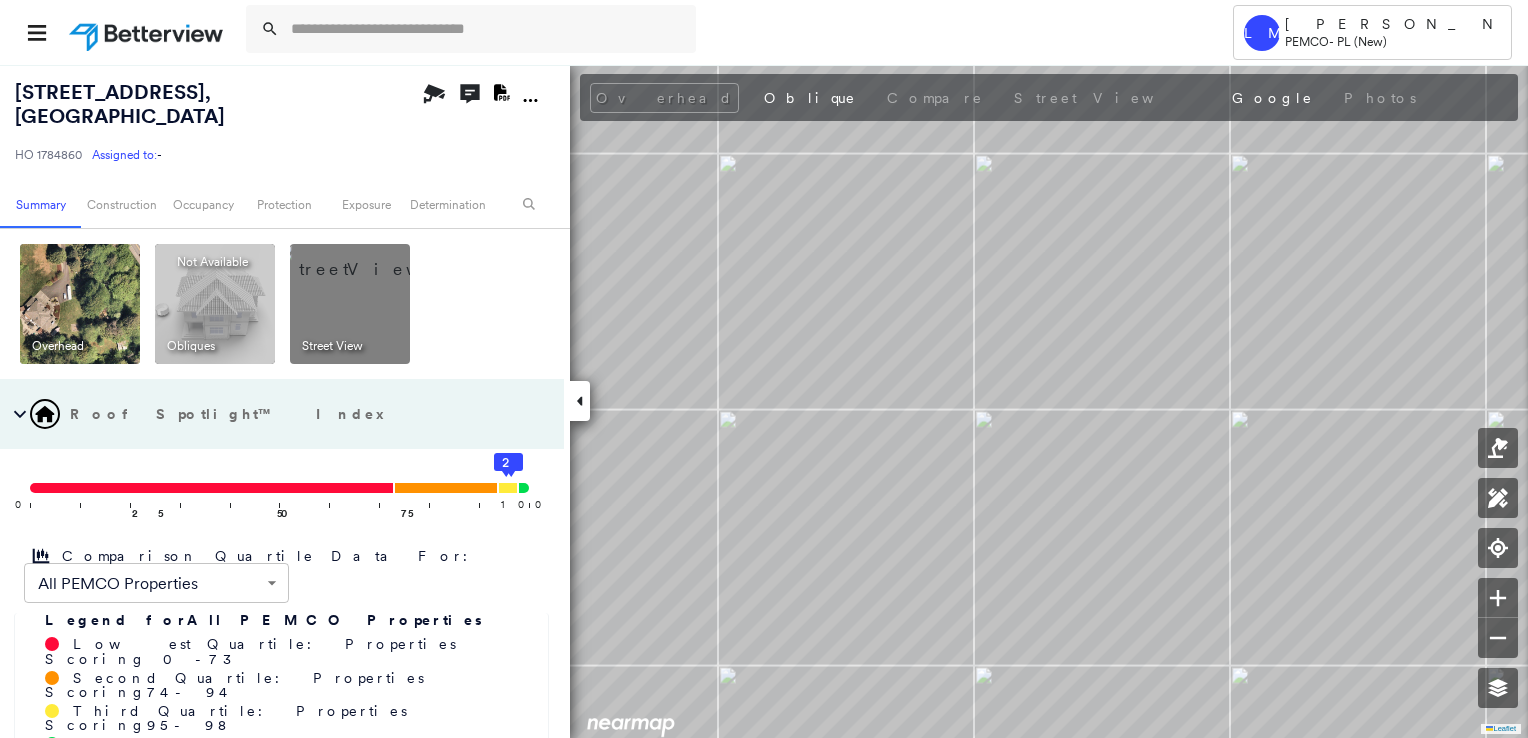 scroll, scrollTop: 0, scrollLeft: 0, axis: both 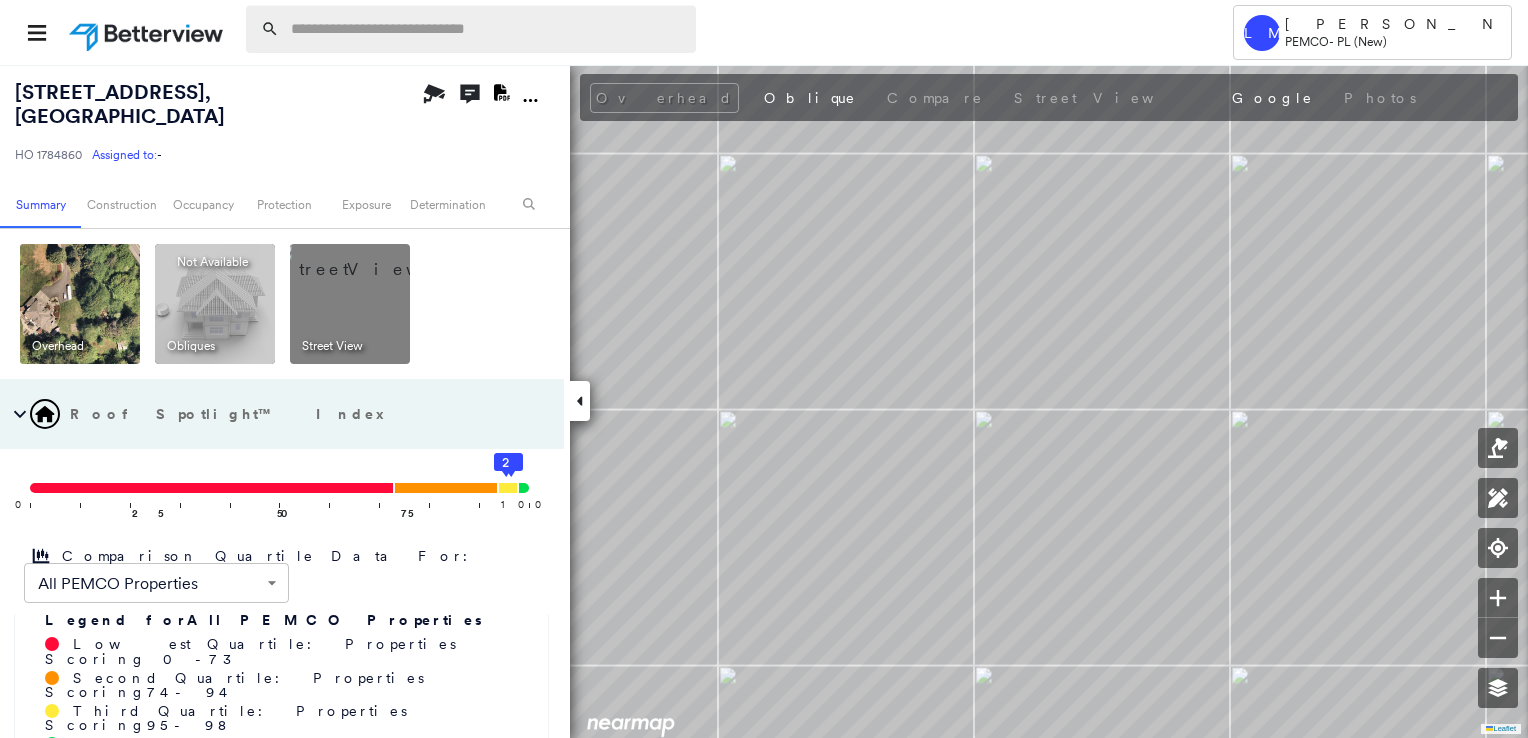 click at bounding box center (487, 29) 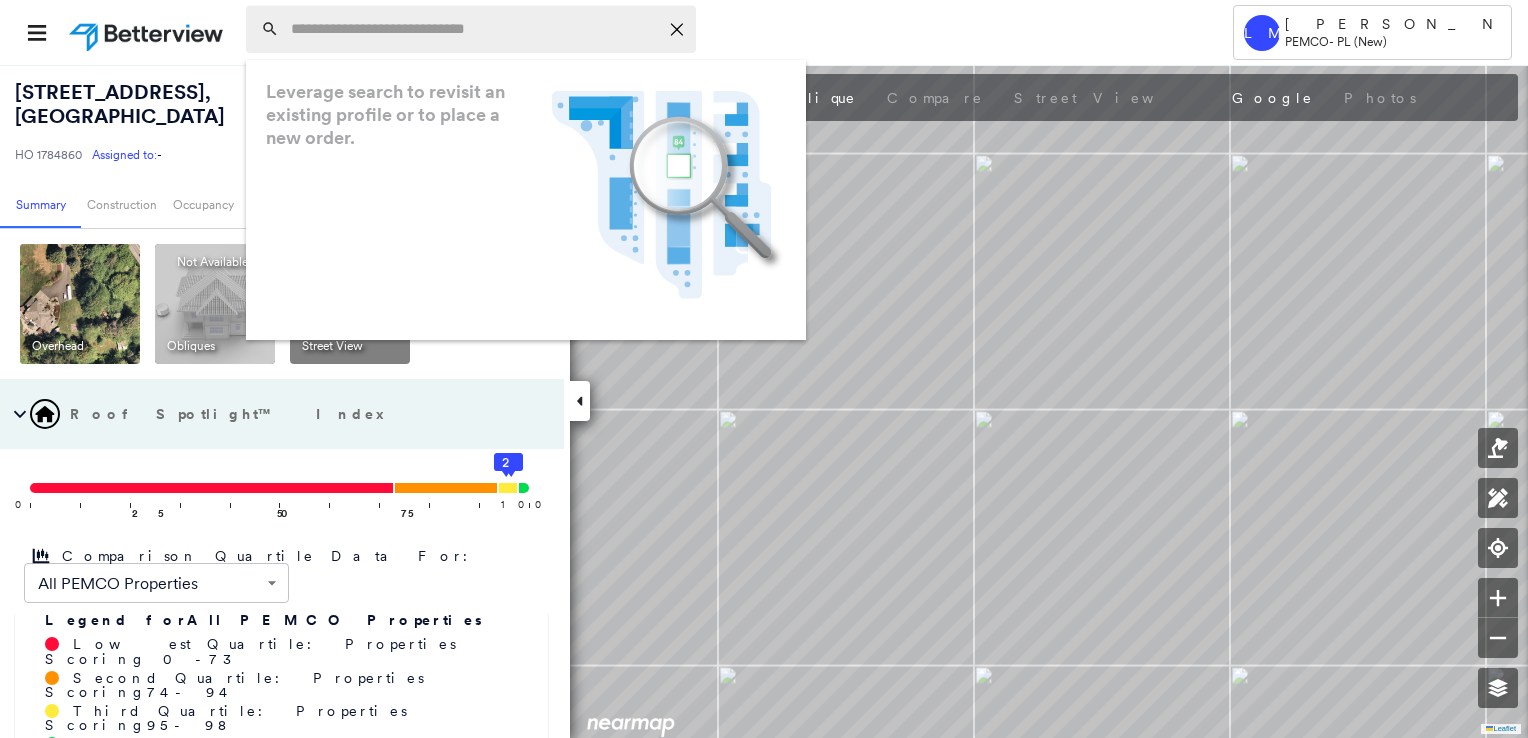 paste on "**********" 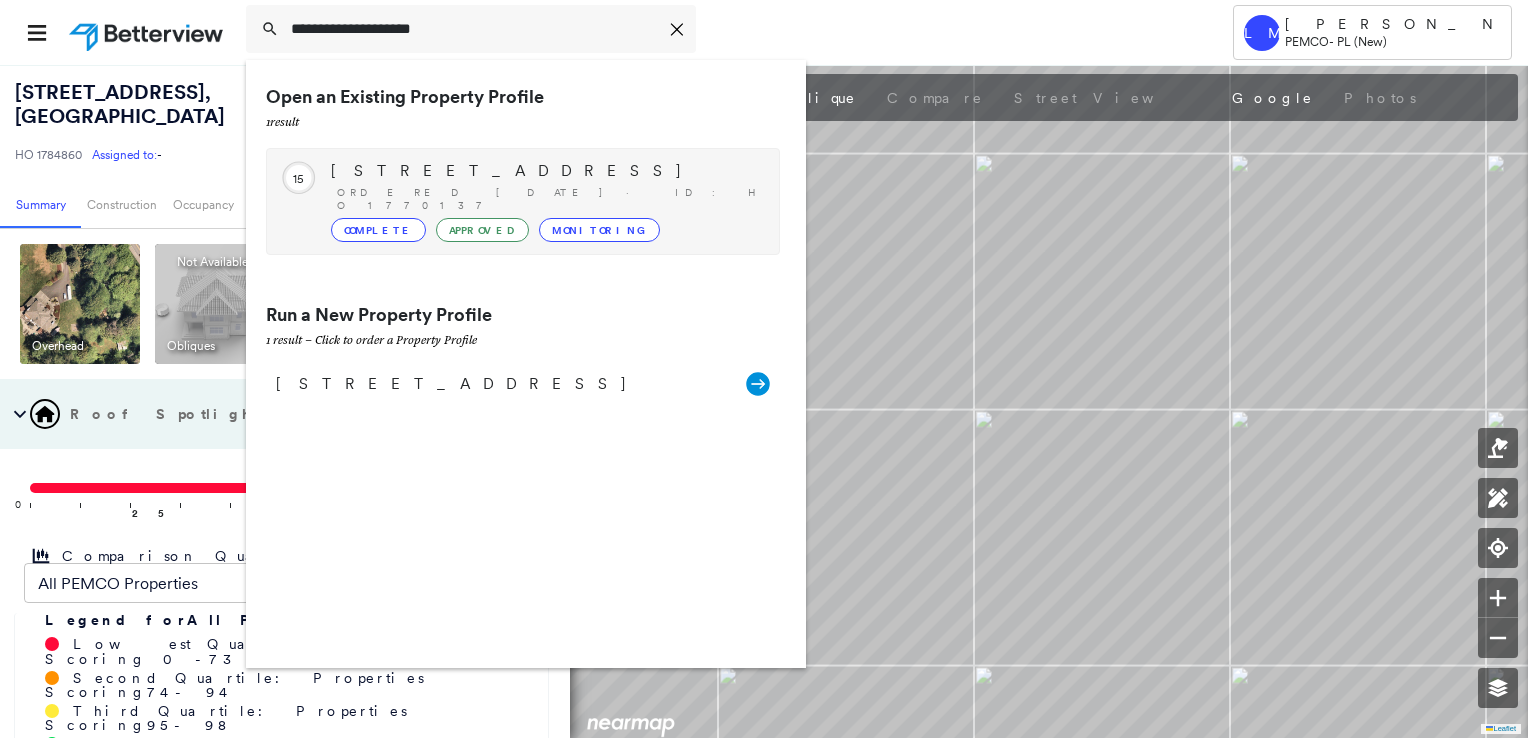 type on "**********" 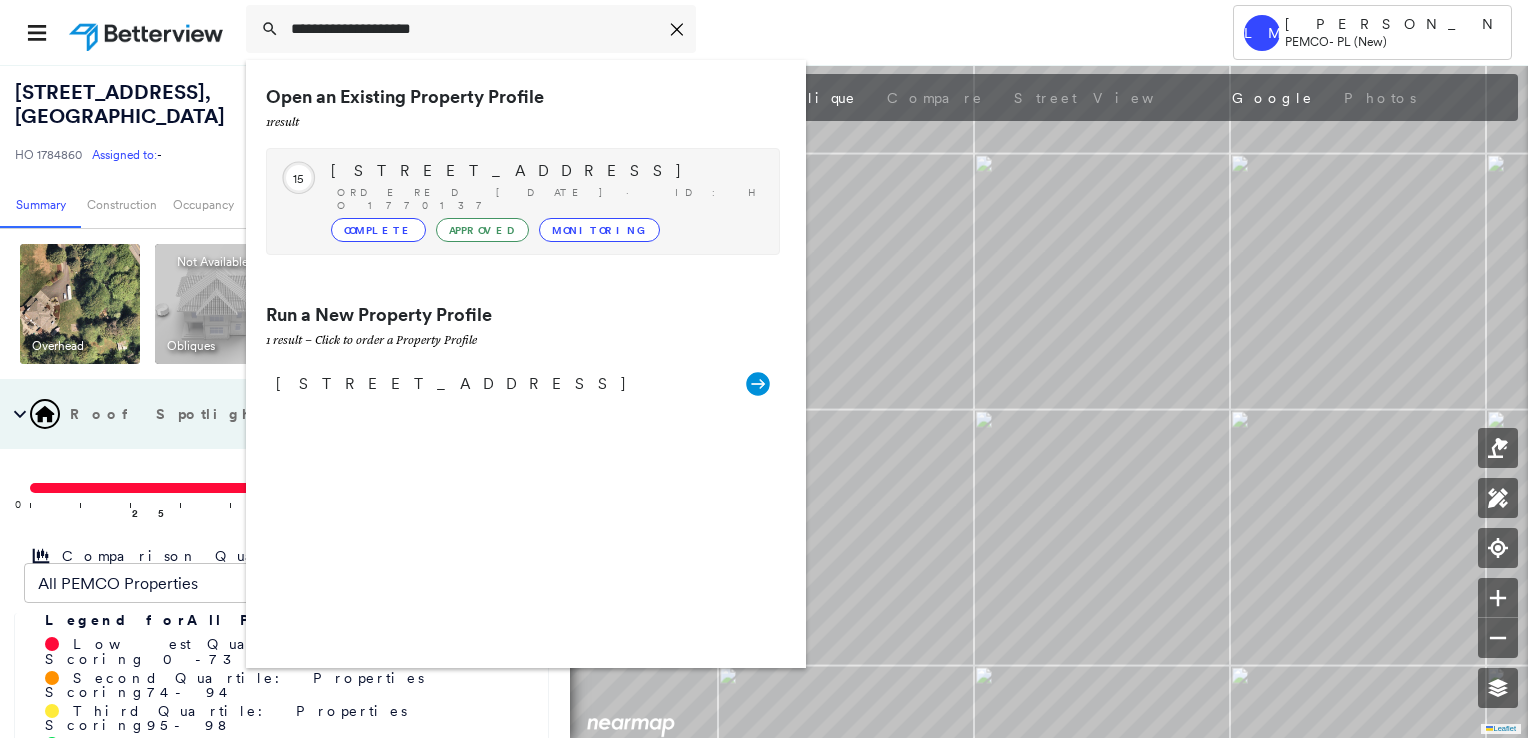 click on "2311 Clear Valley Dr, Maple Falls, WA 98266" at bounding box center (545, 171) 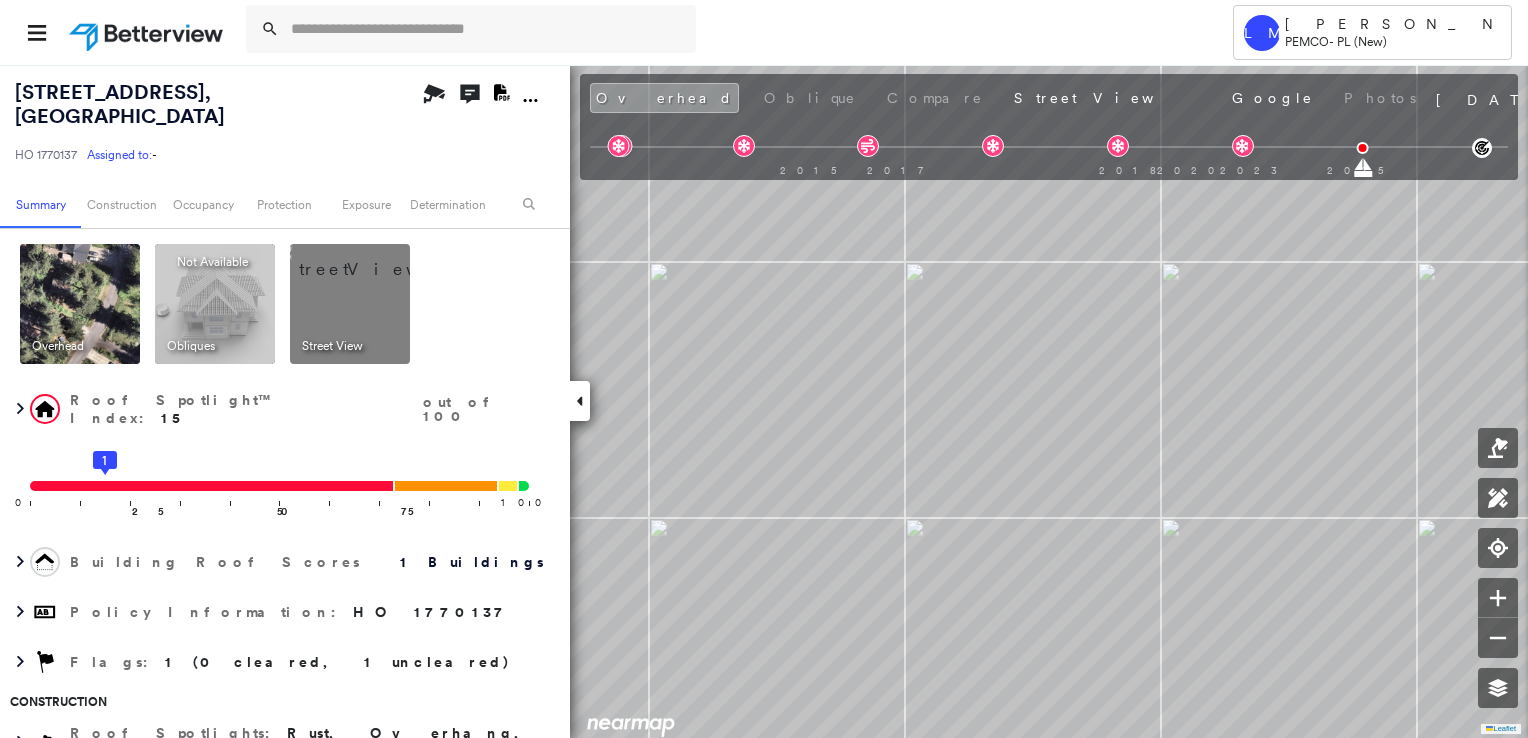 click at bounding box center (374, 259) 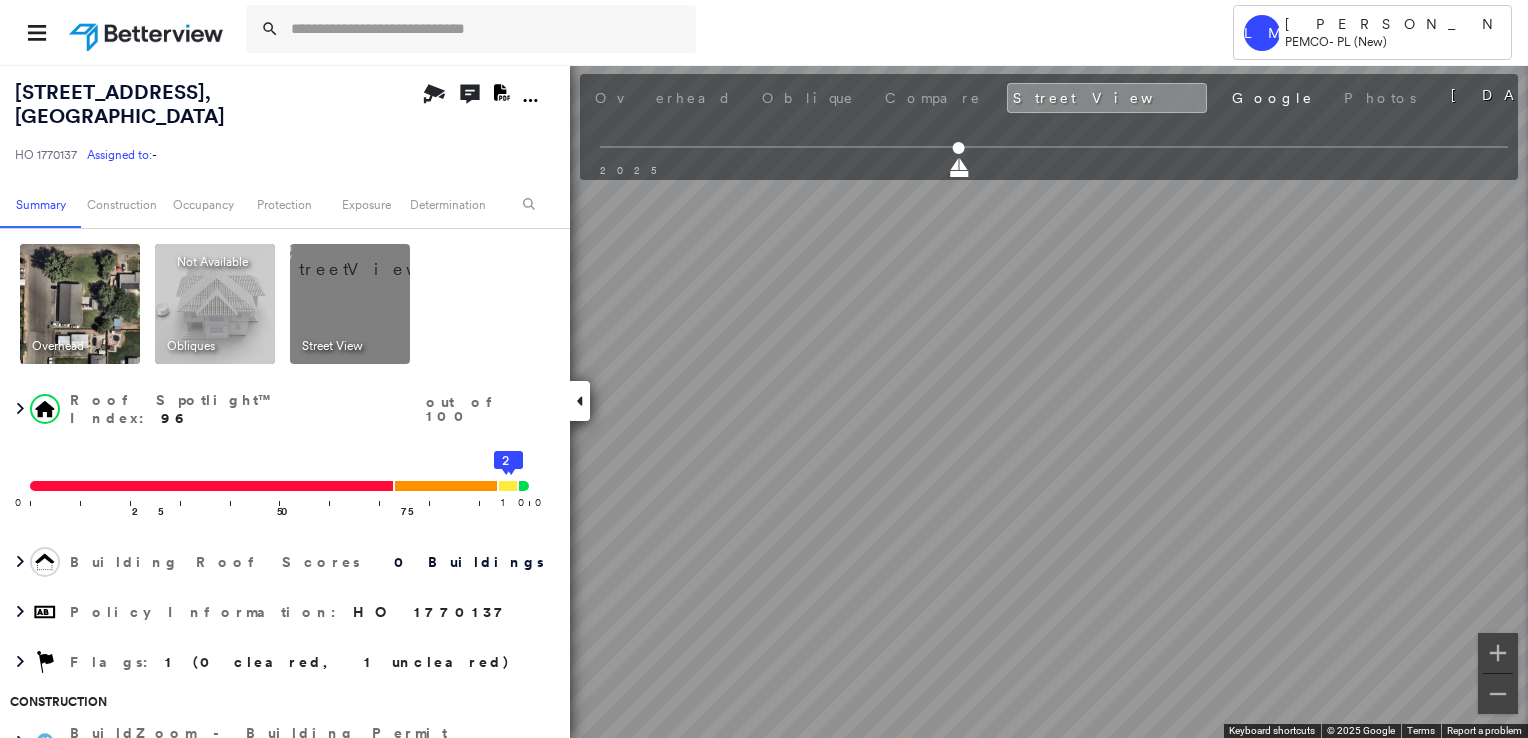 click on "Tower LM Lyn Mutuc PEMCO  -   PL (New) 2311 Clear Valley Dr ,  Maple Falls, WA 98266 HO 1770137 Assigned to:  - Assigned to:  - HO 1770137 Assigned to:  - Open Comments Download PDF Report Summary Construction Occupancy Protection Exposure Determination Overhead Obliques Not Available ; Street View Roof Spotlight™ Index :  96 out of 100 0 100 25 50 75 1 2 Building Roof Scores 0 Buildings Policy Information :  HO 1770137 Flags :  1 (0 cleared, 1 uncleared) Construction BuildZoom - Building Permit Data and Analysis Occupancy Place Detail Protection Exposure FEMA Risk Index Additional Perils Determination Flags :  1 (0 cleared, 1 uncleared) Uncleared Flags (1) Cleared Flags  (0) High High Priority Flagged 06/27/25 Clear Action Taken New Entry History Quote/New Business Terms & Conditions Added ACV Endorsement Added Cosmetic Endorsement Inspection/Loss Control Report Information Added to Inspection Survey Onsite Inspection Ordered Determined No Inspection Needed General Reject/Decline - New Business Save Save" at bounding box center [764, 369] 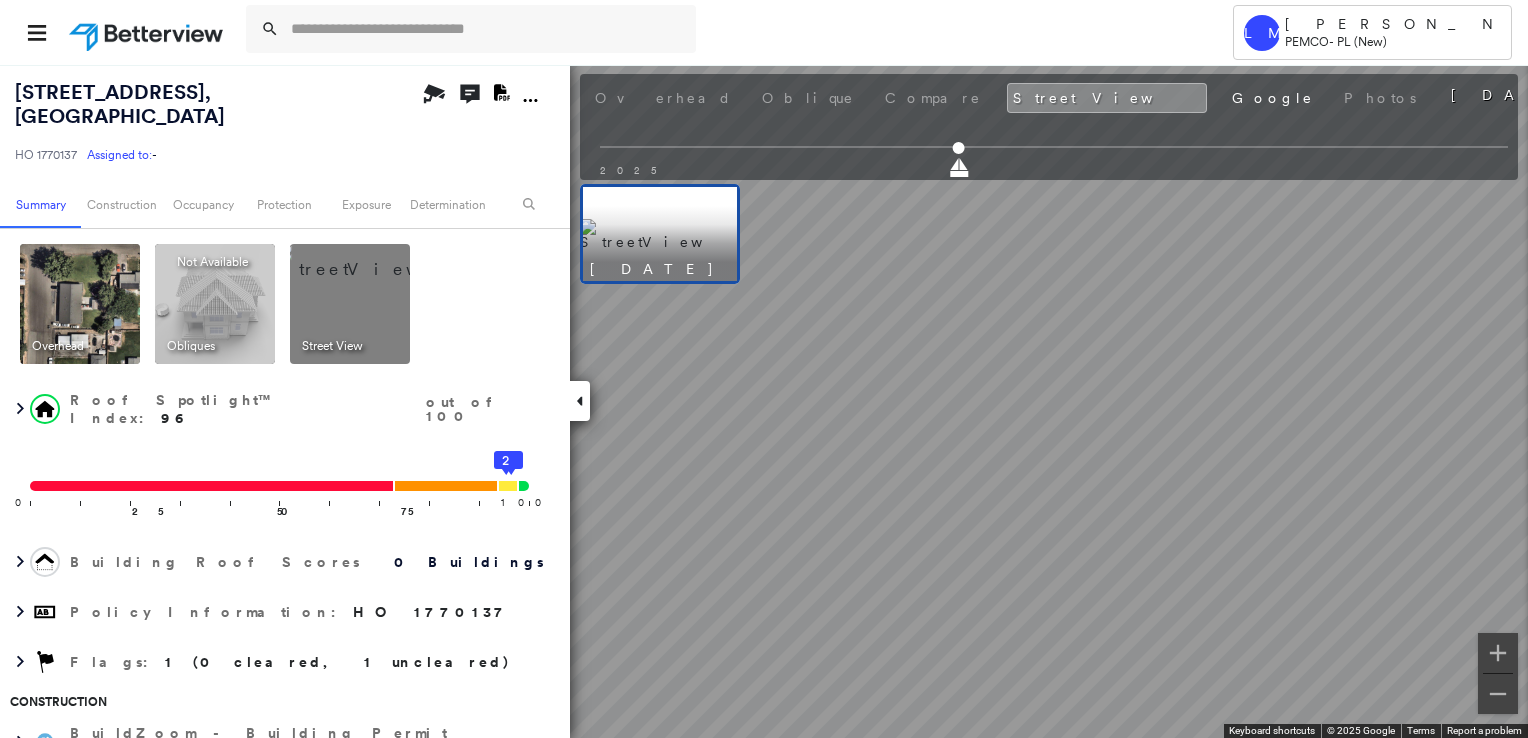 click at bounding box center (660, 234) 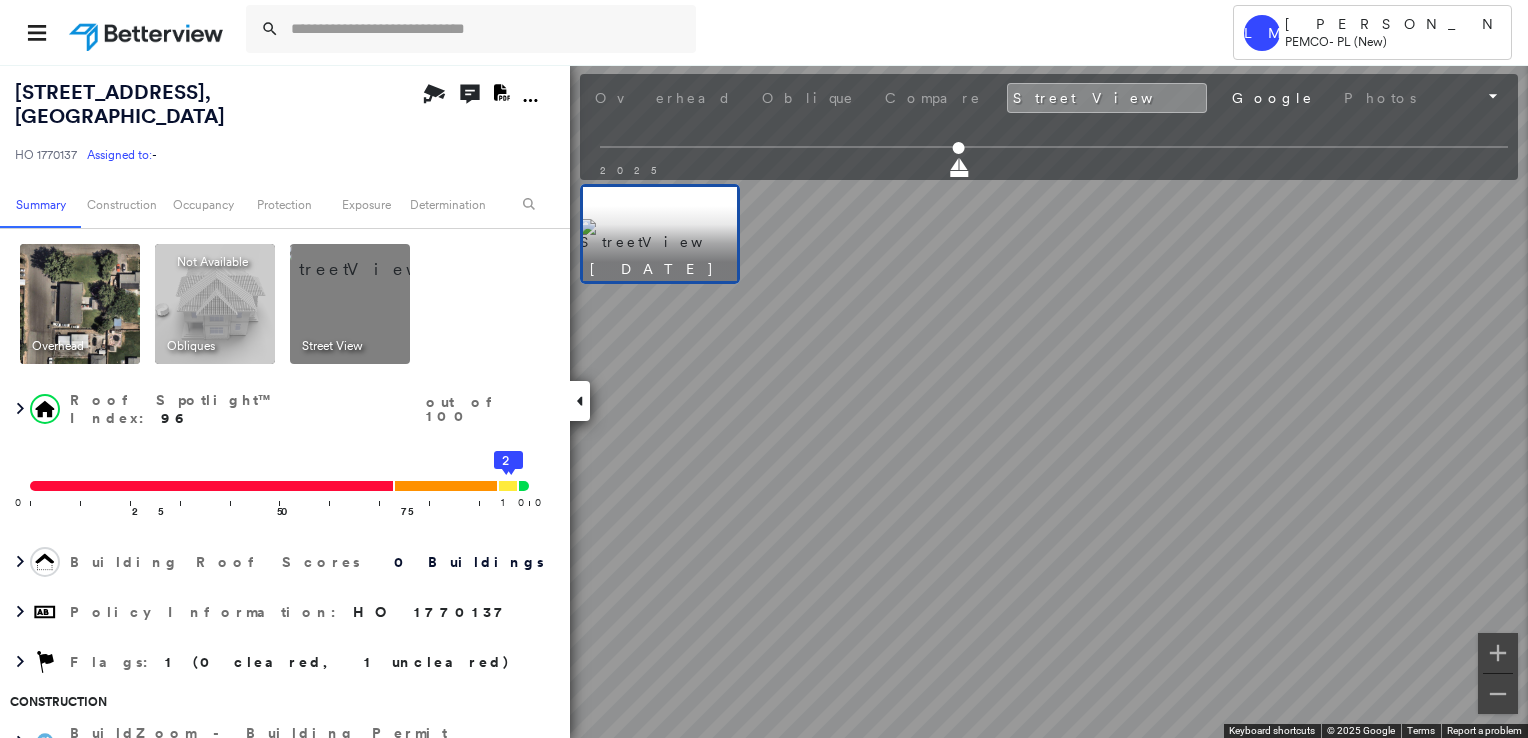 click on "Overhead Oblique Compare Street View Google Photos" at bounding box center (1005, 98) 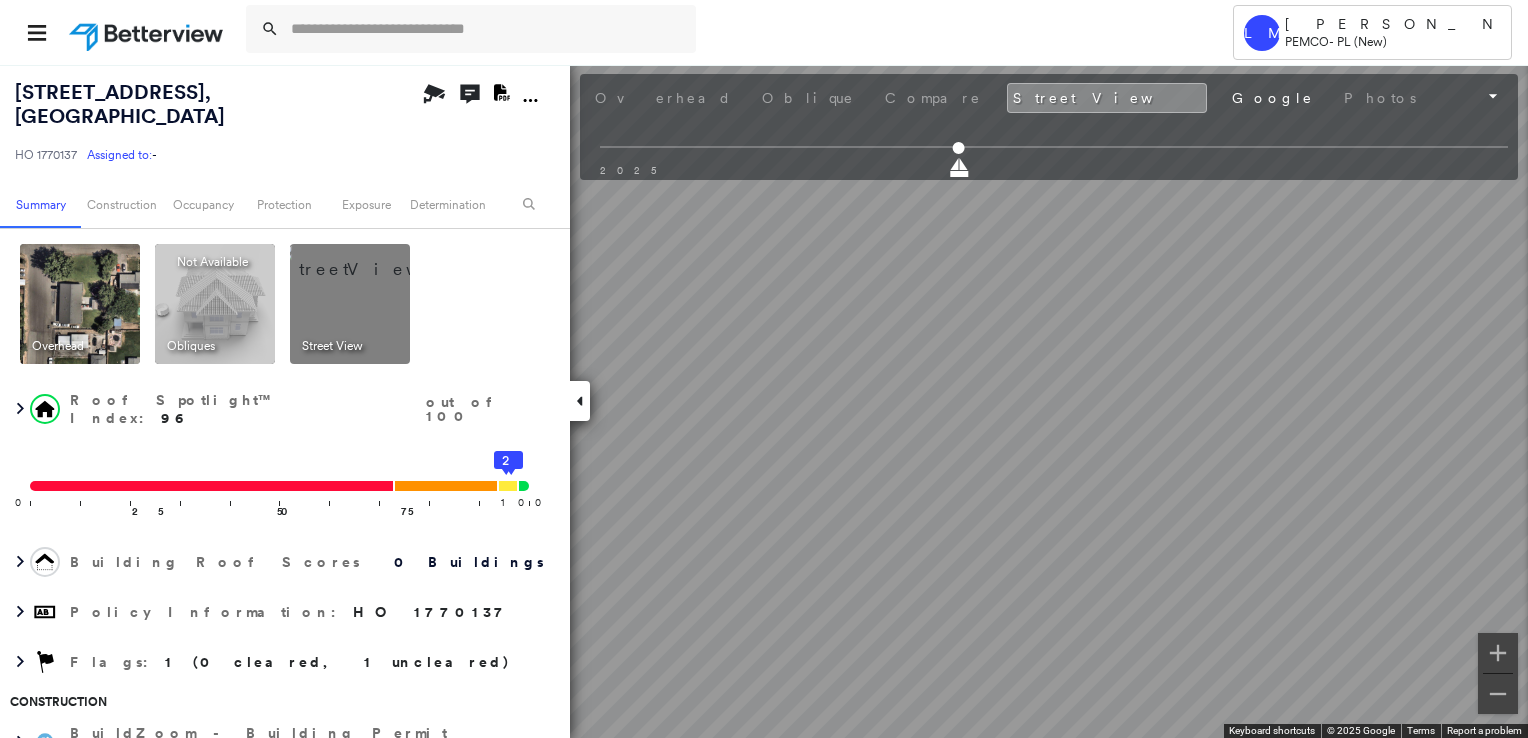 click at bounding box center (80, 304) 